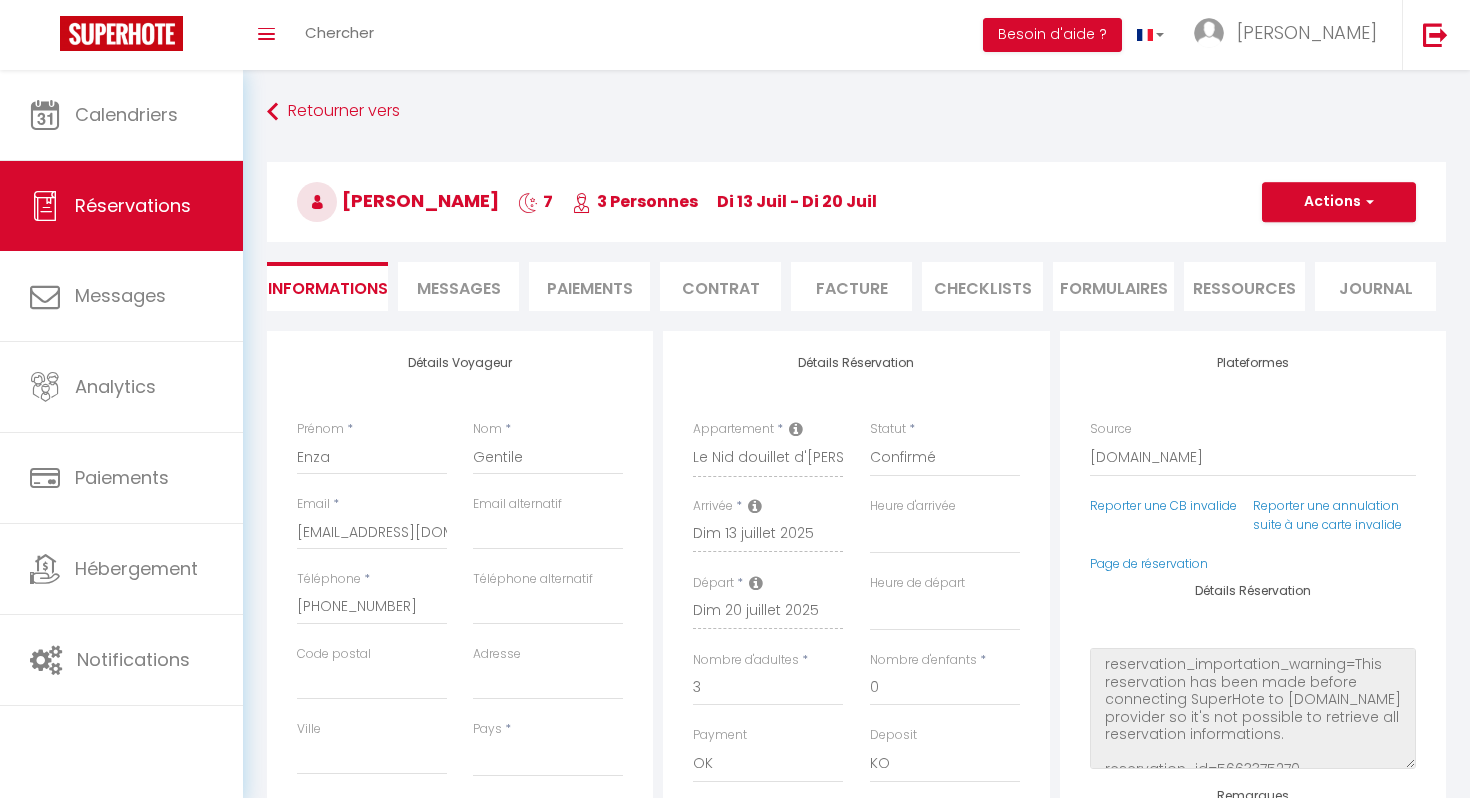 select 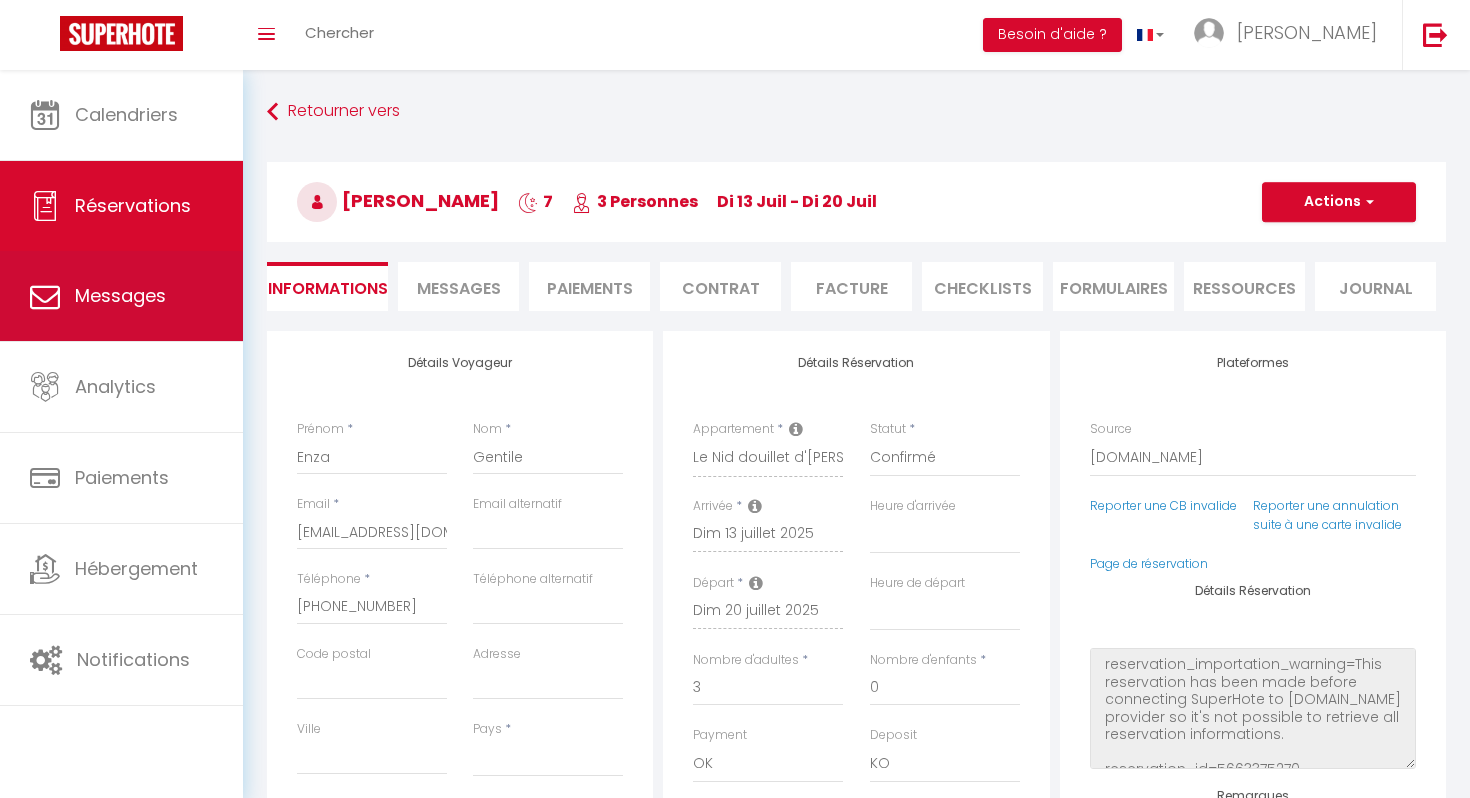 scroll, scrollTop: 0, scrollLeft: 0, axis: both 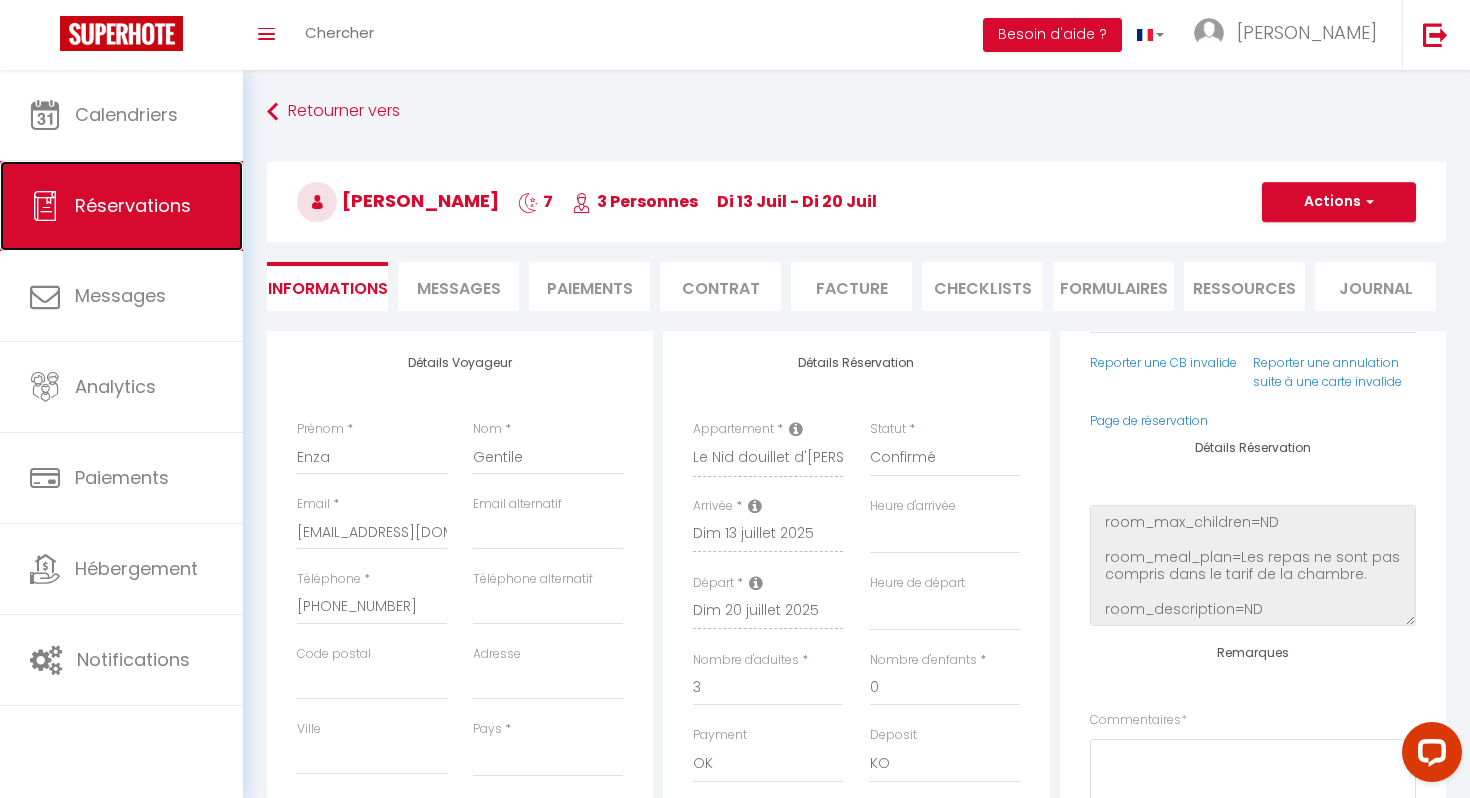 click on "Réservations" at bounding box center [133, 205] 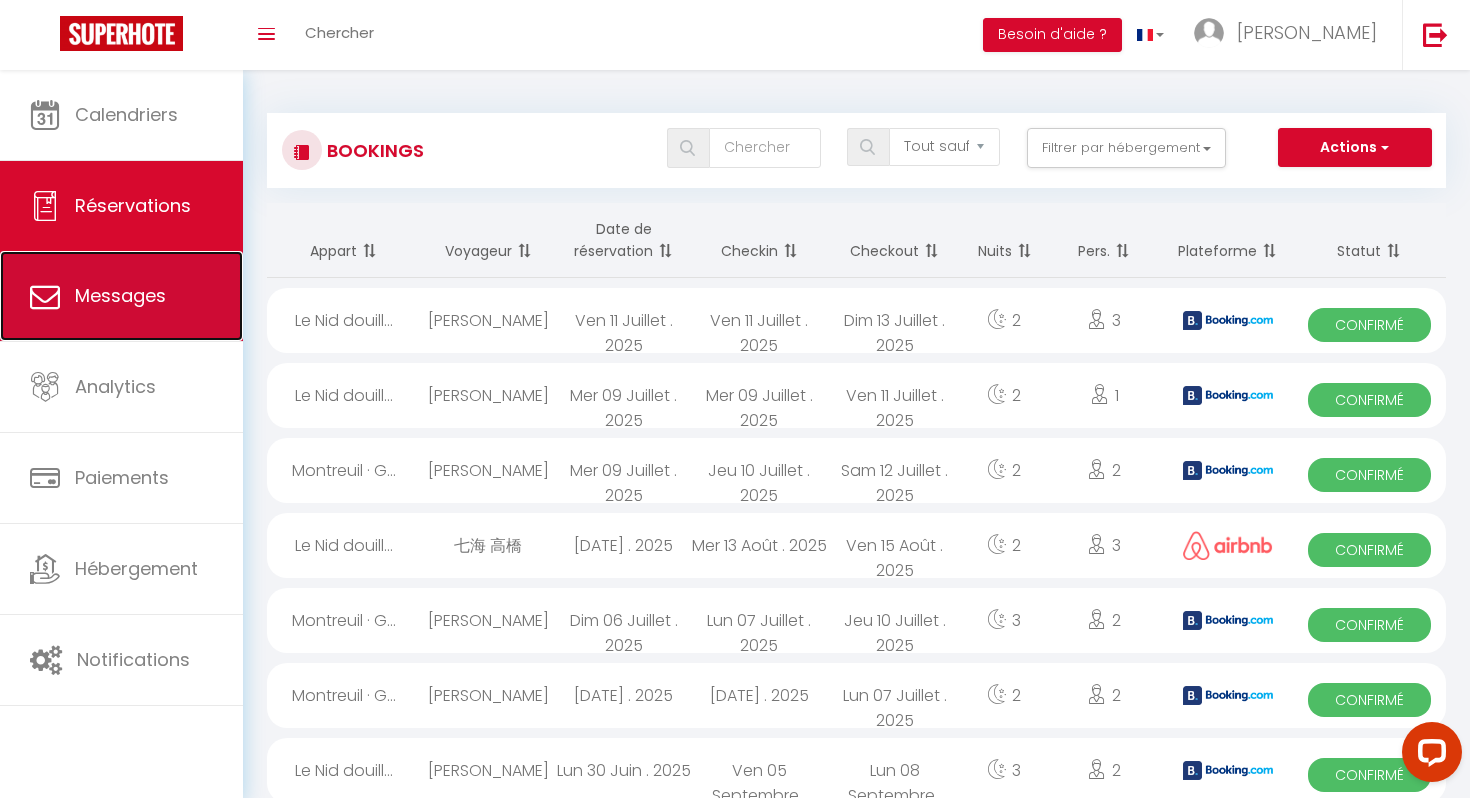 click on "Messages" at bounding box center (120, 295) 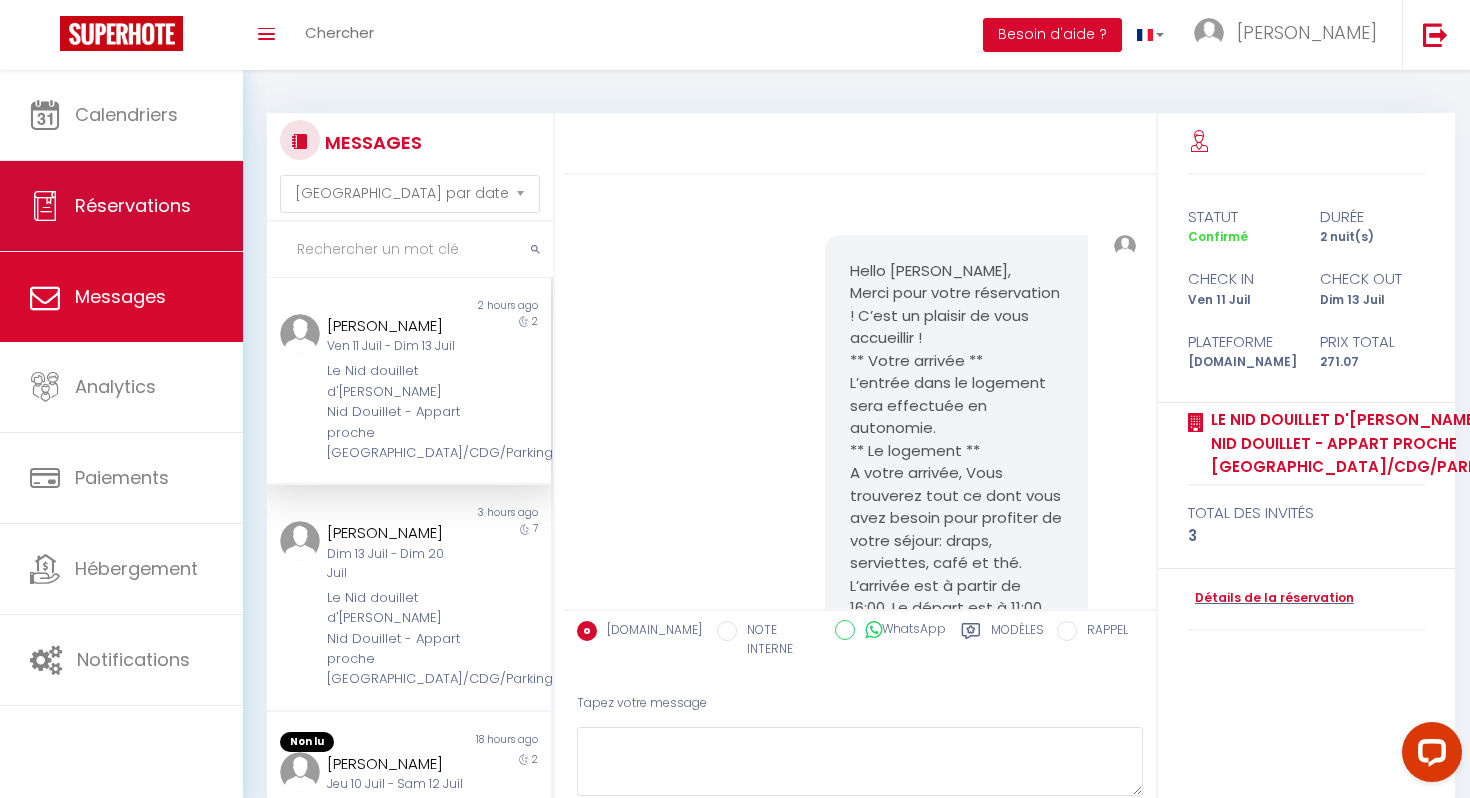 scroll, scrollTop: 17372, scrollLeft: 0, axis: vertical 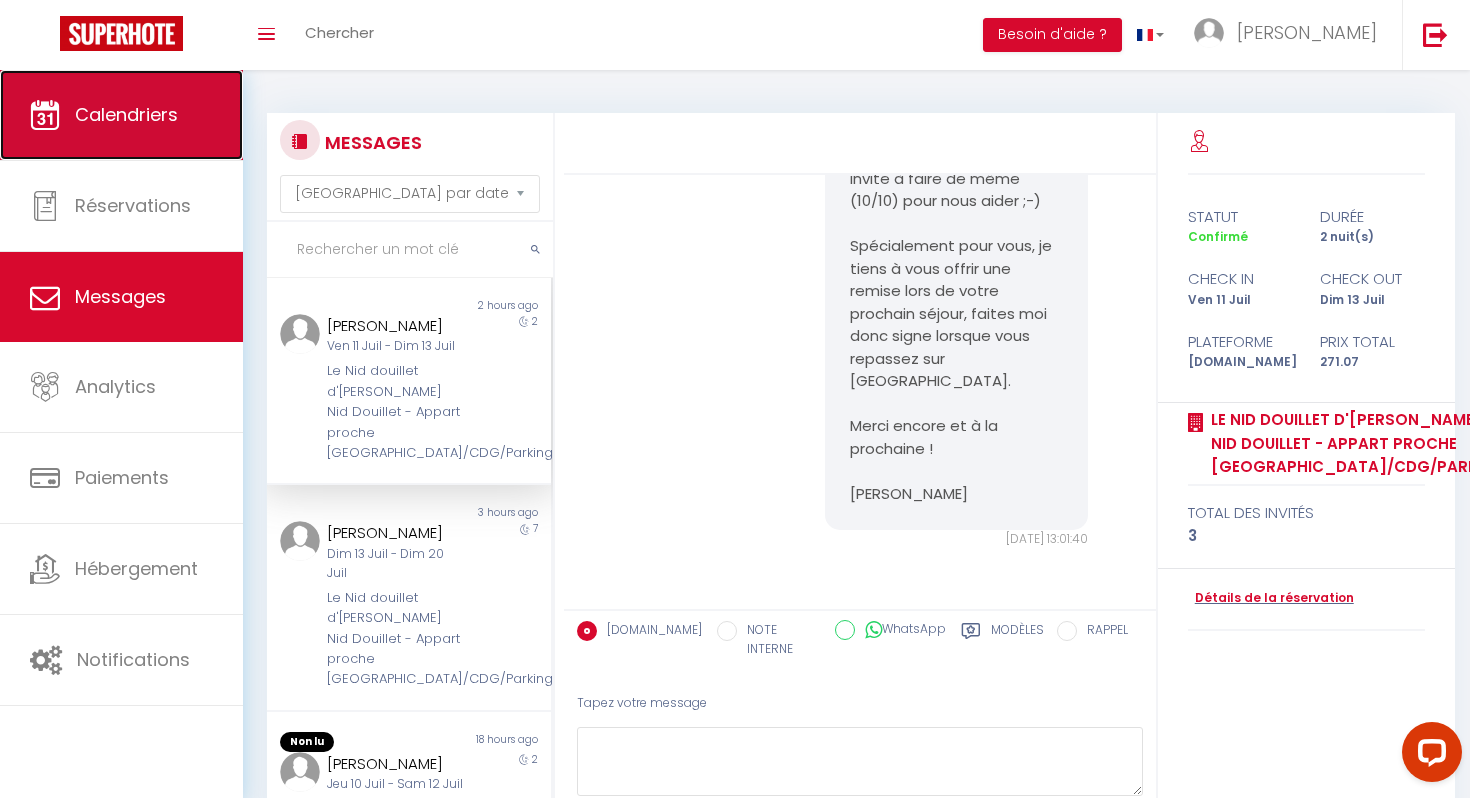 click on "Calendriers" at bounding box center [121, 115] 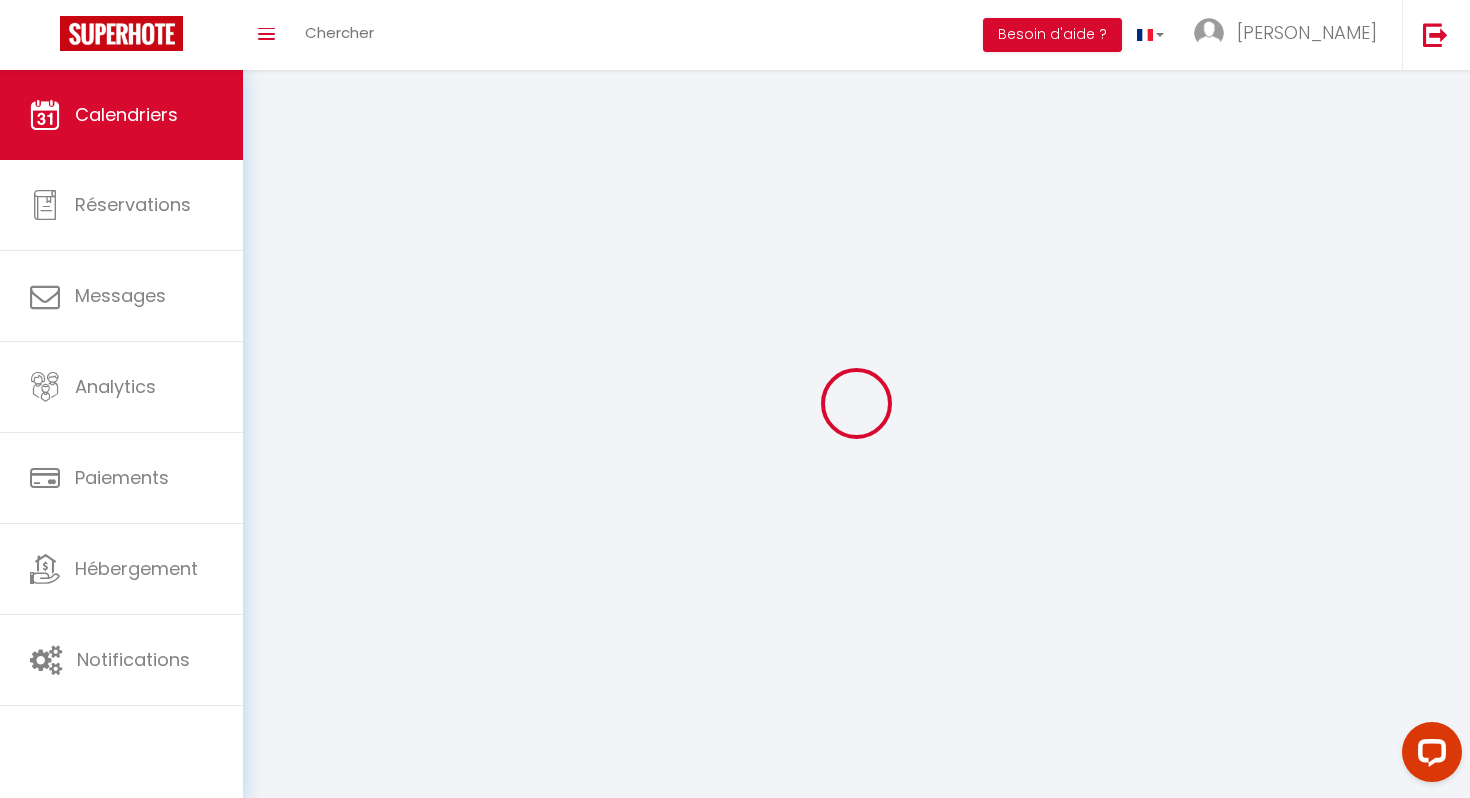 select 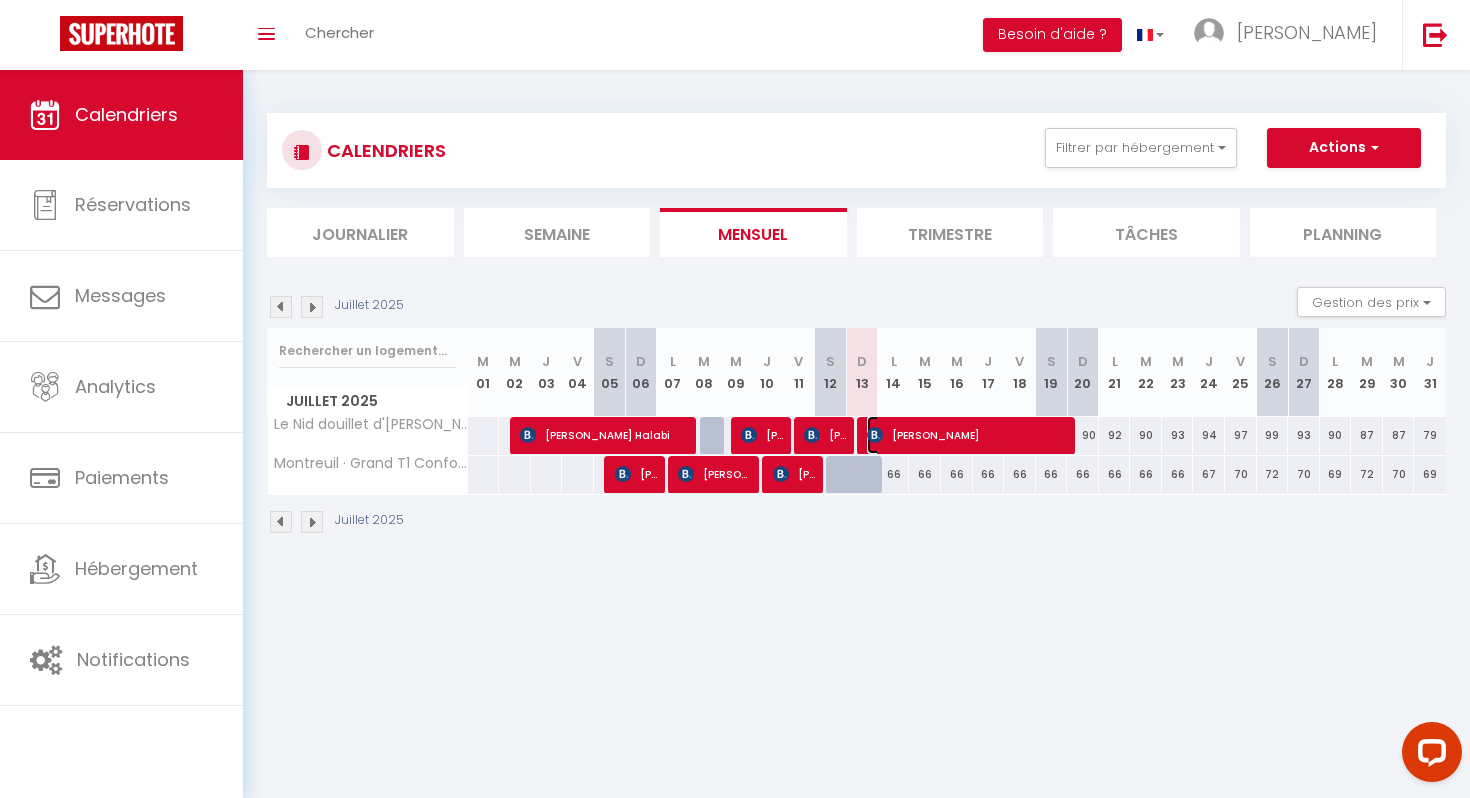 click on "[PERSON_NAME]" at bounding box center [968, 435] 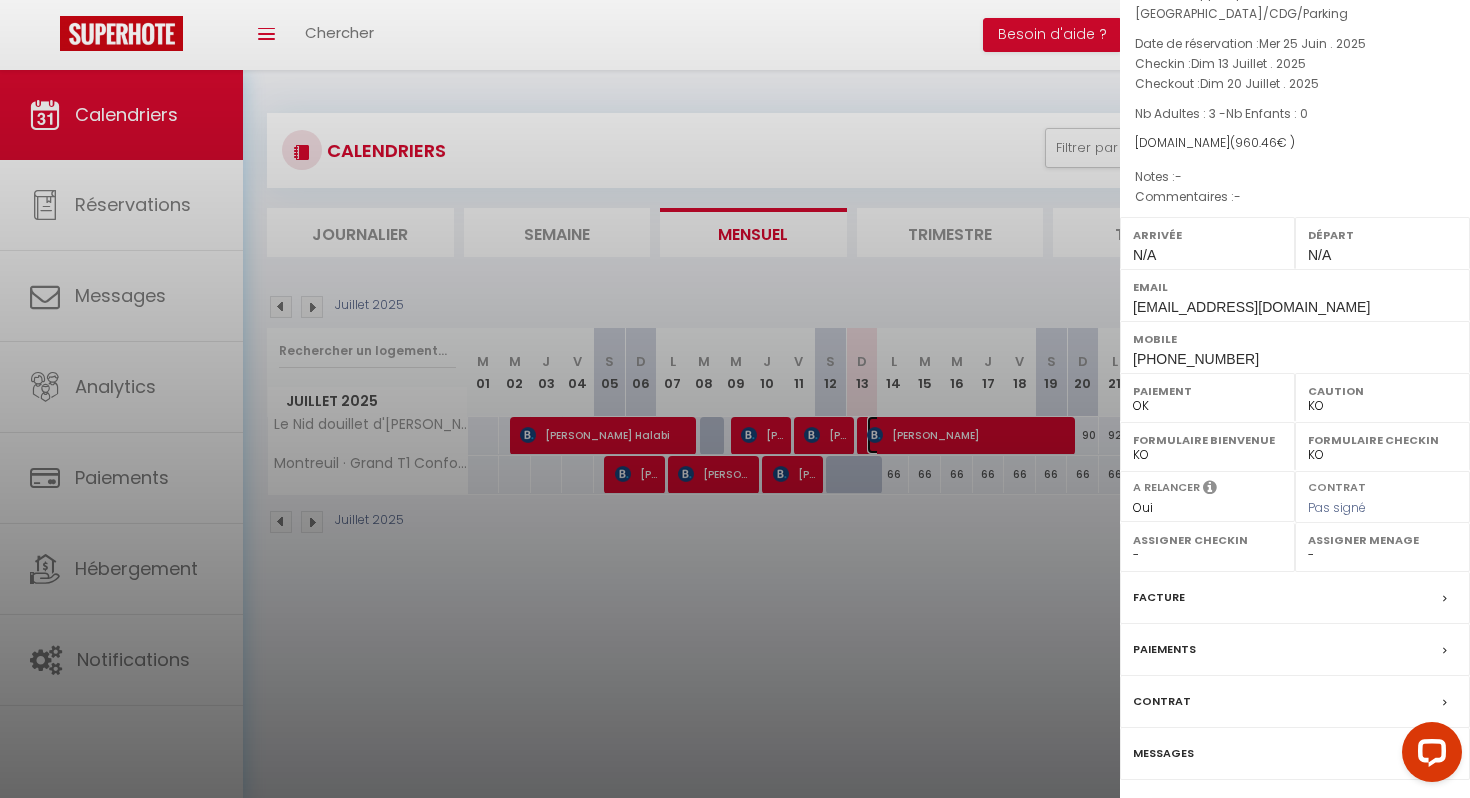 scroll, scrollTop: 154, scrollLeft: 0, axis: vertical 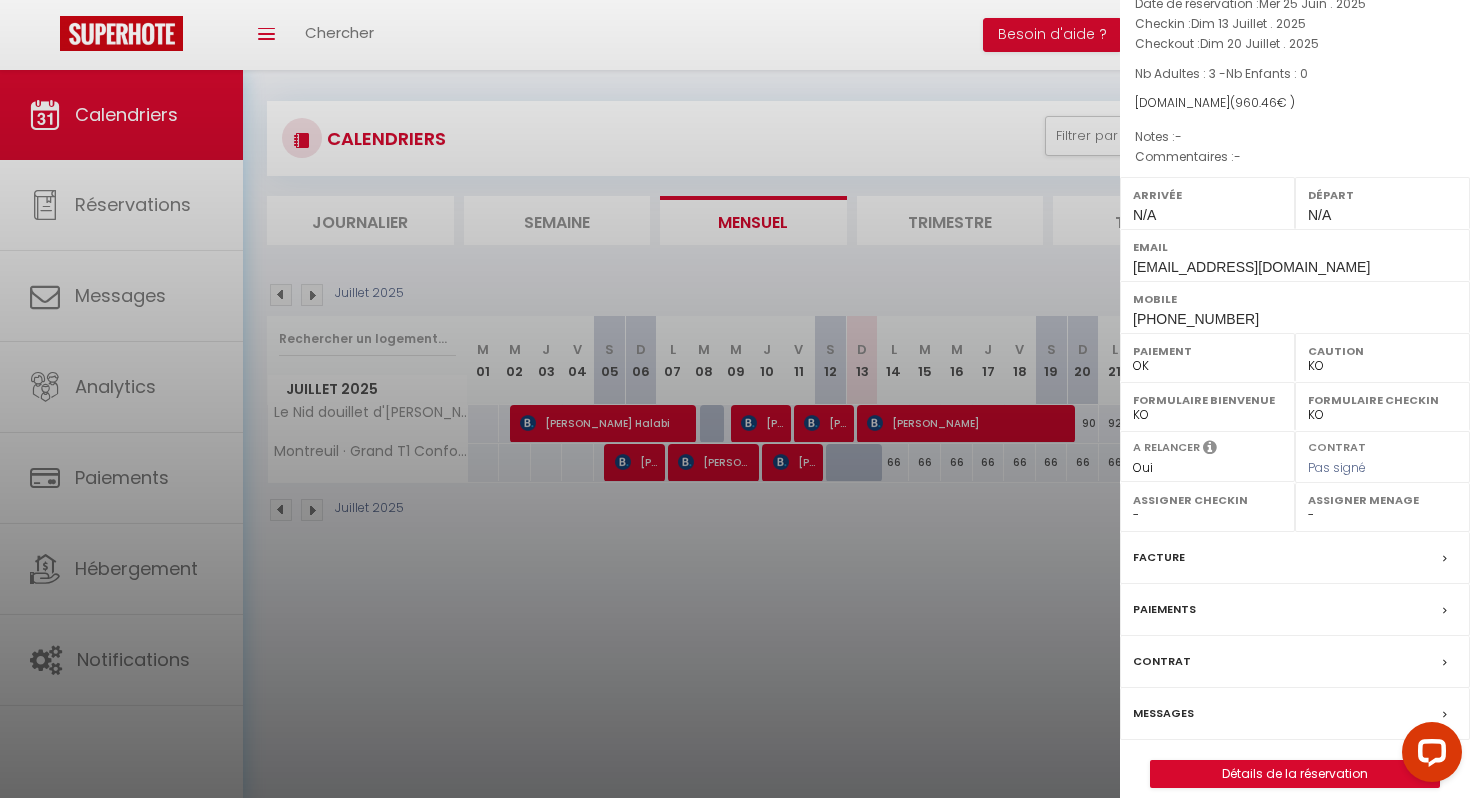 click at bounding box center (735, 399) 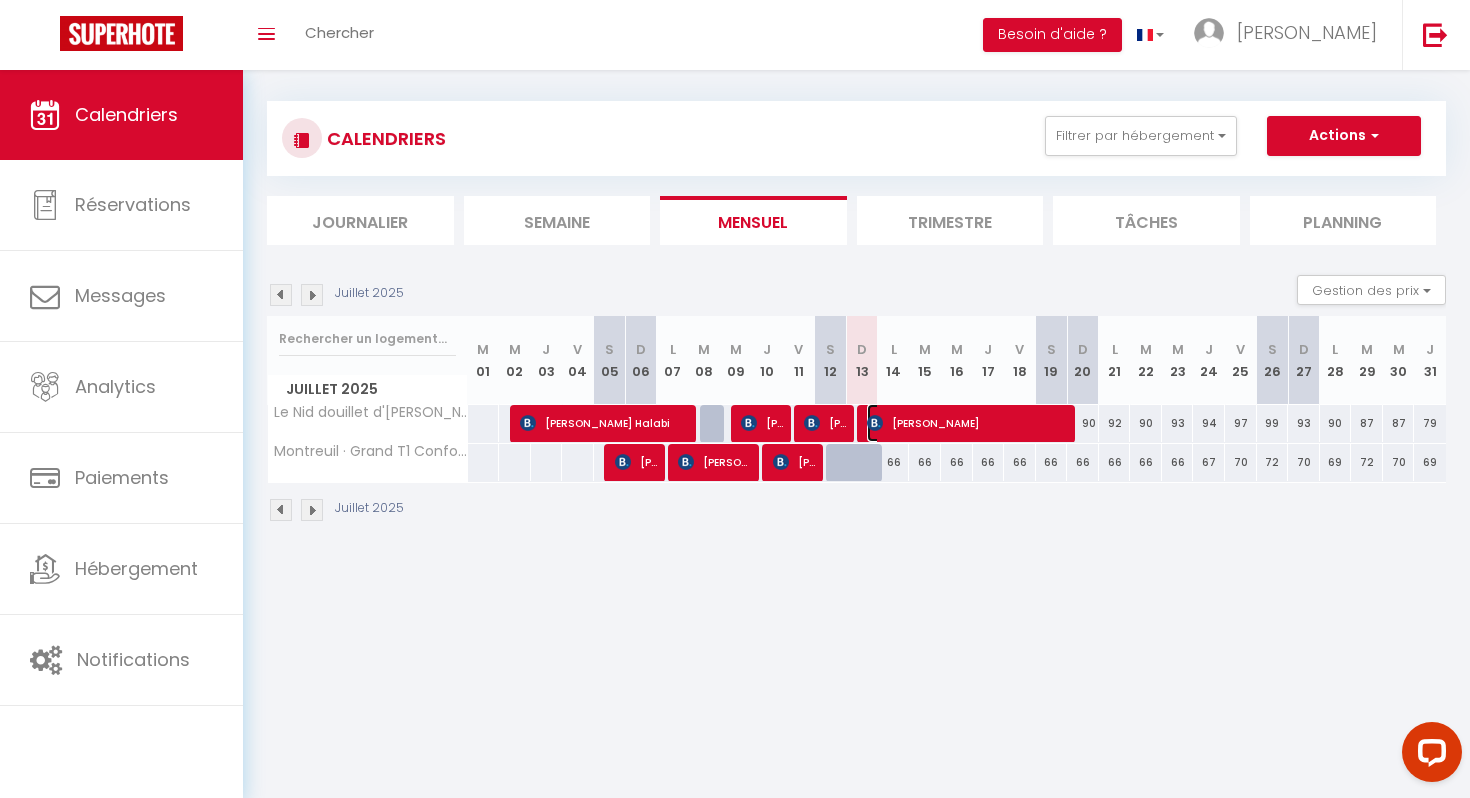 click on "[PERSON_NAME]" at bounding box center (968, 423) 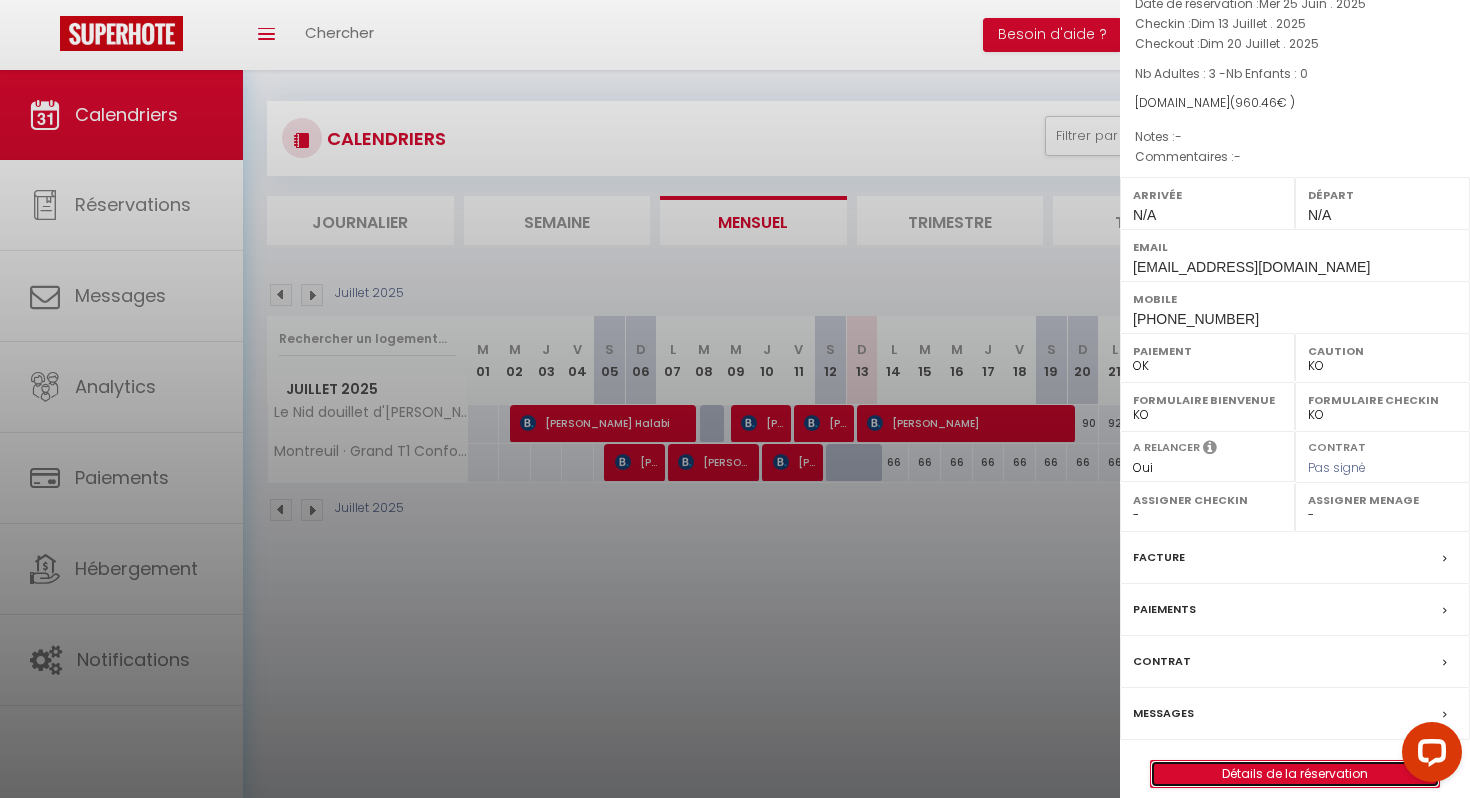 click on "Détails de la réservation" at bounding box center [1295, 774] 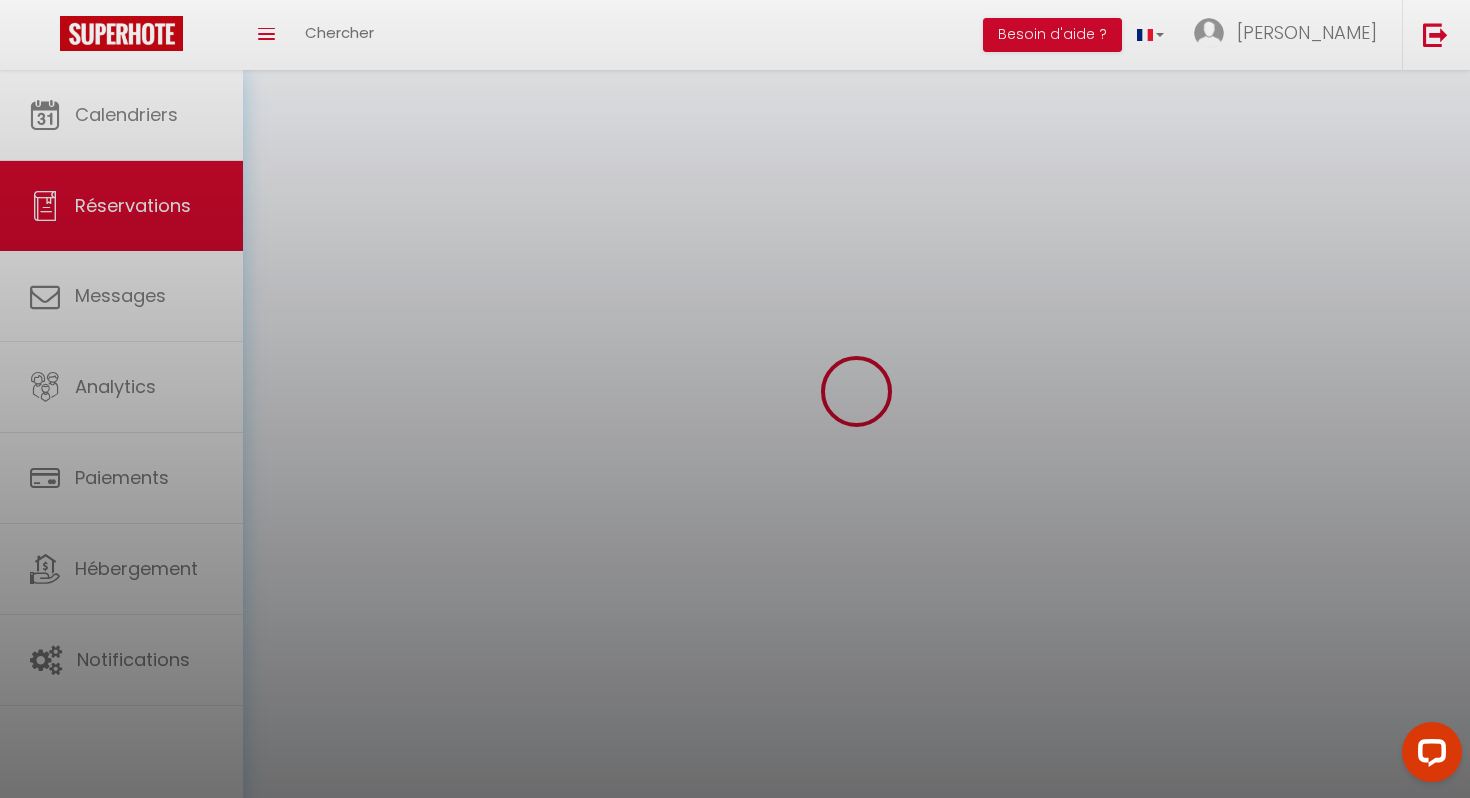 scroll, scrollTop: 0, scrollLeft: 0, axis: both 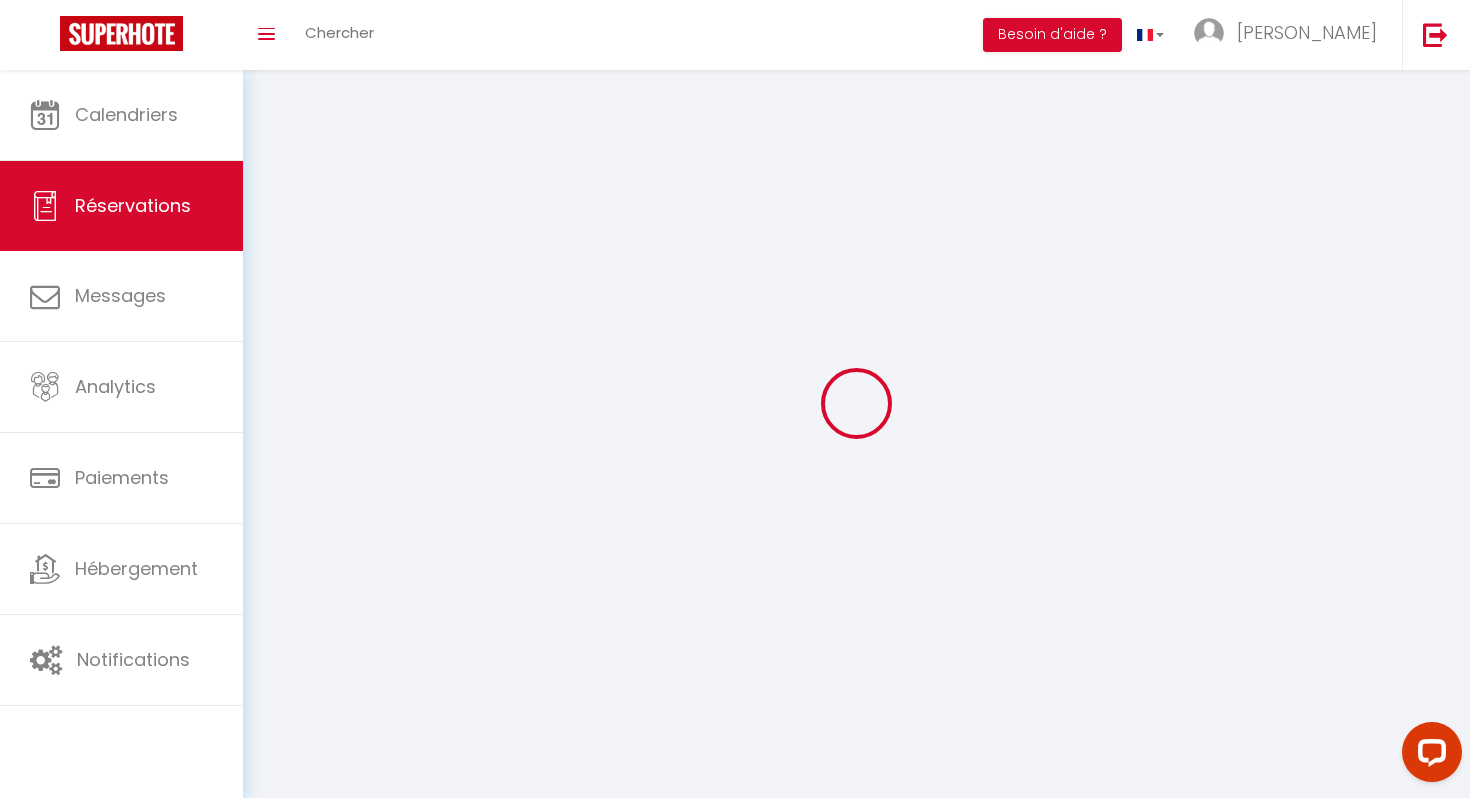 select 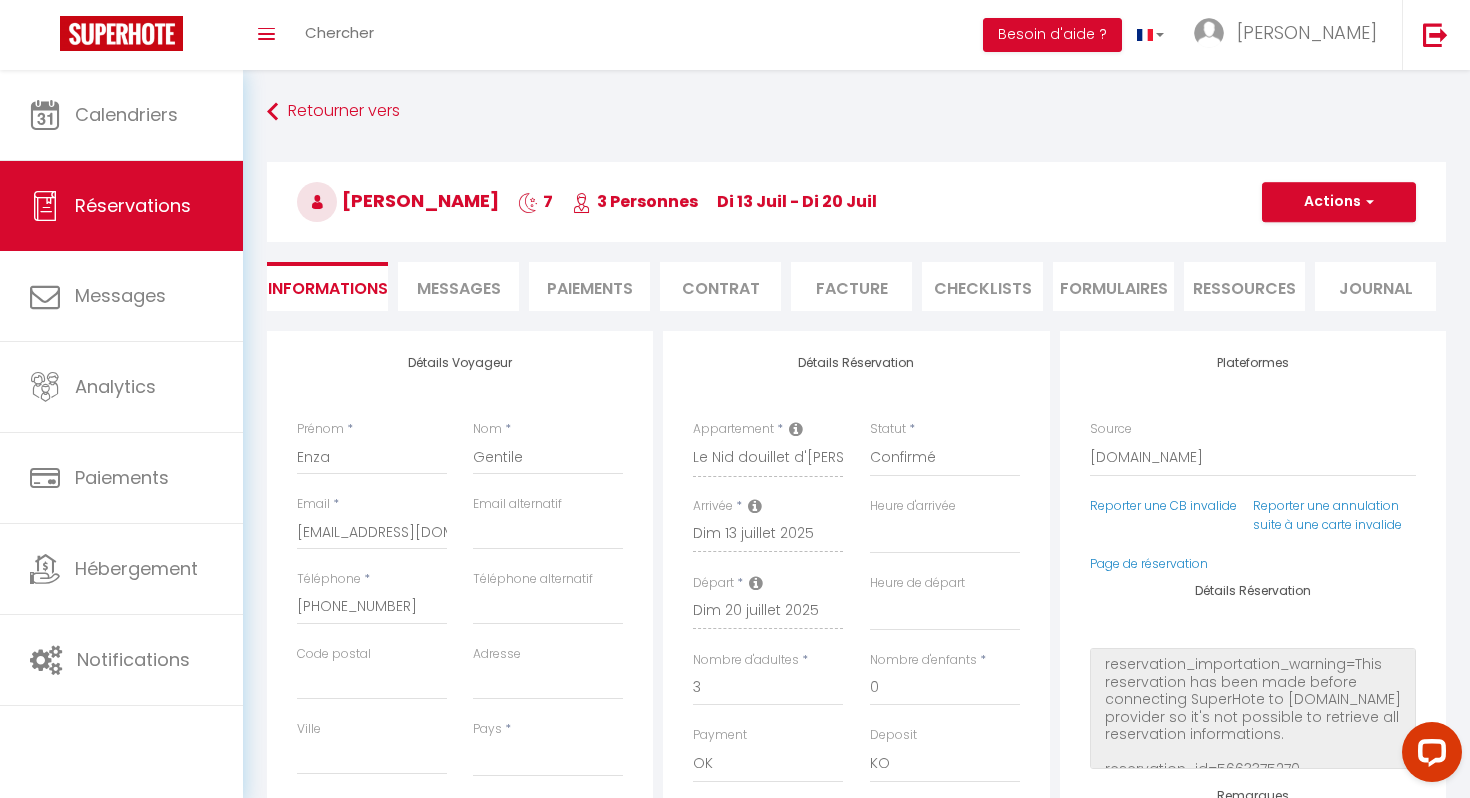 select 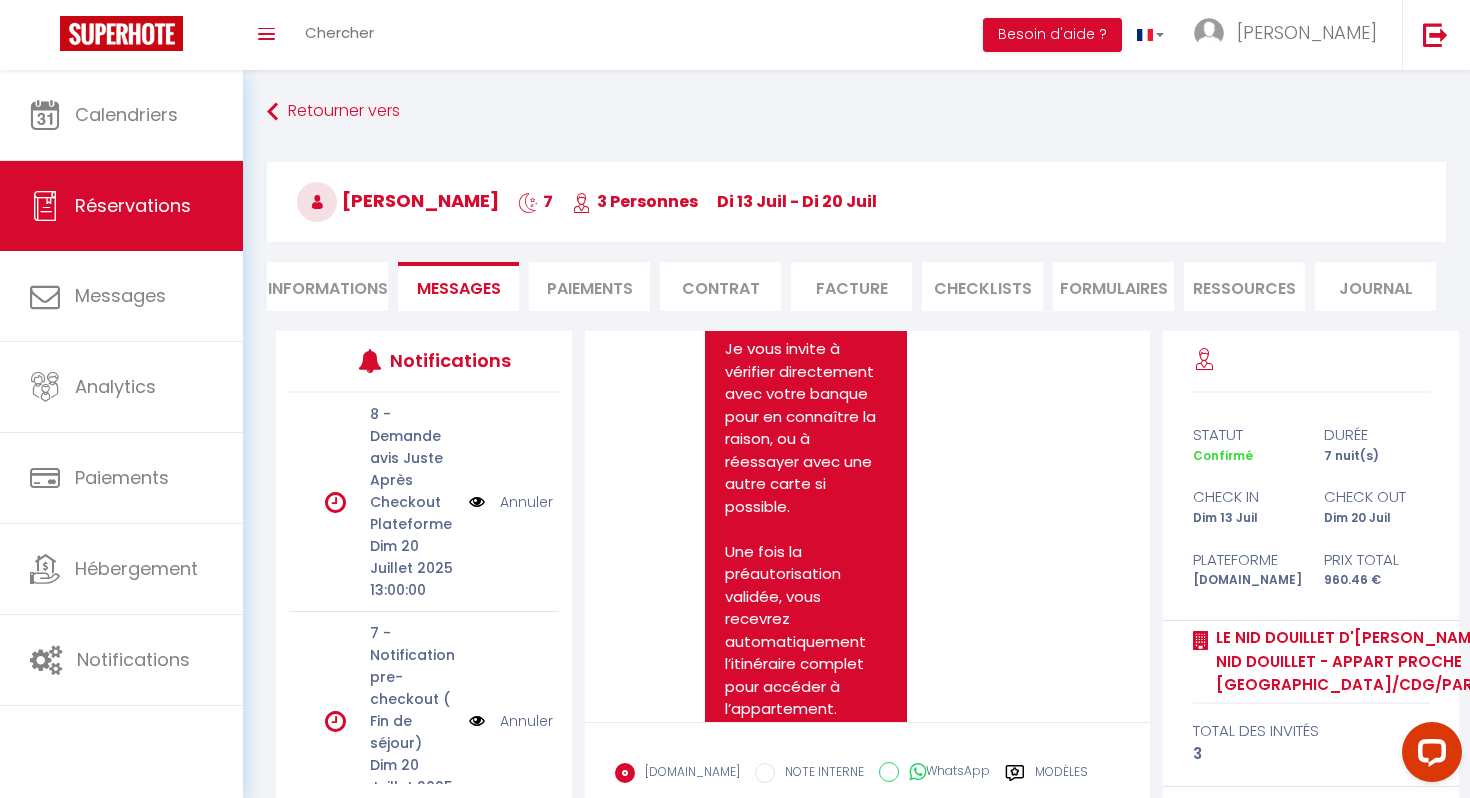scroll, scrollTop: 8058, scrollLeft: 0, axis: vertical 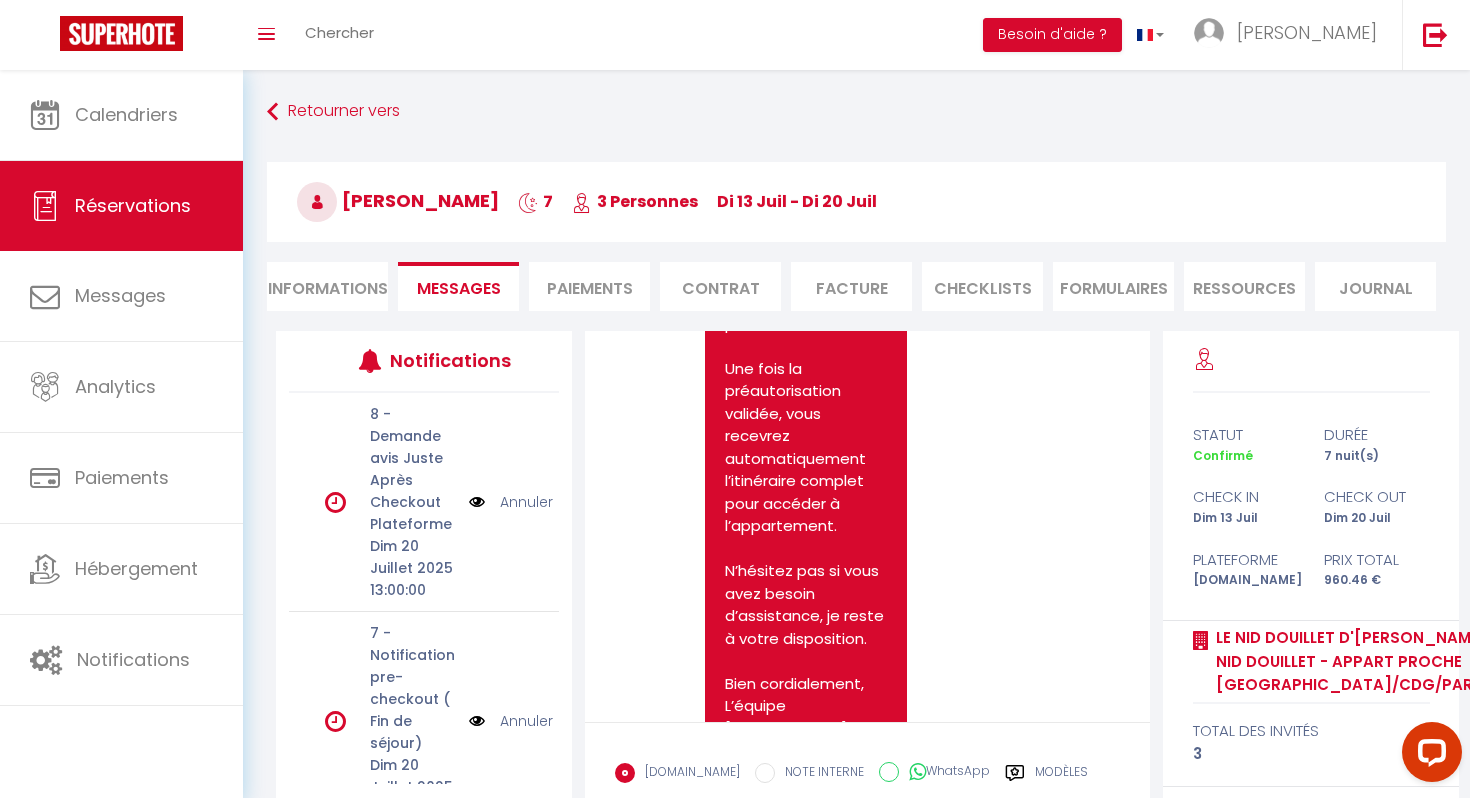 click 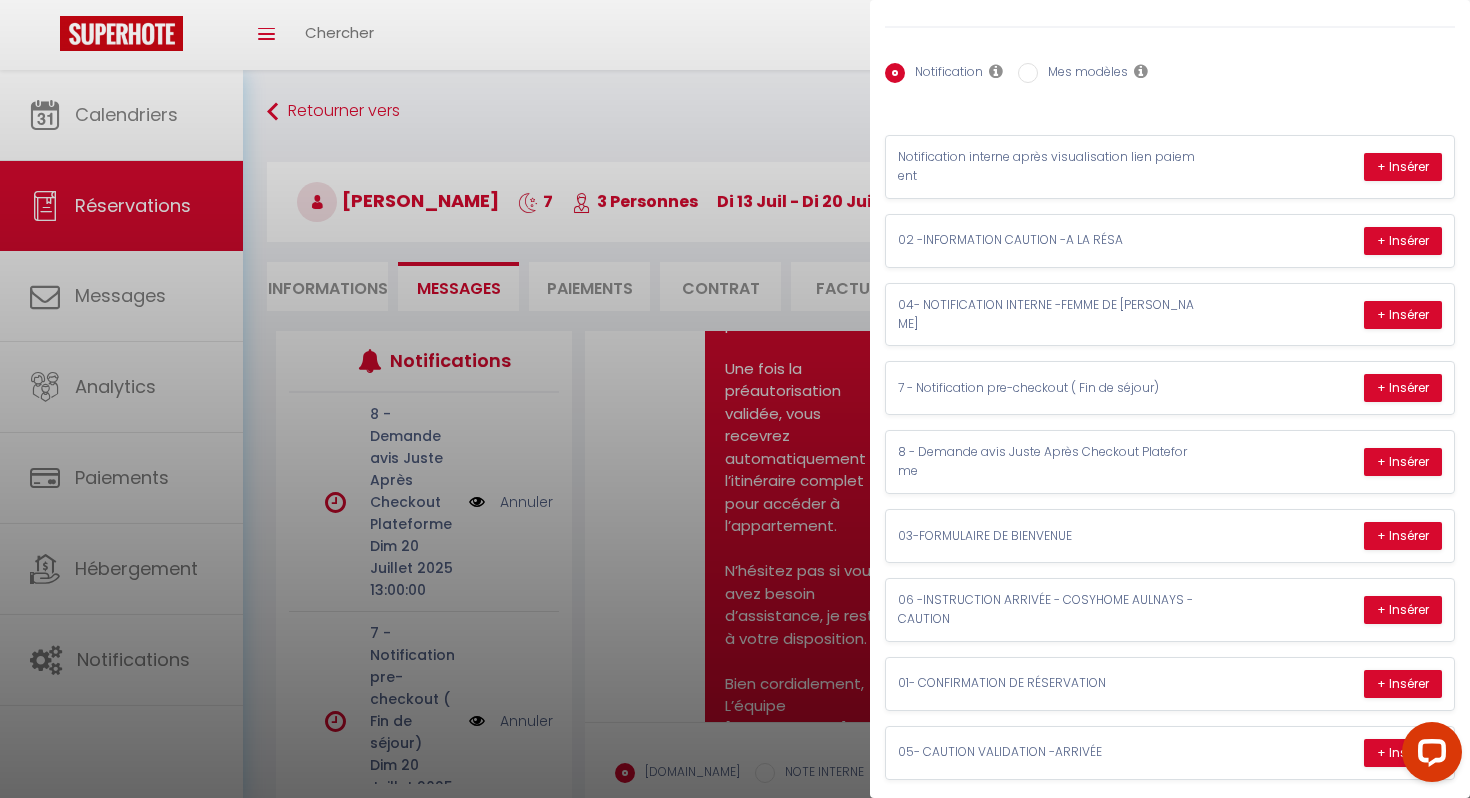 scroll, scrollTop: 76, scrollLeft: 0, axis: vertical 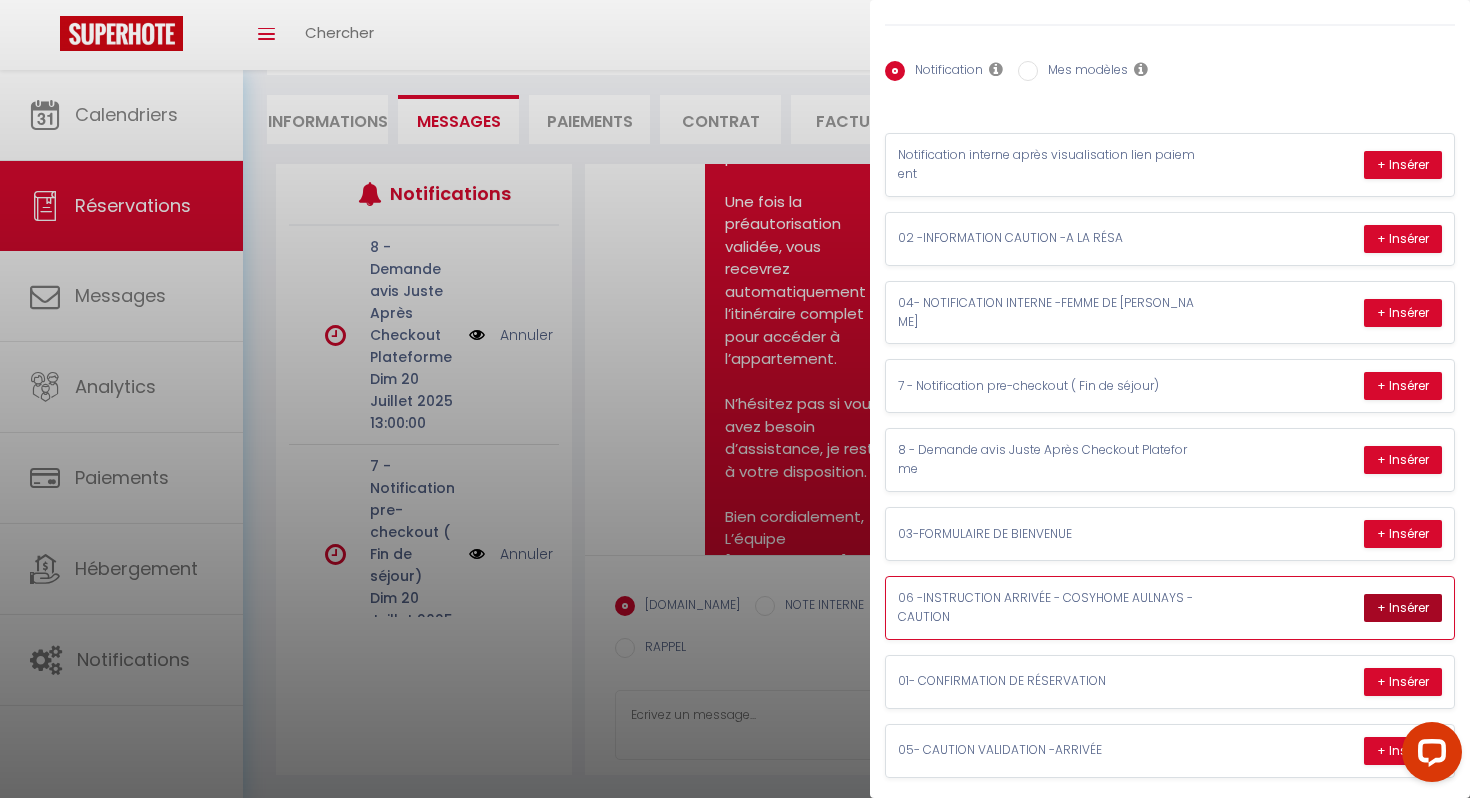 click on "+ Insérer" at bounding box center [1403, 608] 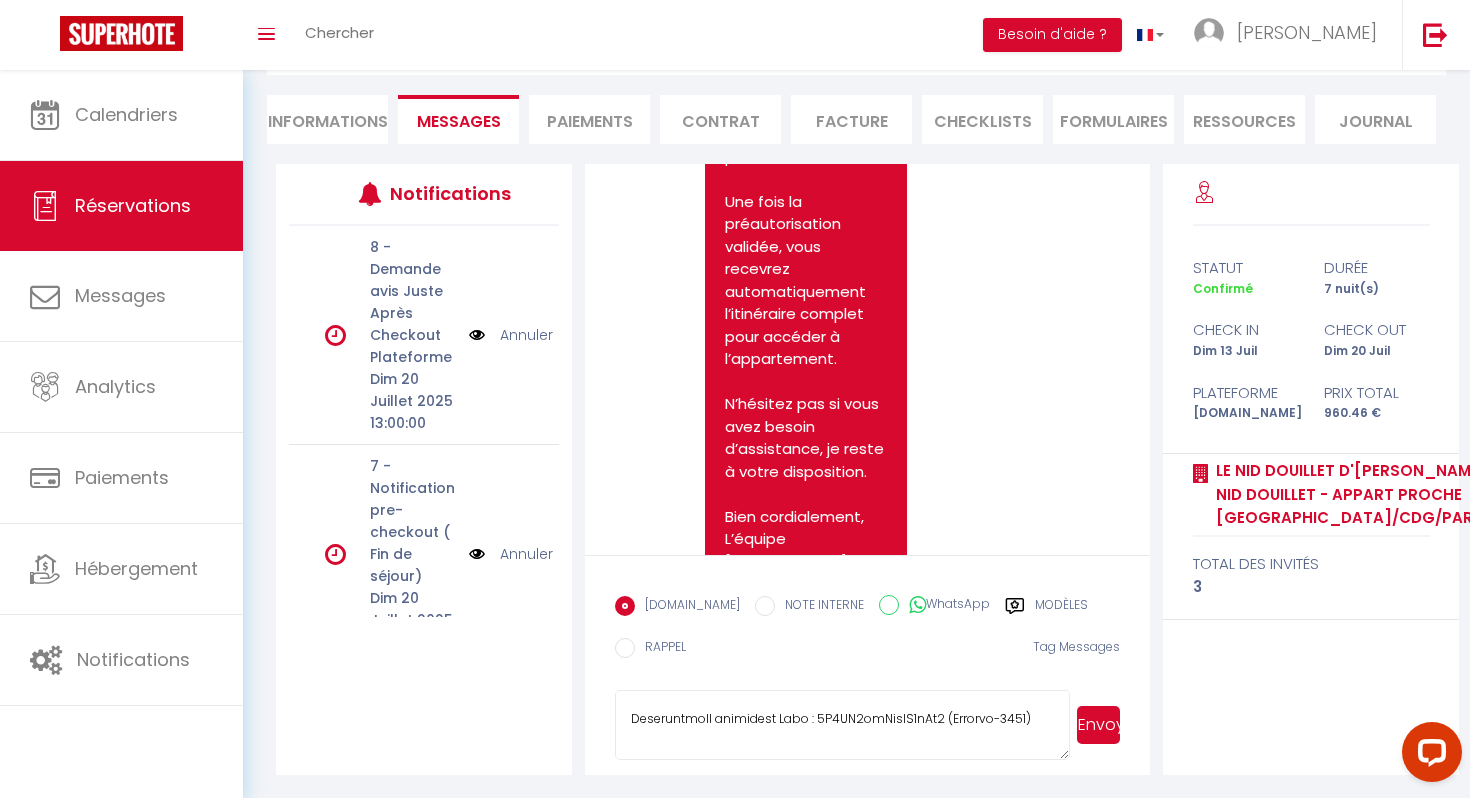scroll, scrollTop: 1169, scrollLeft: 0, axis: vertical 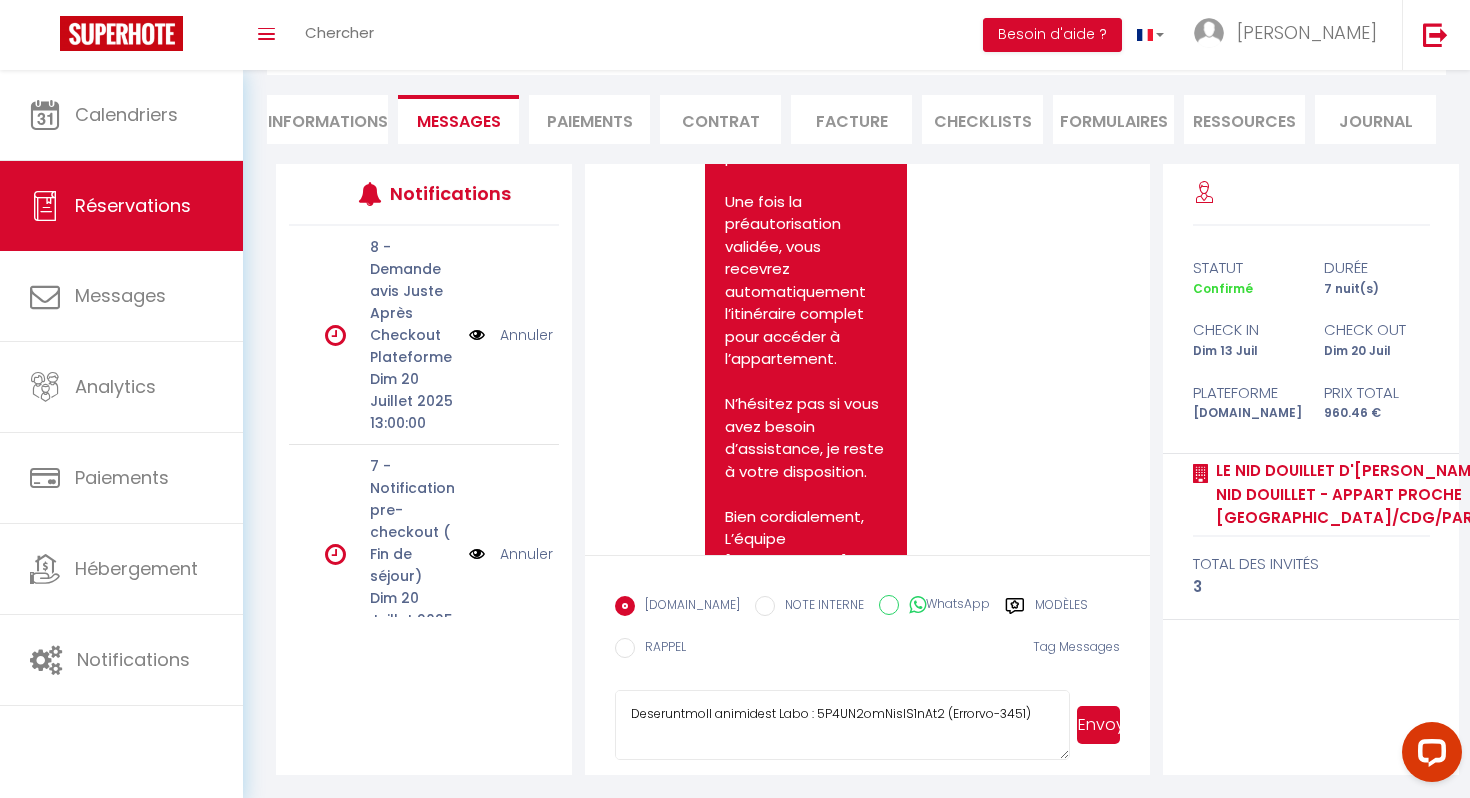 click on "Envoyer" at bounding box center [1098, 725] 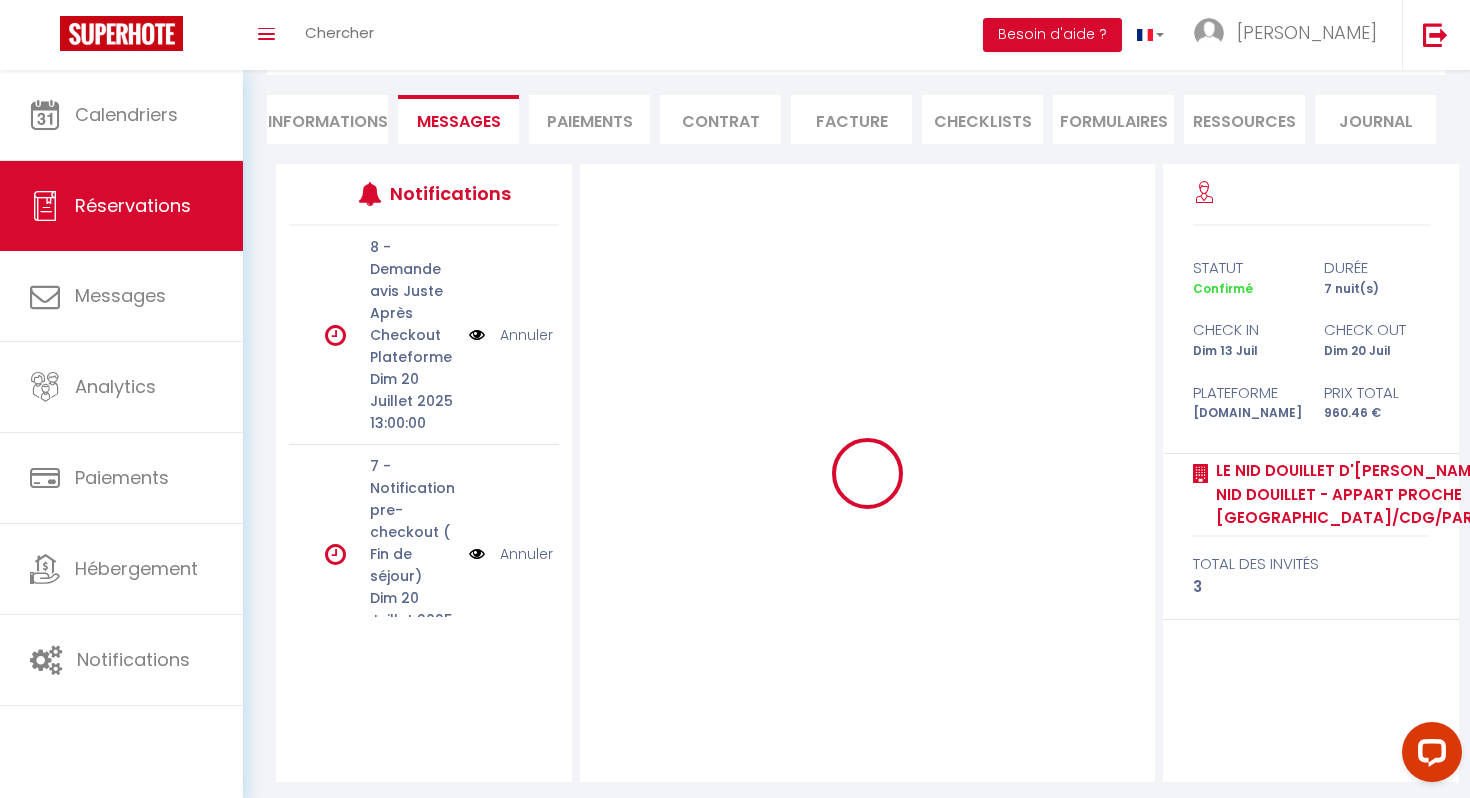 type 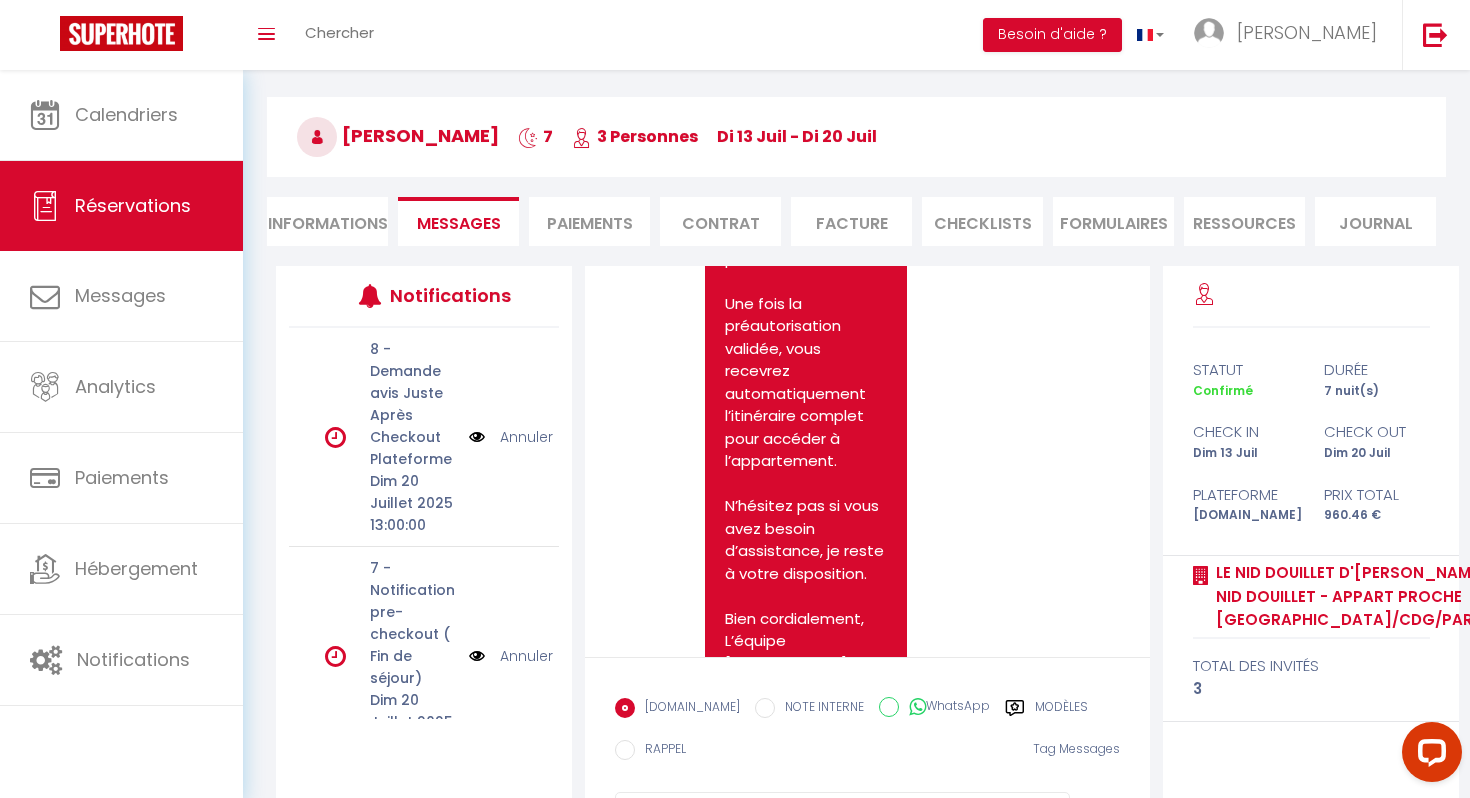 scroll, scrollTop: 115, scrollLeft: 0, axis: vertical 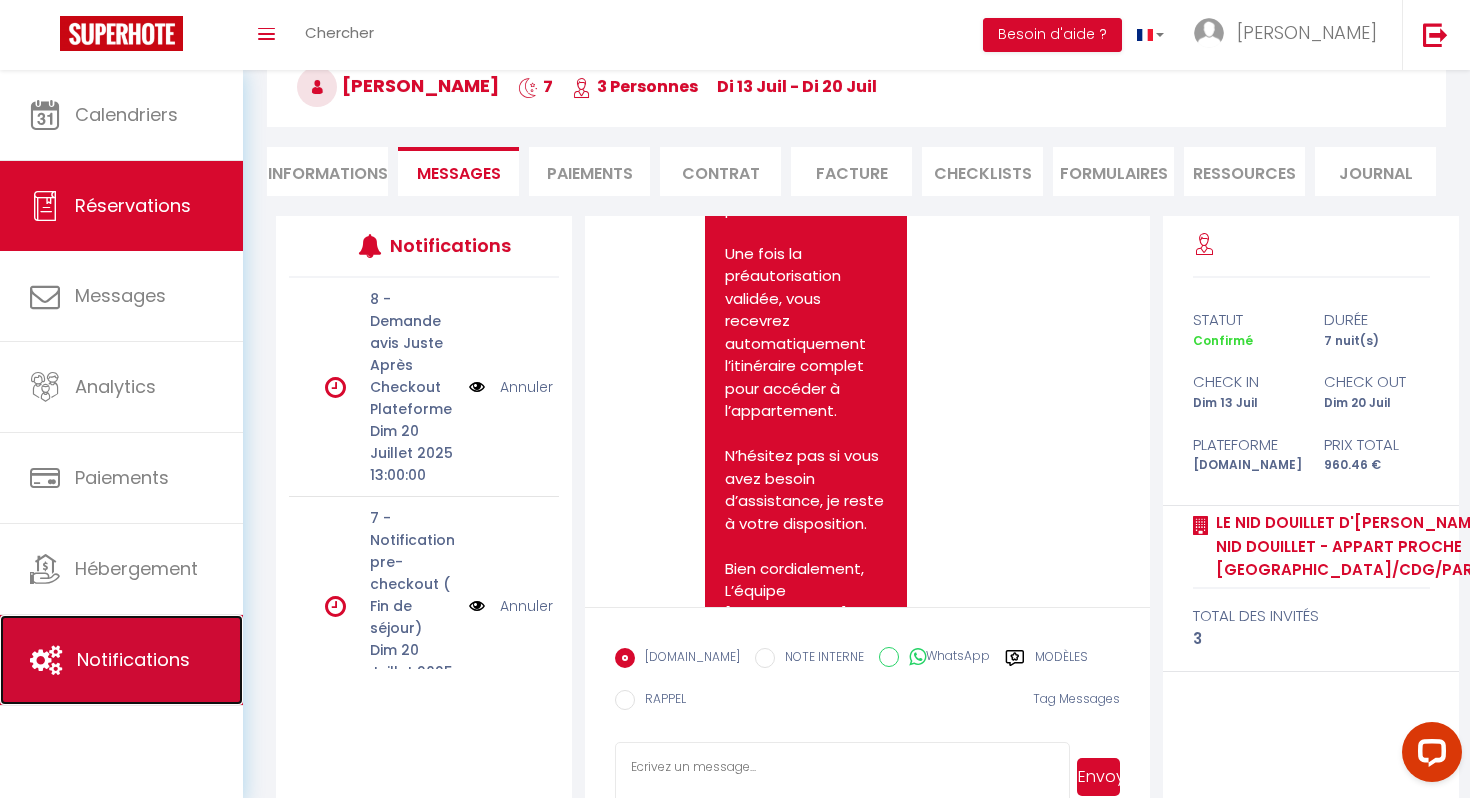 click on "Notifications" at bounding box center [121, 660] 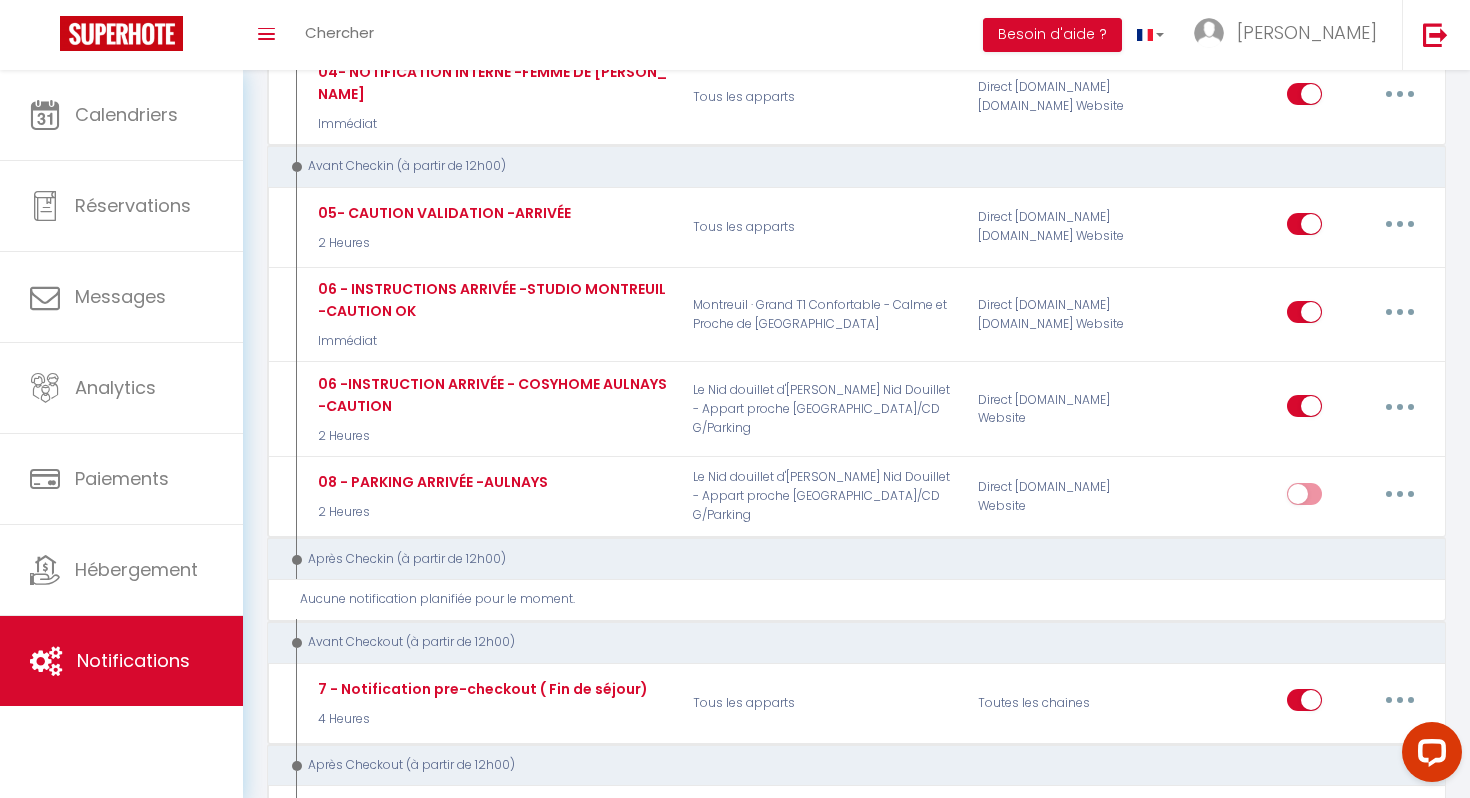 scroll, scrollTop: 621, scrollLeft: 0, axis: vertical 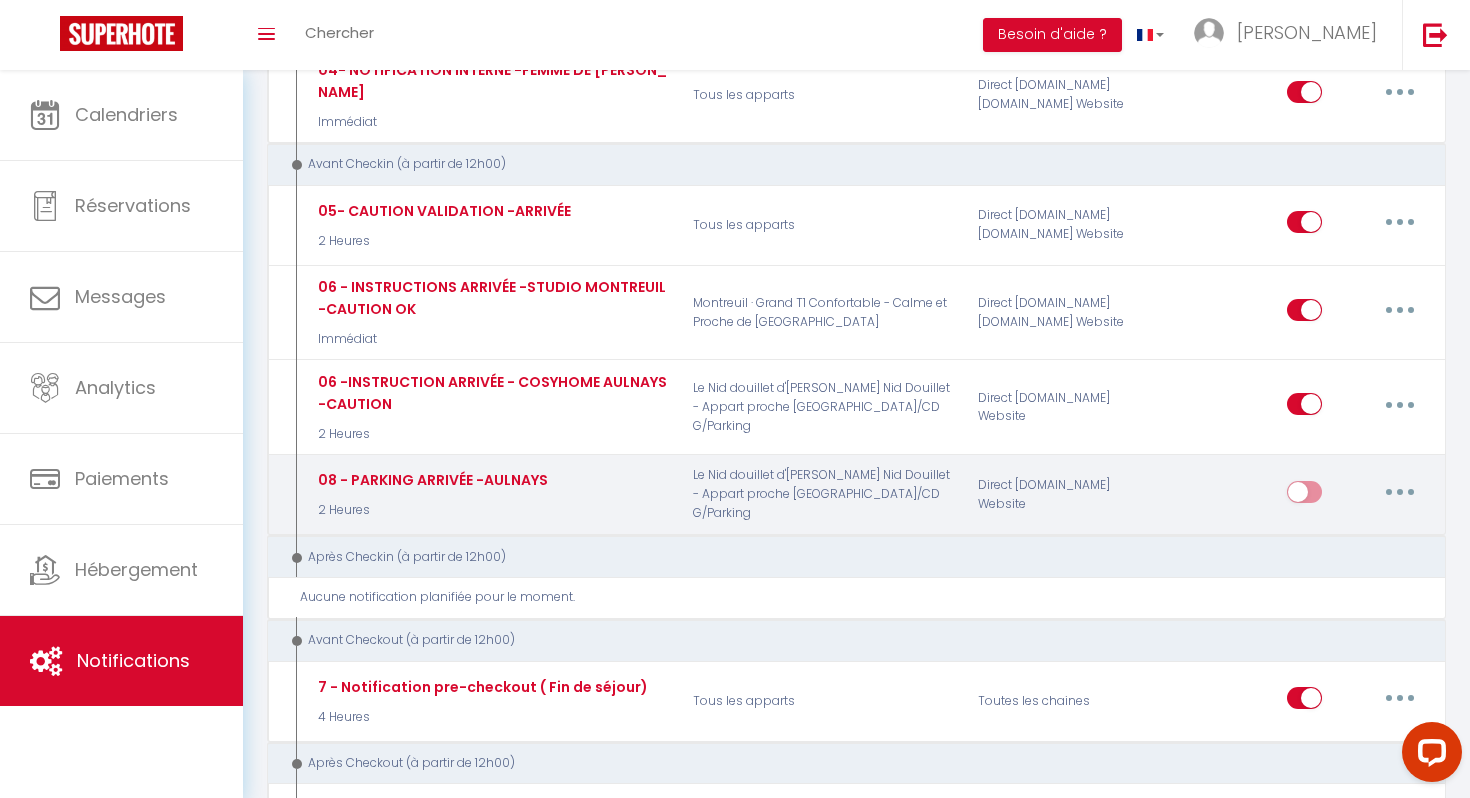 click at bounding box center [1400, 492] 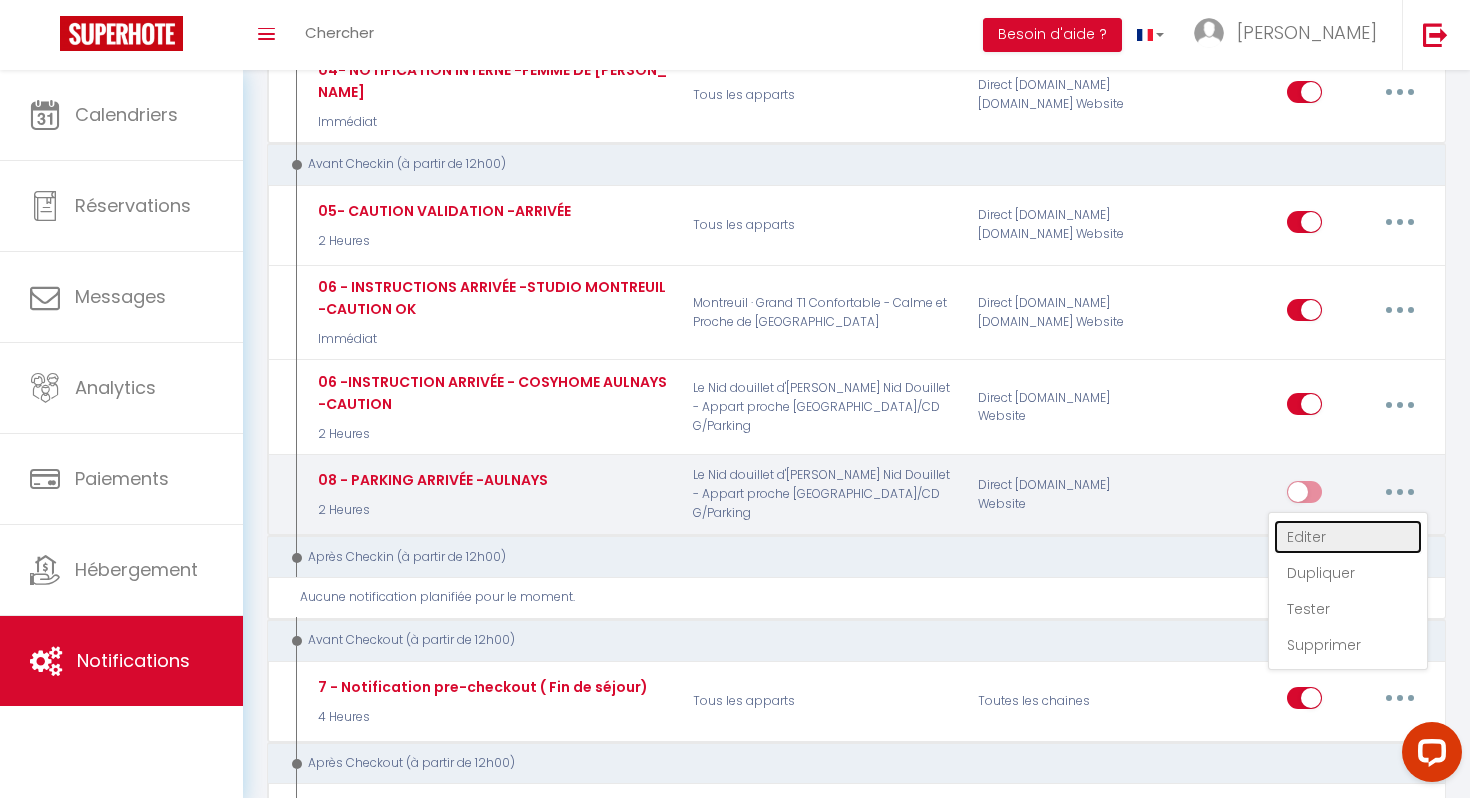 click on "Editer" at bounding box center (1348, 537) 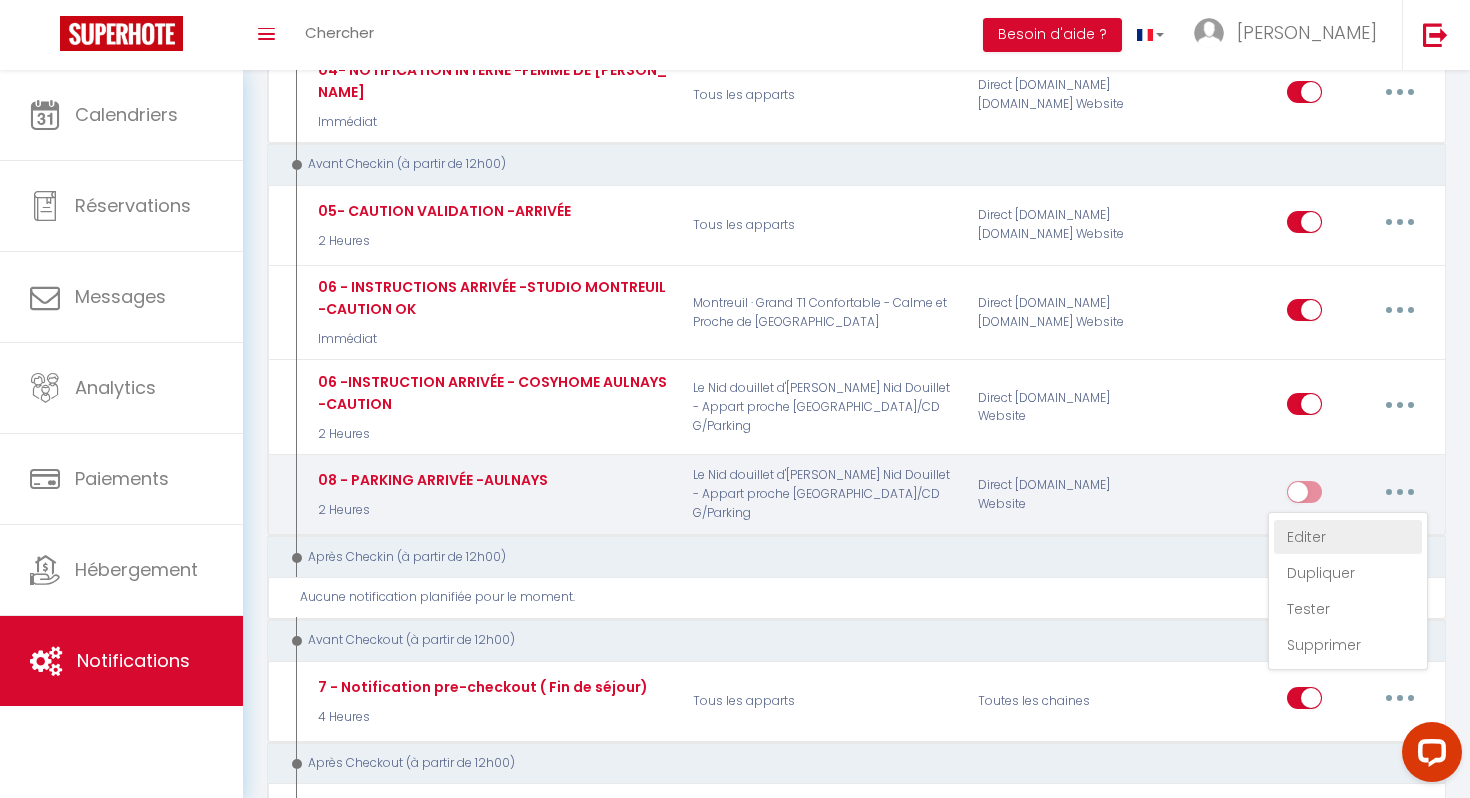 type on "08 - PARKING ARRIVÉE -AULNAYS" 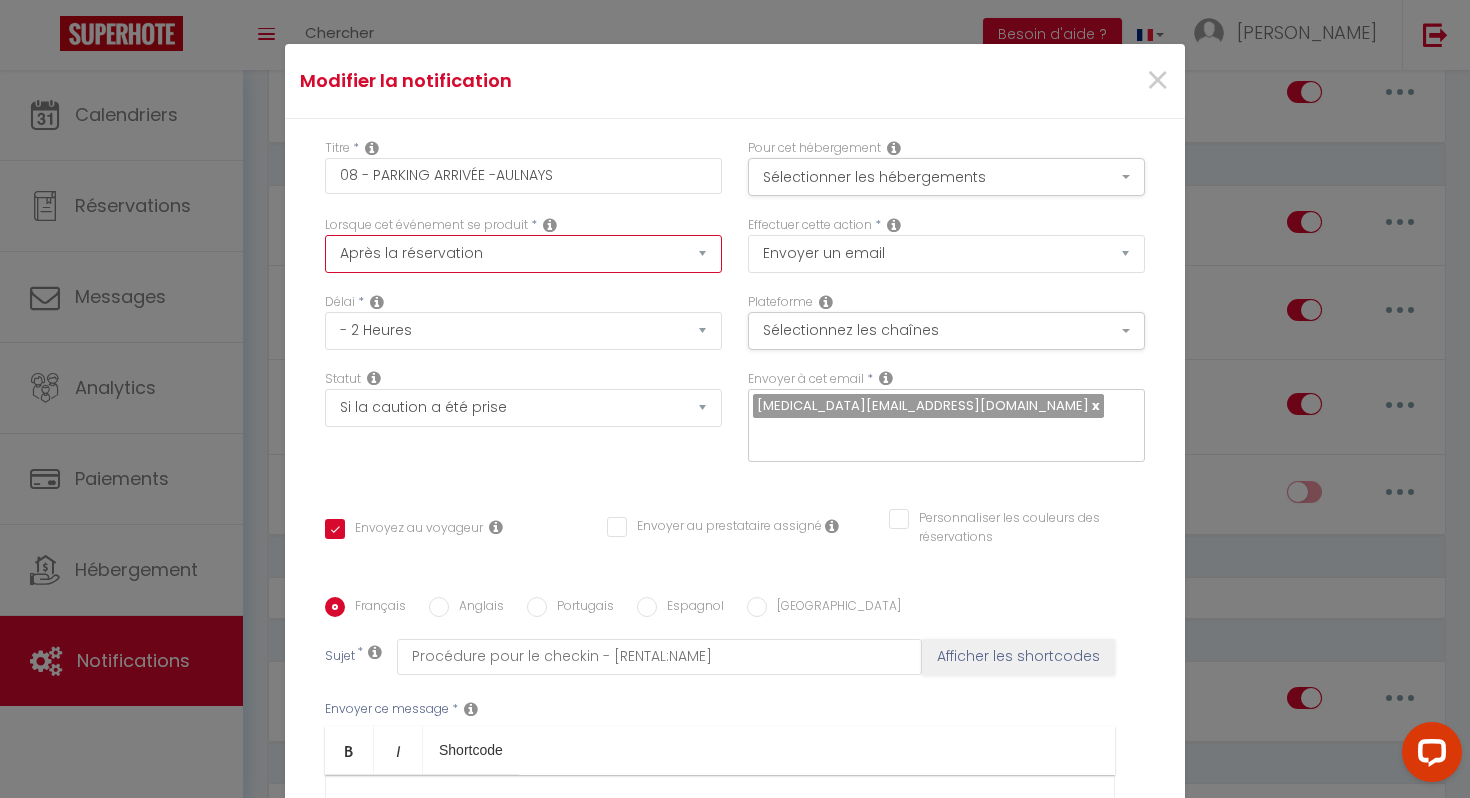 click on "Après la réservation   Avant Checkin (à partir de 12h00)   Après Checkin (à partir de 12h00)   Avant Checkout (à partir de 12h00)   Après Checkout (à partir de 12h00)   Température   Co2   Bruit sonore   Après visualisation lien paiement   Après Paiement Lien KO   Après Caution Lien KO   Après Paiement Automatique KO   Après Caution Automatique KO   Après Visualisation du Contrat   Après Signature du Contrat   Paiement OK   Après soumission formulaire bienvenue   Aprés annulation réservation   Après remboursement automatique   Date spécifique   Après Assignation   Après Désassignation   Après soumission online checkin   Caution OK" at bounding box center [523, 254] 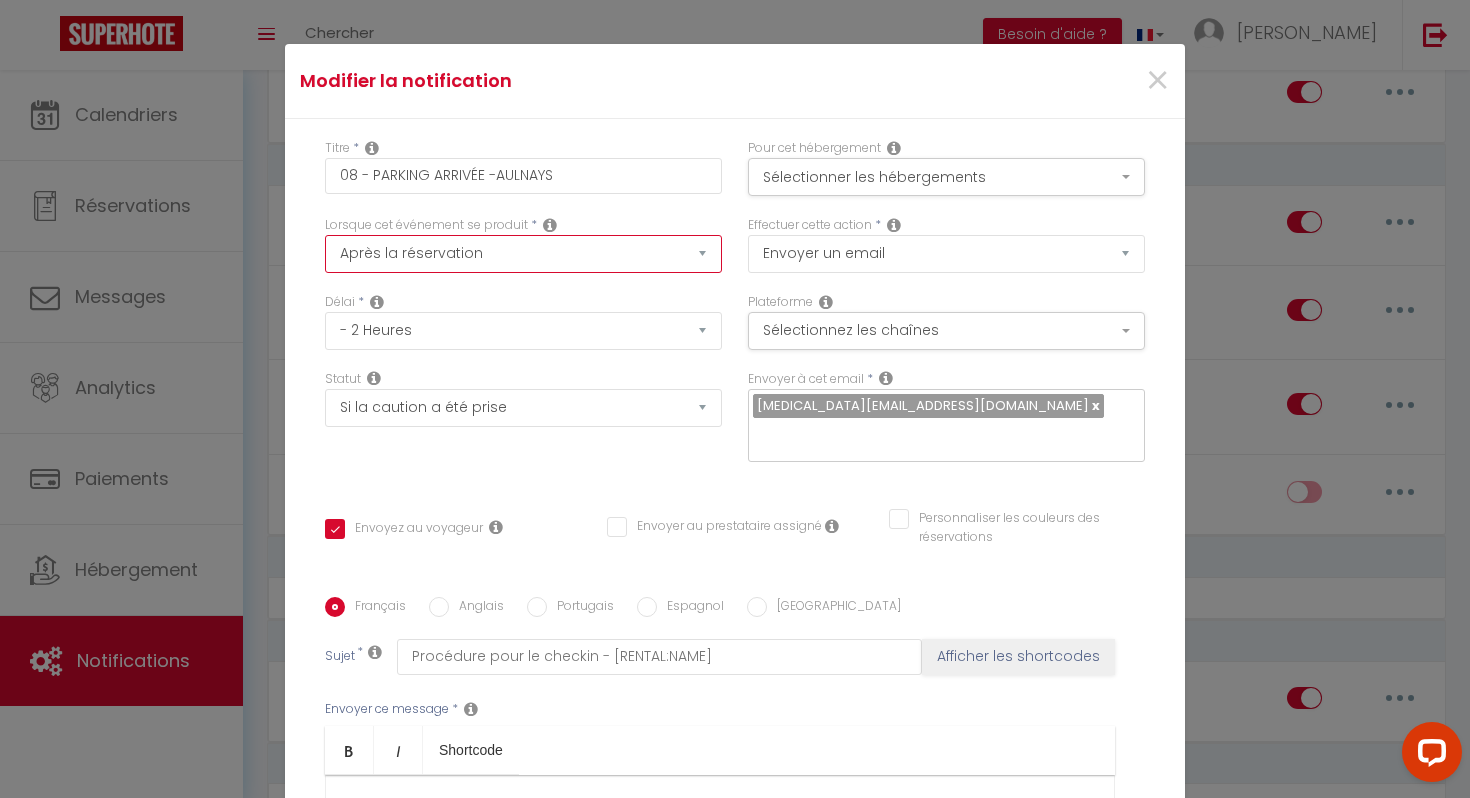 select on "20" 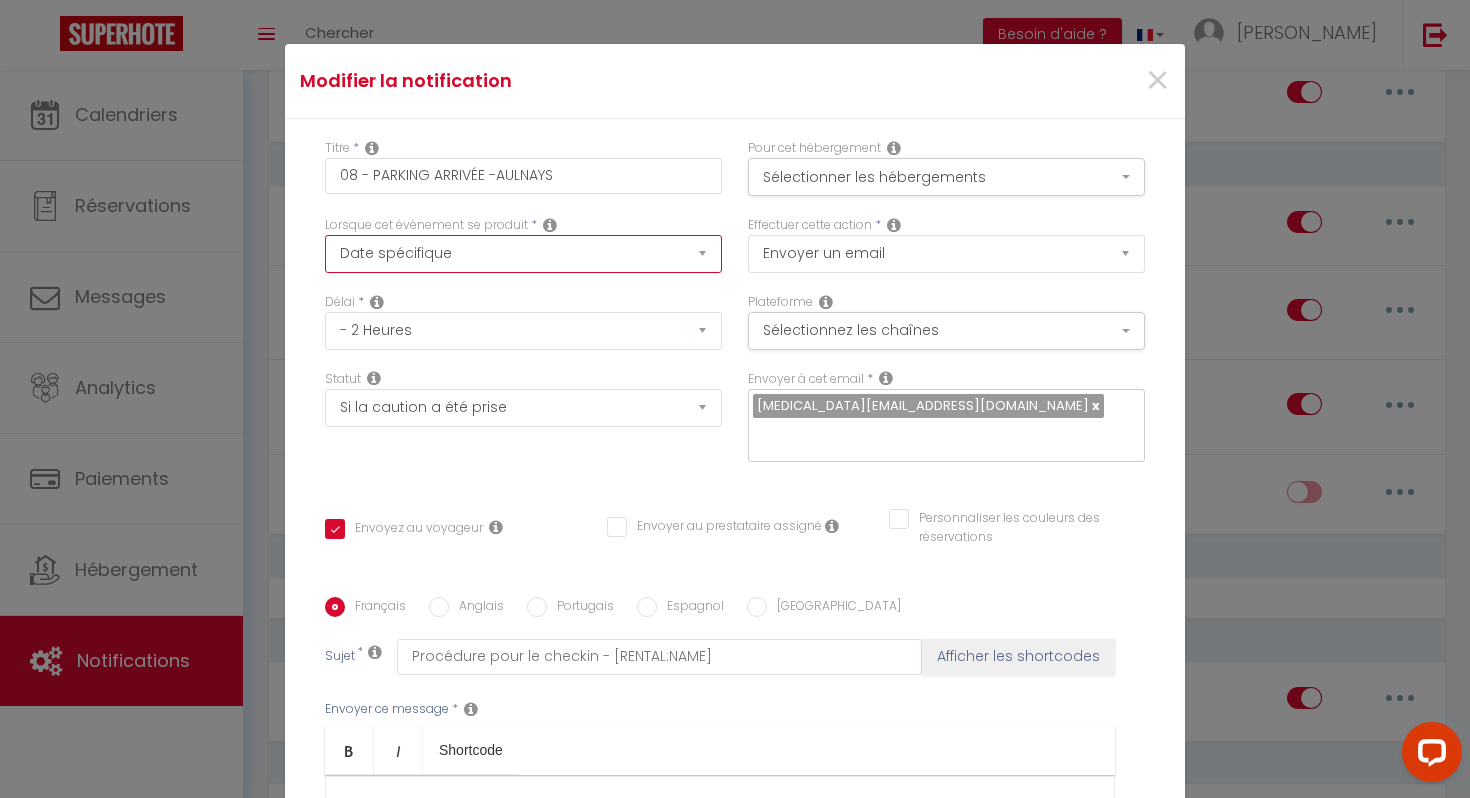 checkbox on "true" 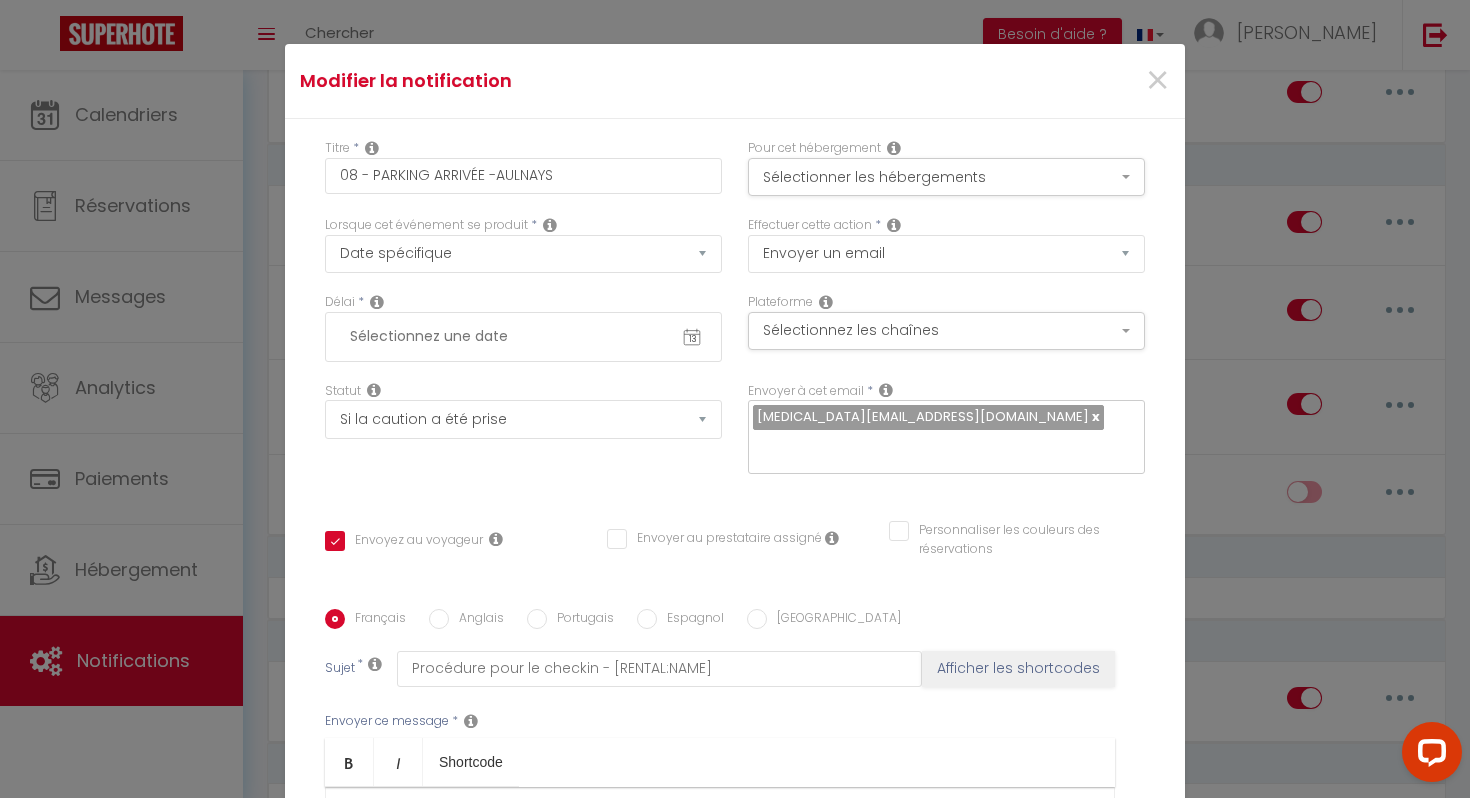click at bounding box center [523, 337] 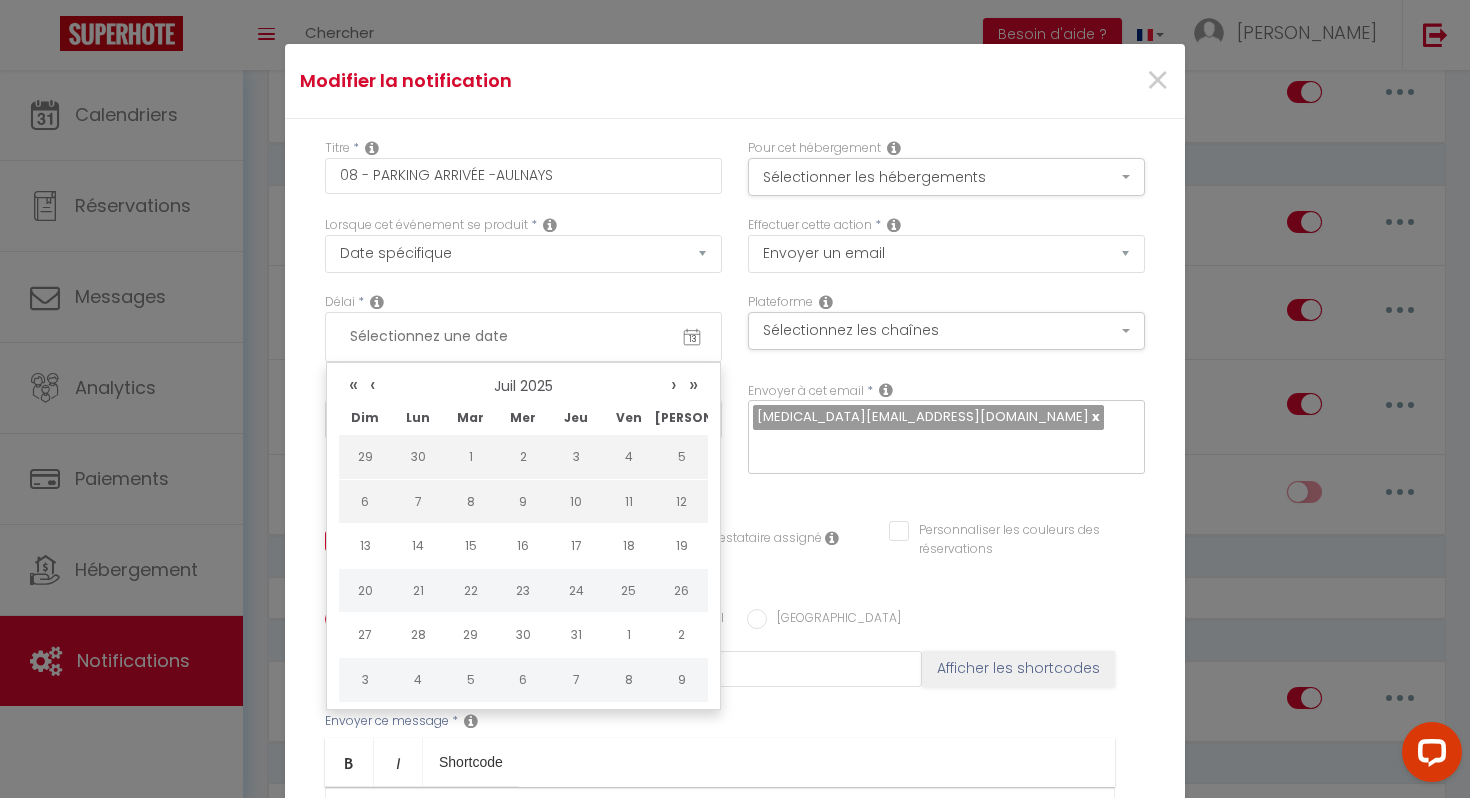 click at bounding box center (523, 337) 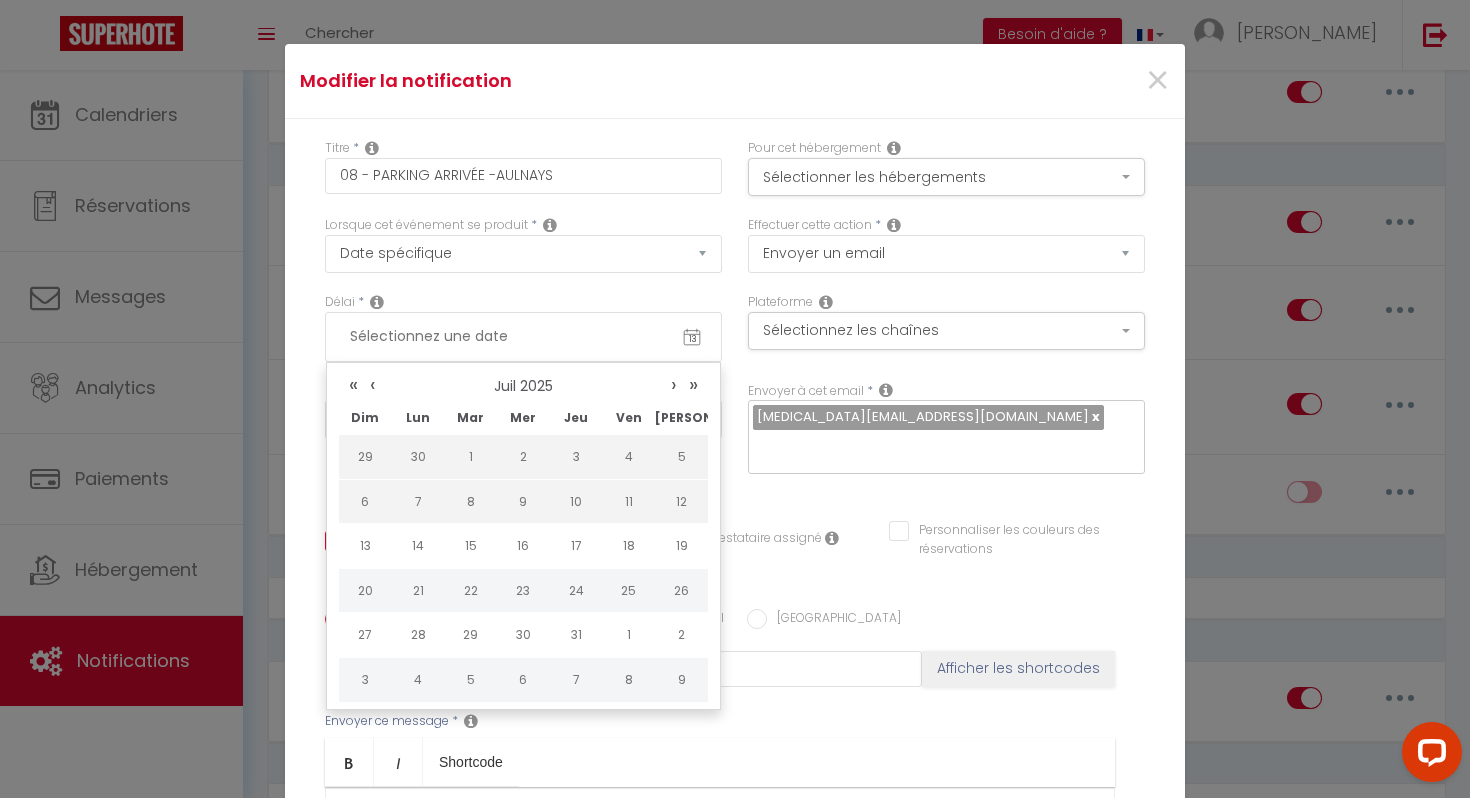 click on "Titre   *     08 - PARKING ARRIVÉE -AULNAYS   Pour cet hébergement
Sélectionner les hébergements
Tous les apparts
Autres
Le Nid douillet d'Aulnay  · Le Nid Douillet - Appart  proche [GEOGRAPHIC_DATA]/CDG/Parking
Montreuil · Grand T1  Confortable - Calme et Proche de [GEOGRAPHIC_DATA]
Lorsque cet événement se produit   *      Après la réservation   Avant Checkin (à partir de 12h00)   Après Checkin (à partir de 12h00)   Avant Checkout (à partir de 12h00)   Après Checkout (à partir de 12h00)   Température   Co2   [MEDICAL_DATA] sonore   Après visualisation lien paiement   Après Paiement Lien KO   Après Caution Lien KO   Après Paiement Automatique KO   Après Caution Automatique KO   Paiement OK   Caution OK" at bounding box center (735, 603) 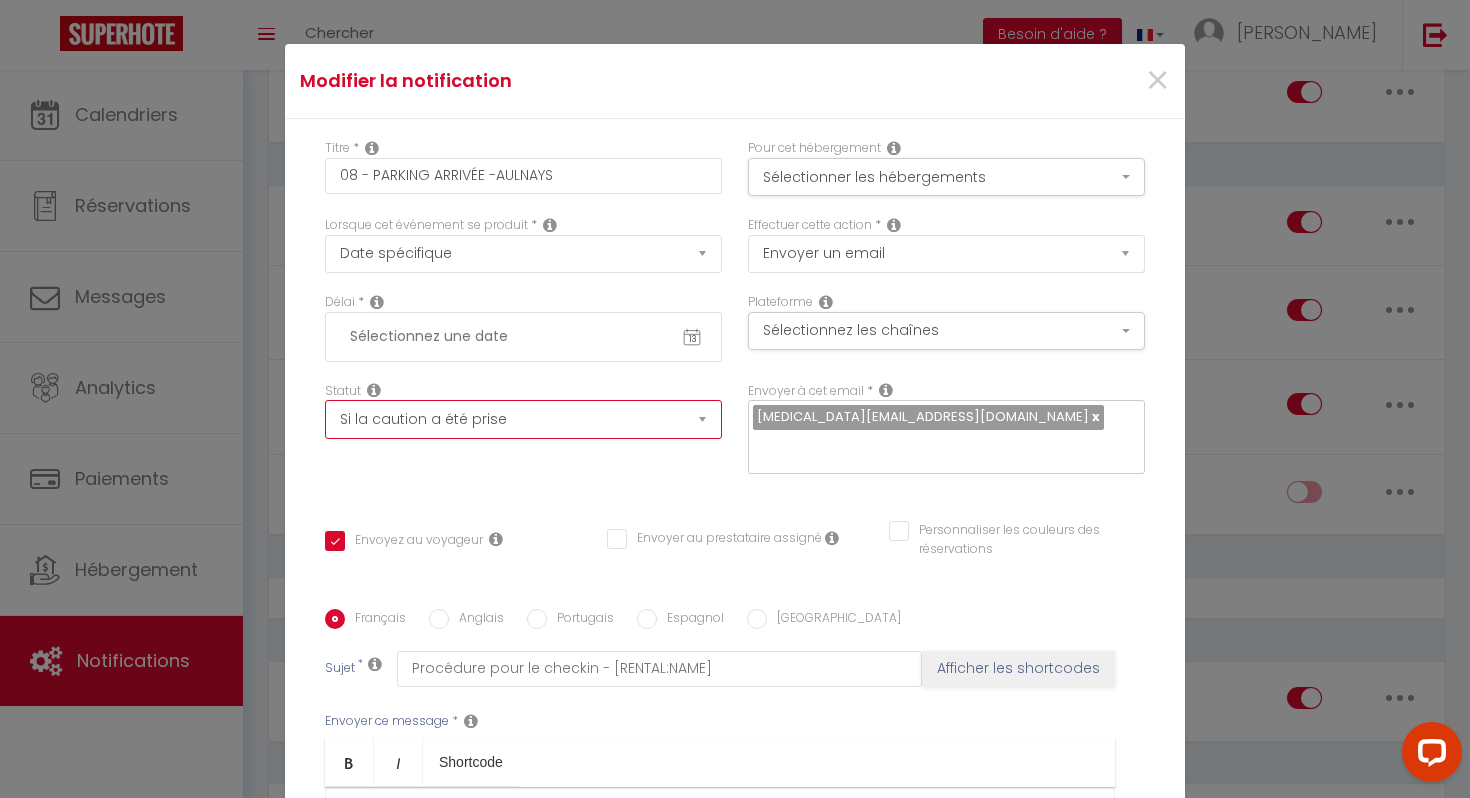 click on "Aucun   Si la réservation est payée   Si réservation non payée   Si la caution a été prise   Si caution non payée" at bounding box center (523, 419) 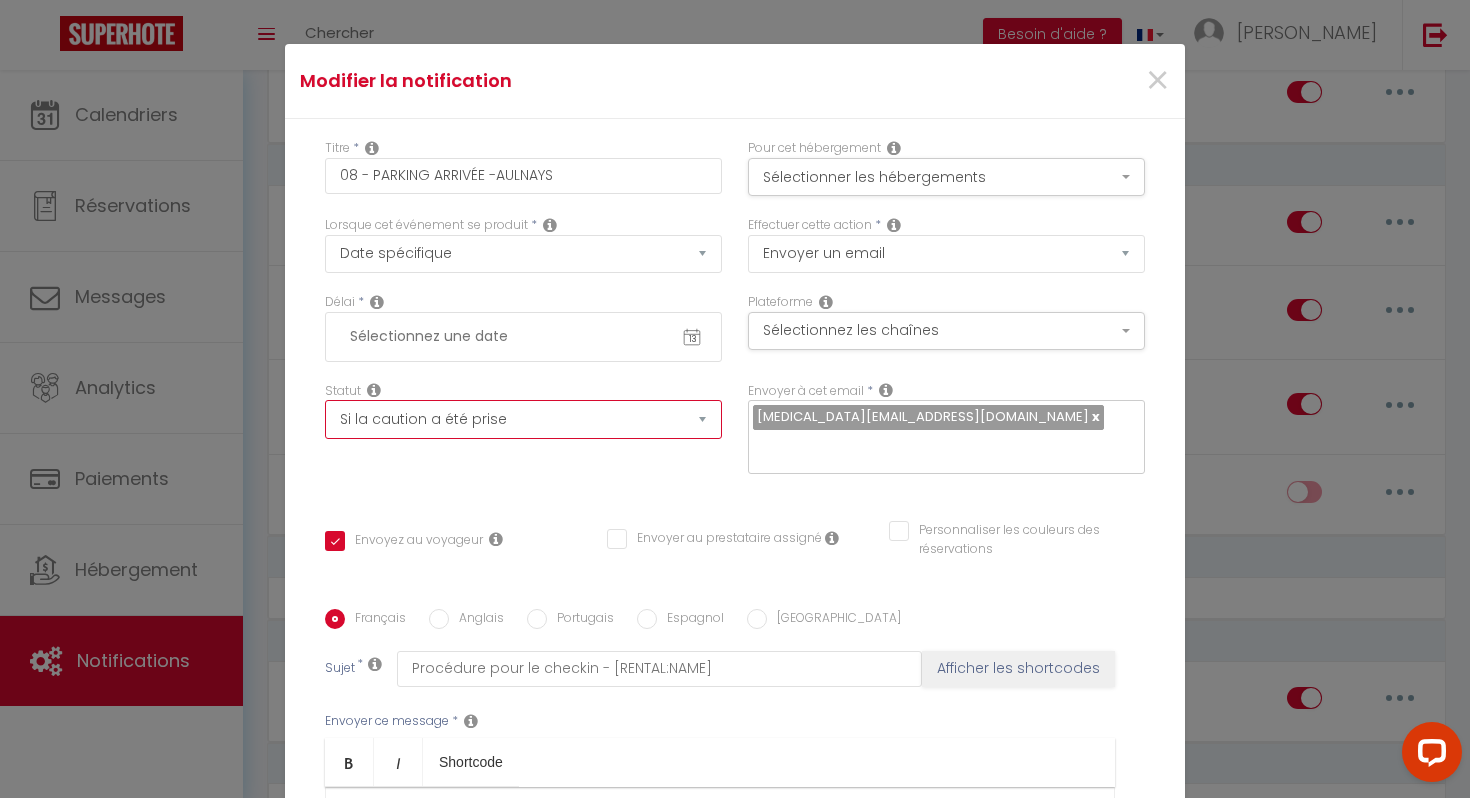 select 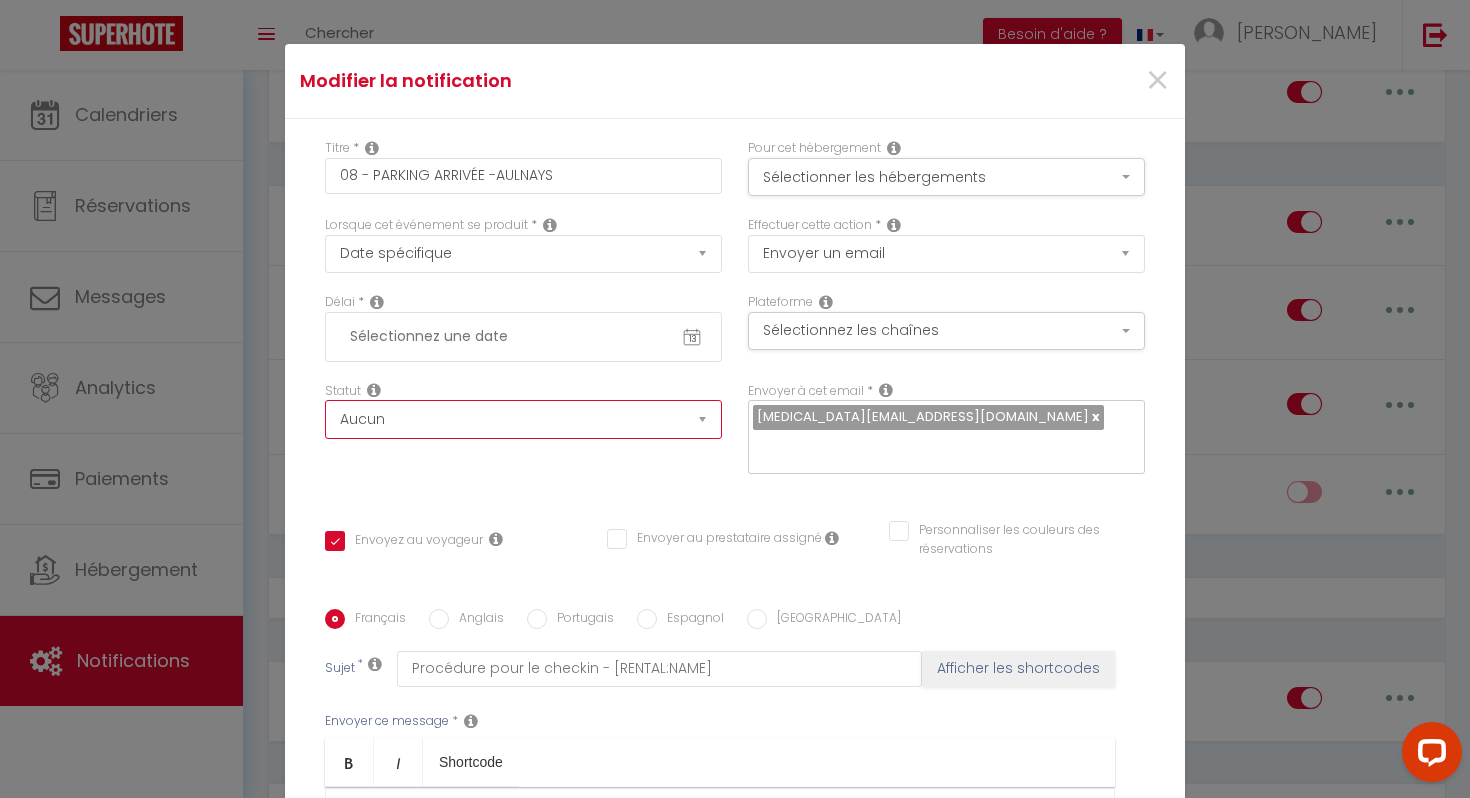 checkbox on "true" 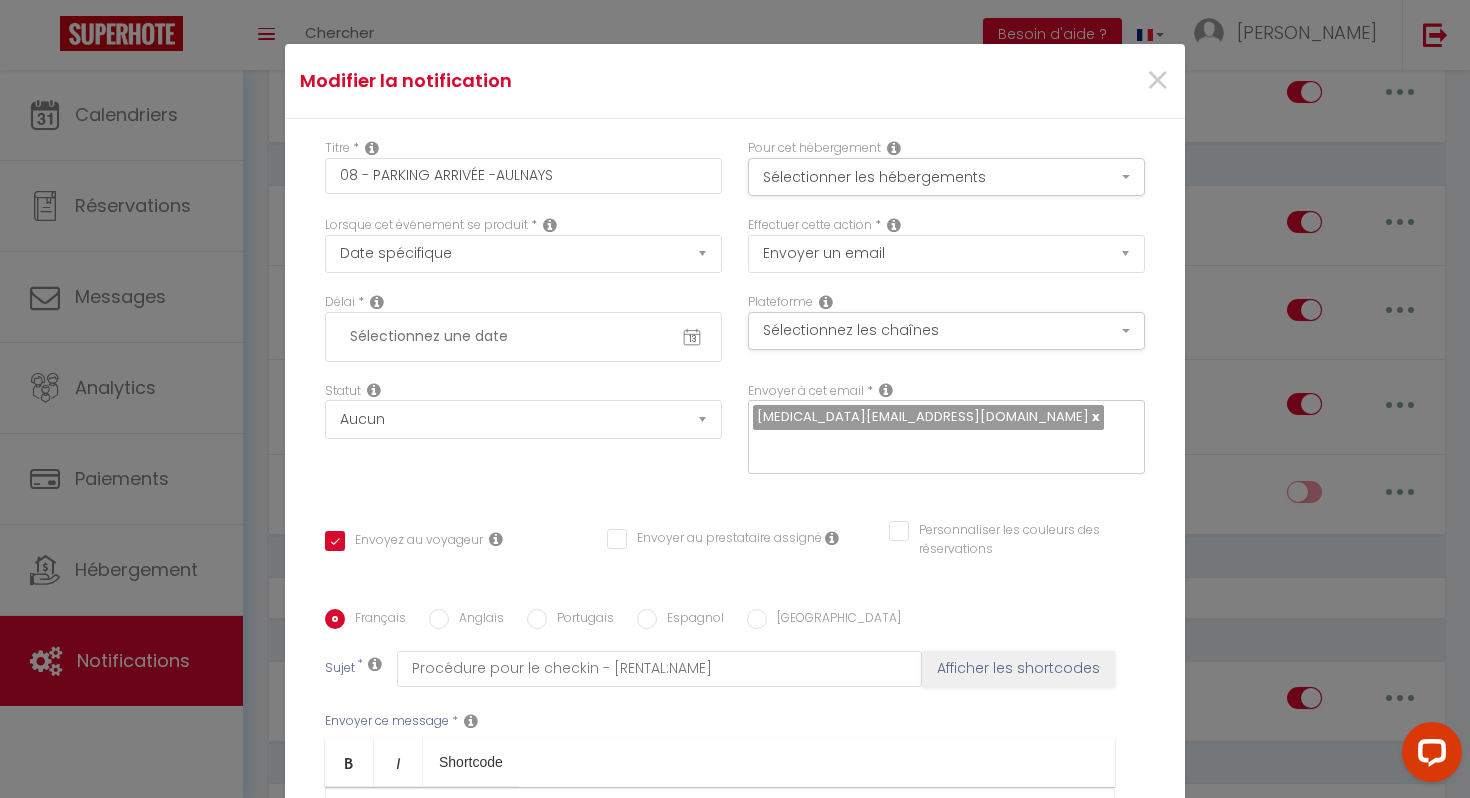 click 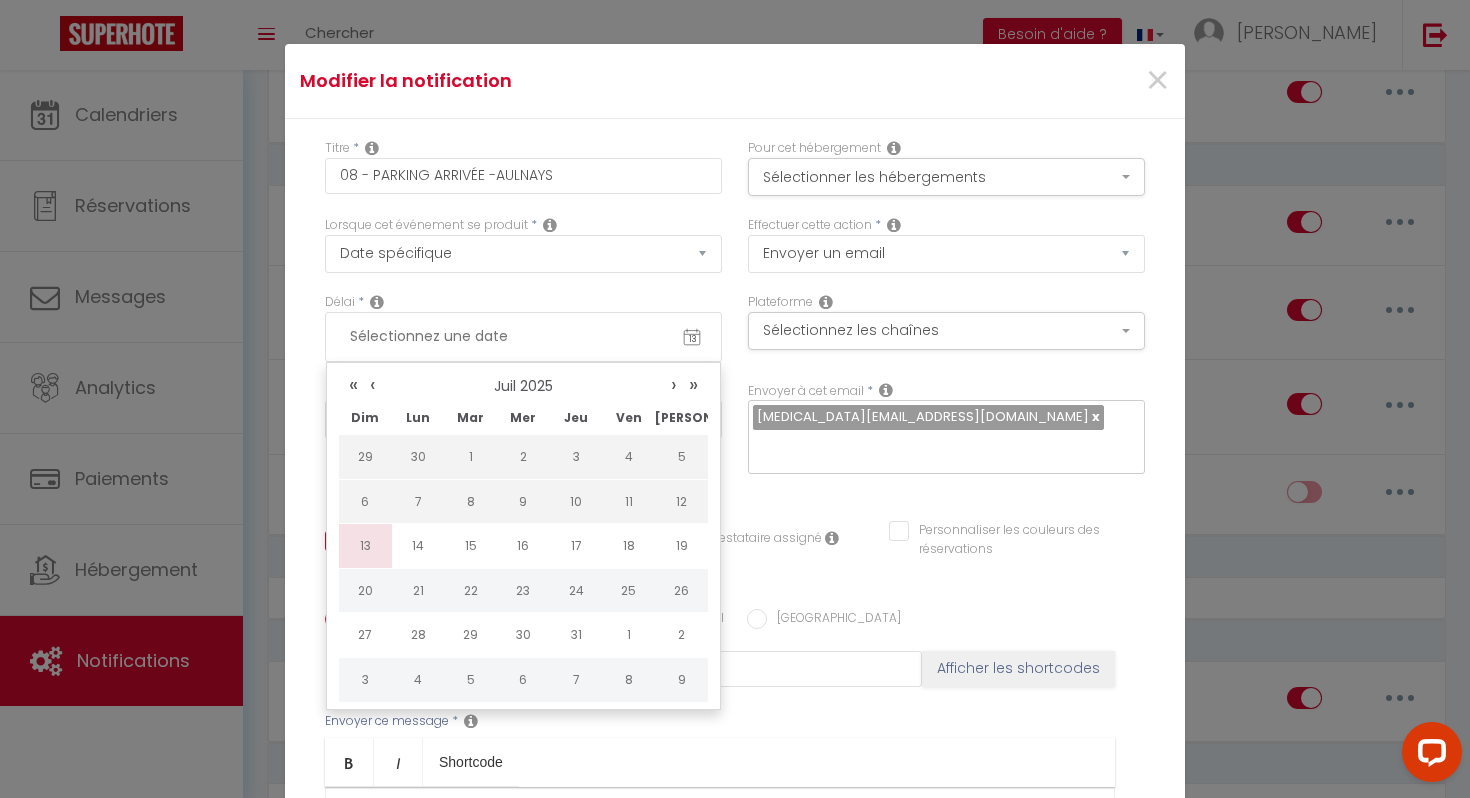 click on "13" at bounding box center [365, 546] 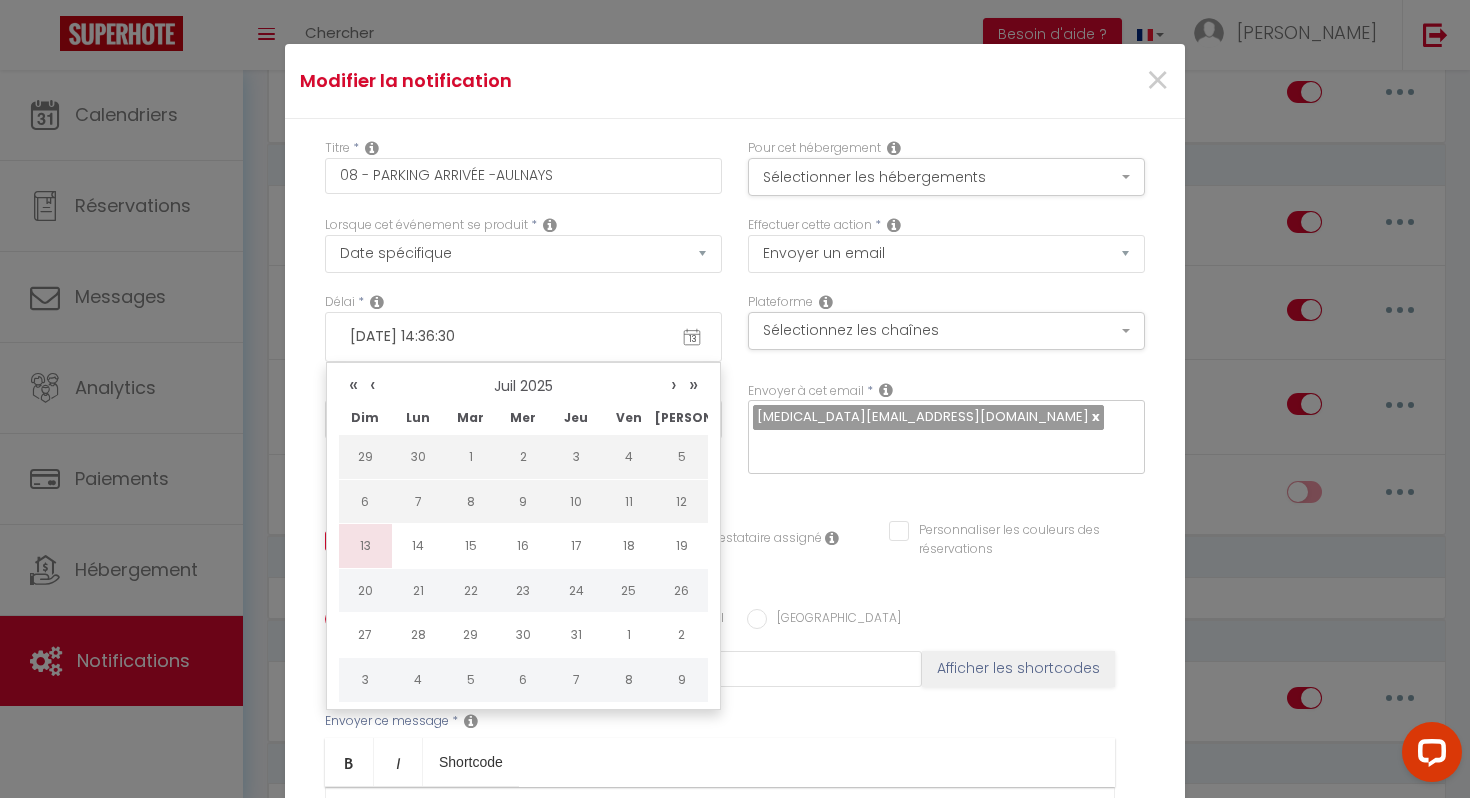 scroll, scrollTop: 151, scrollLeft: 0, axis: vertical 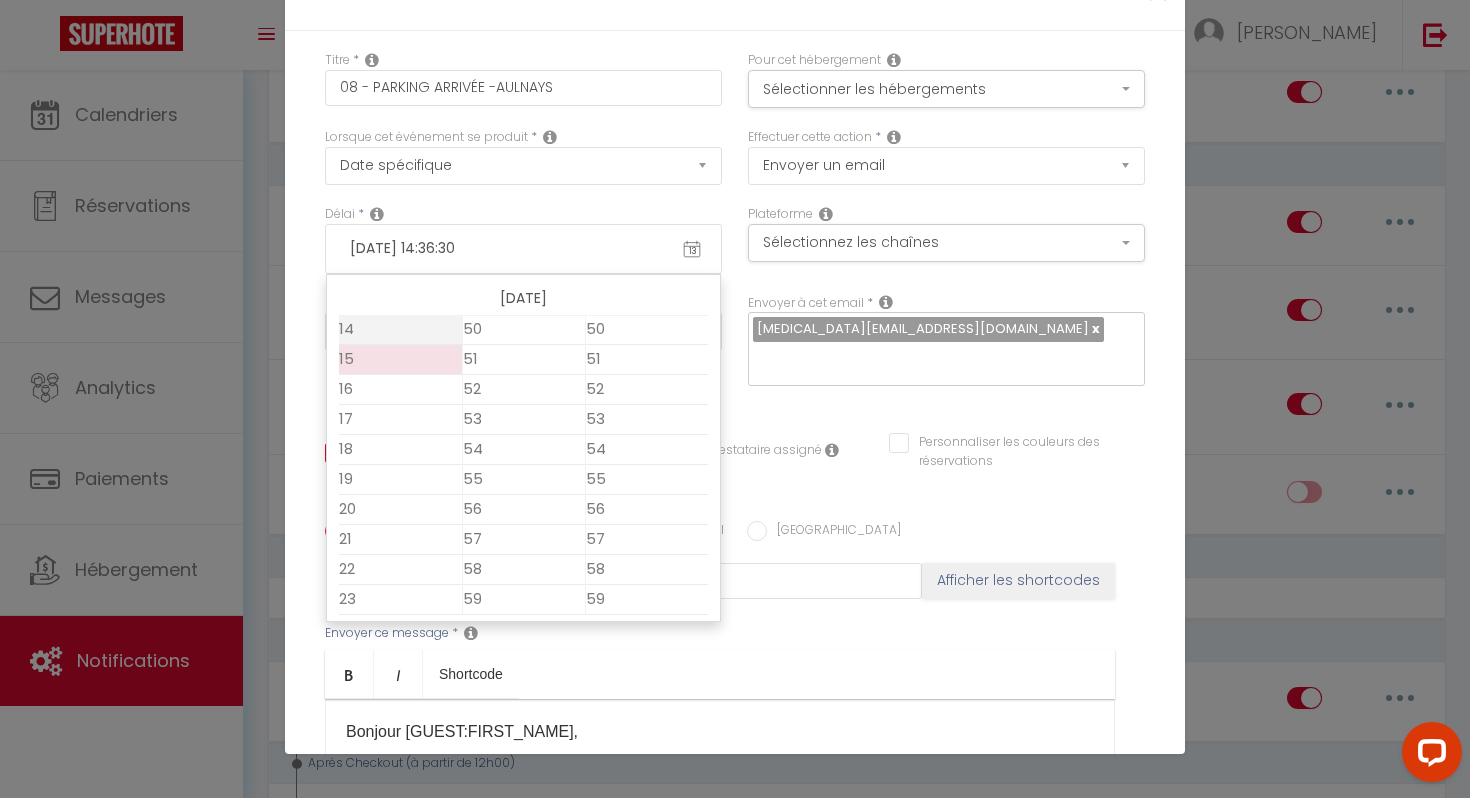 click on "15" at bounding box center [400, 360] 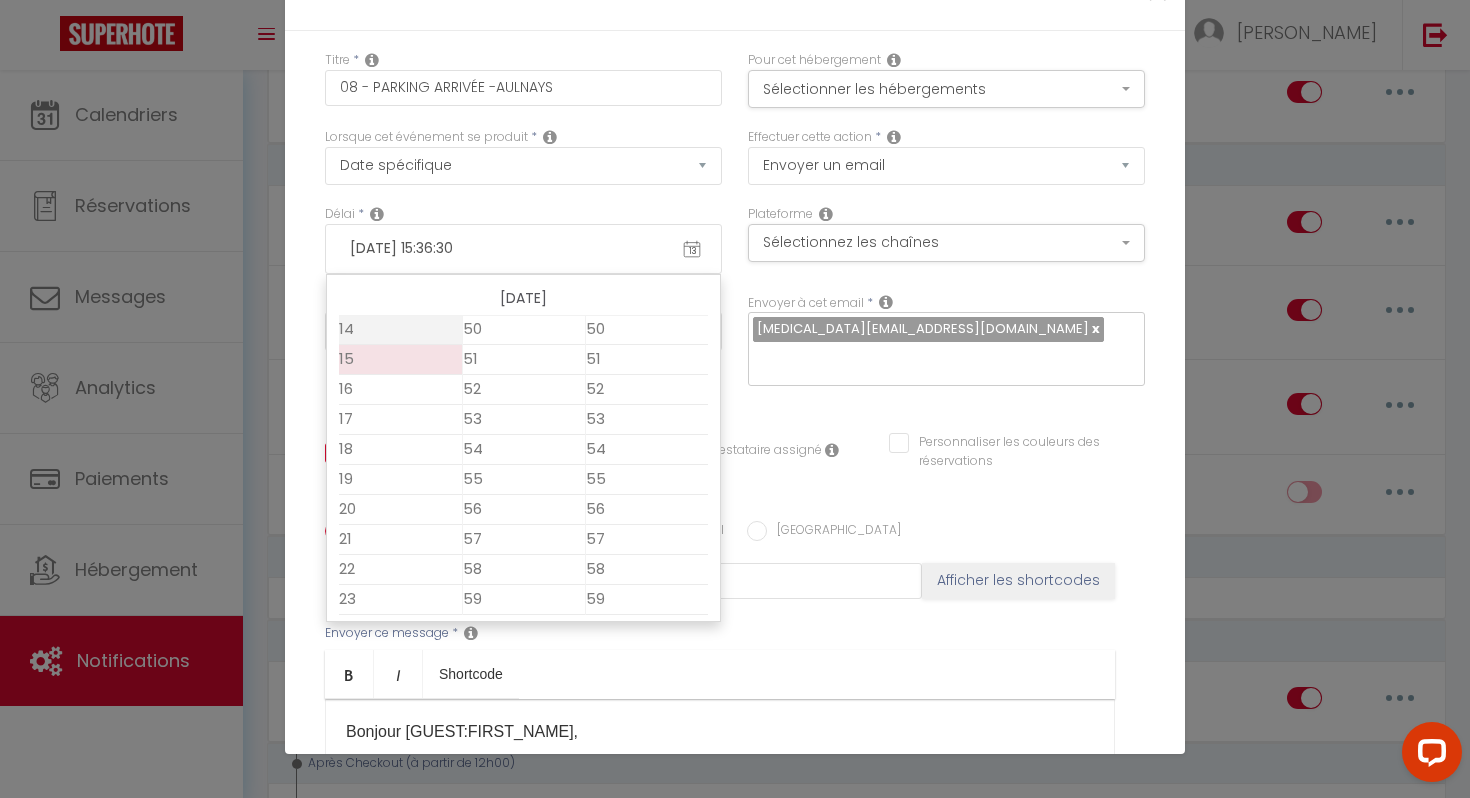 click on "15" at bounding box center [400, 360] 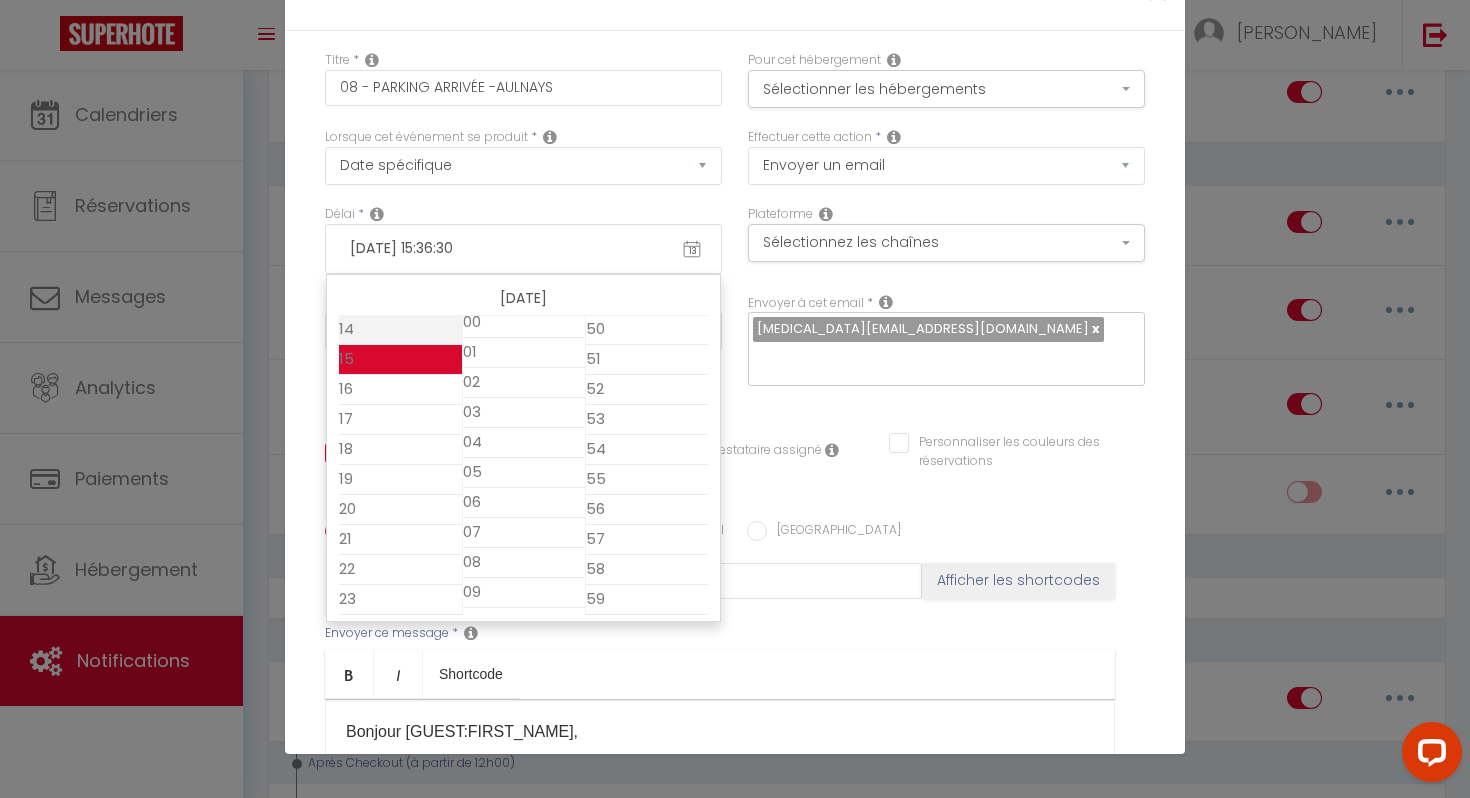 scroll, scrollTop: 0, scrollLeft: 0, axis: both 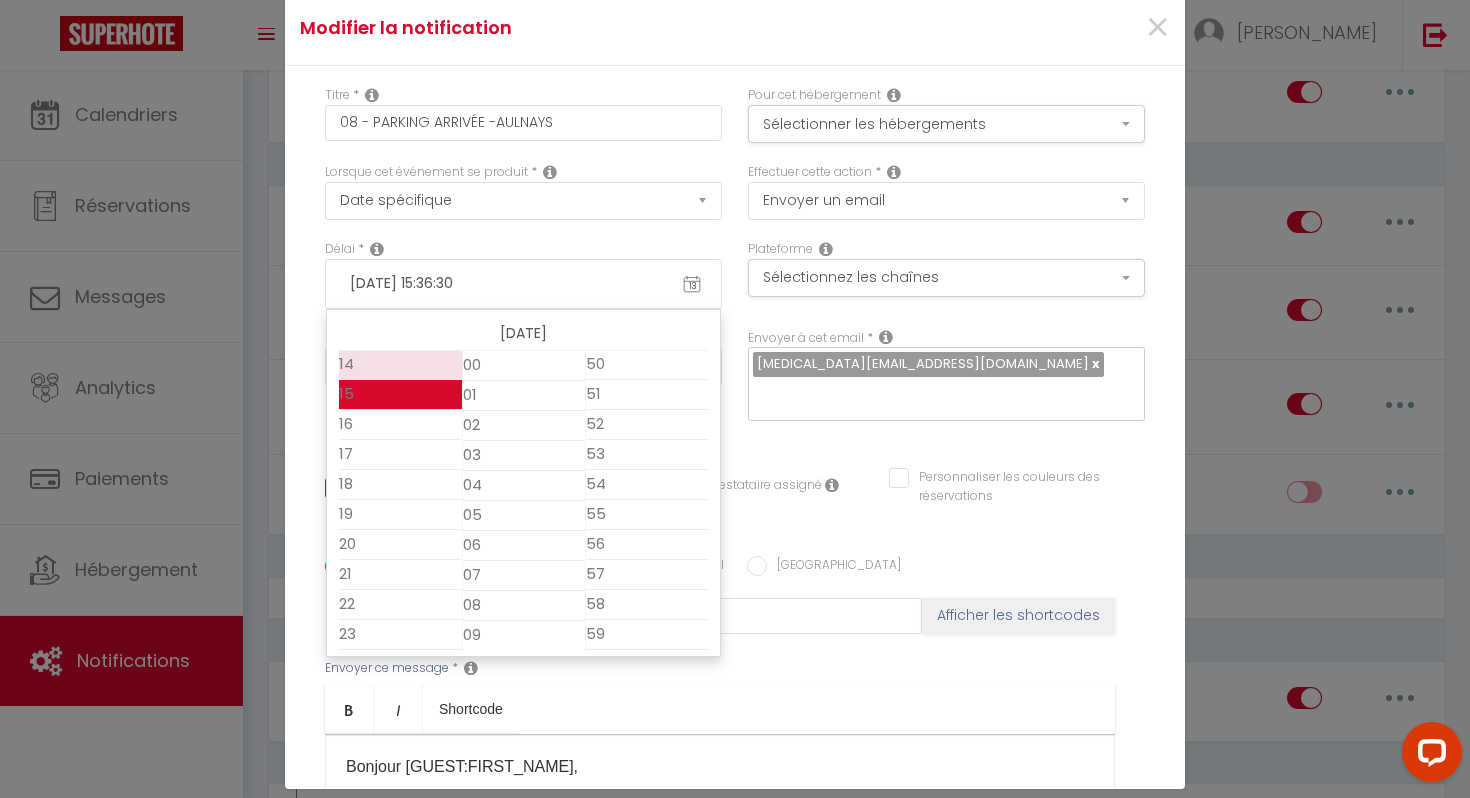 click on "14" at bounding box center [400, 365] 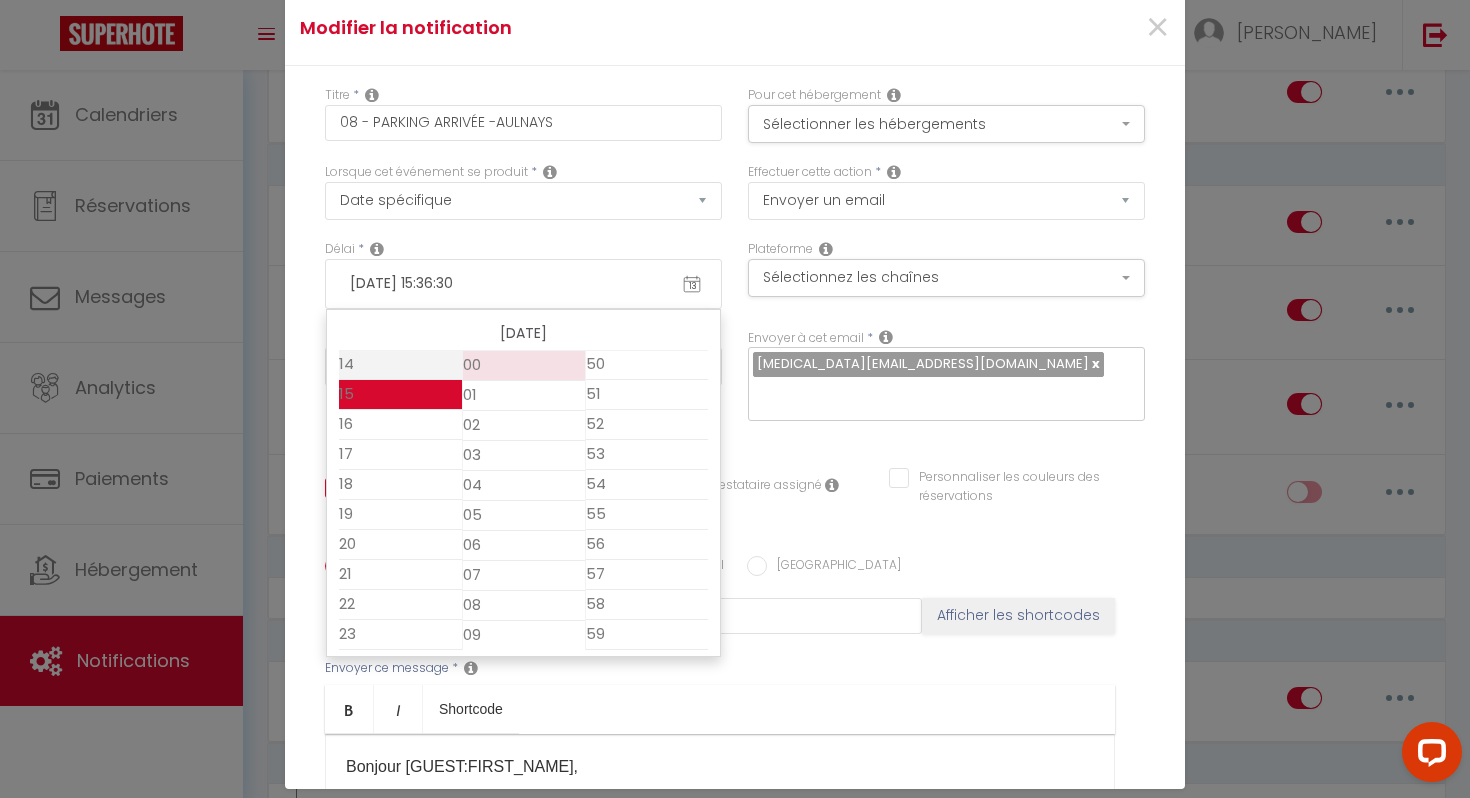 click on "00" at bounding box center [524, 366] 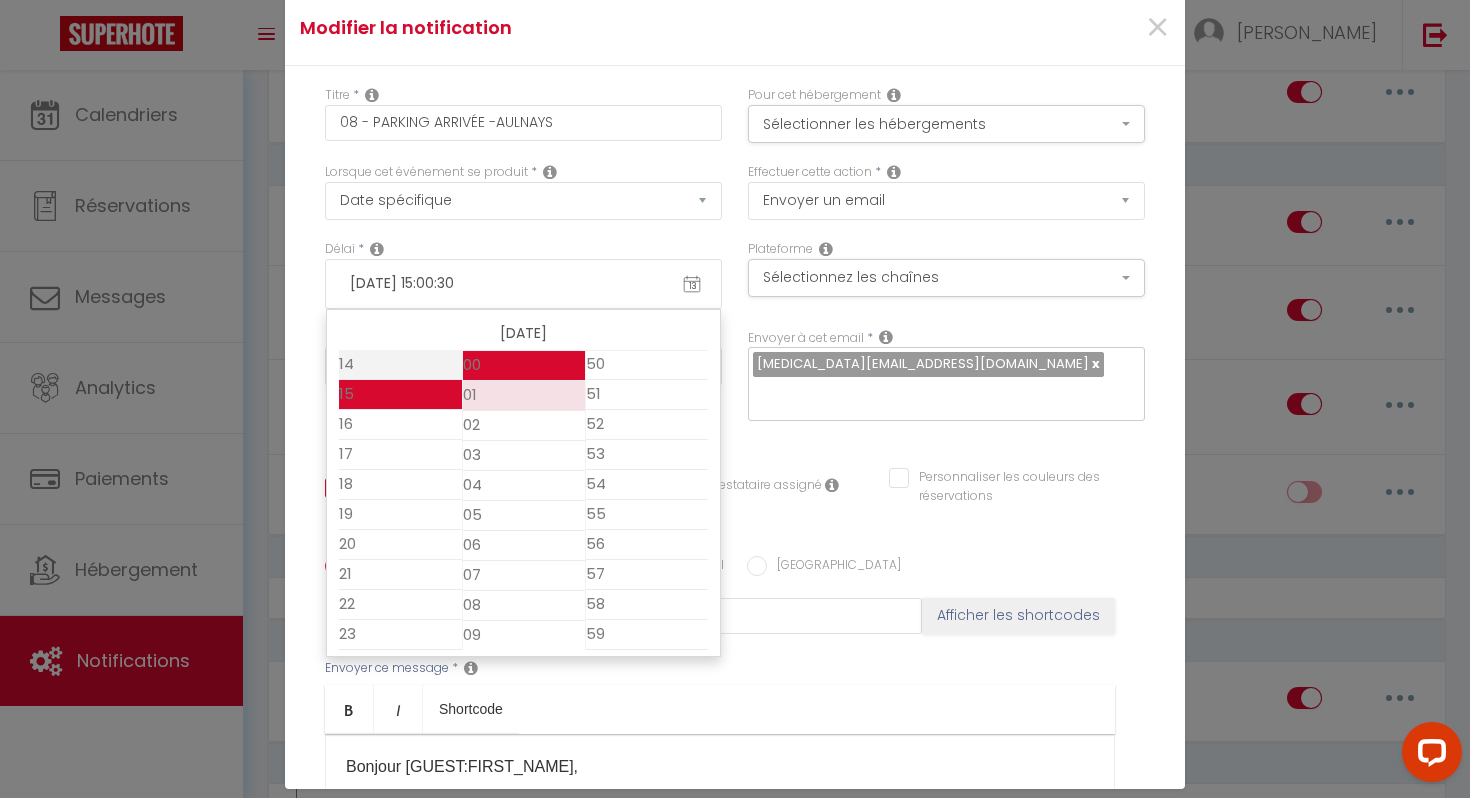 scroll, scrollTop: 27, scrollLeft: 0, axis: vertical 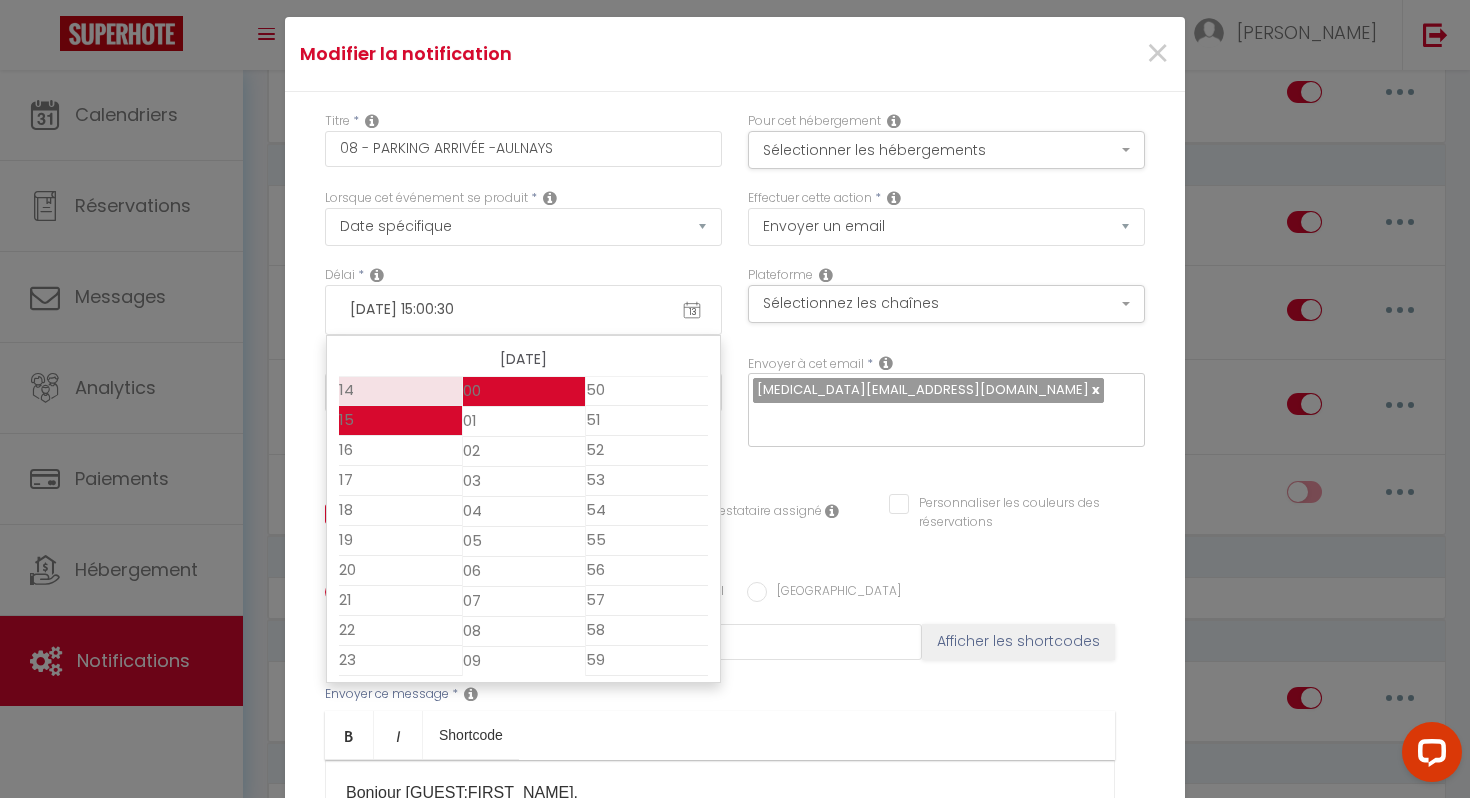 click on "14" at bounding box center [400, 391] 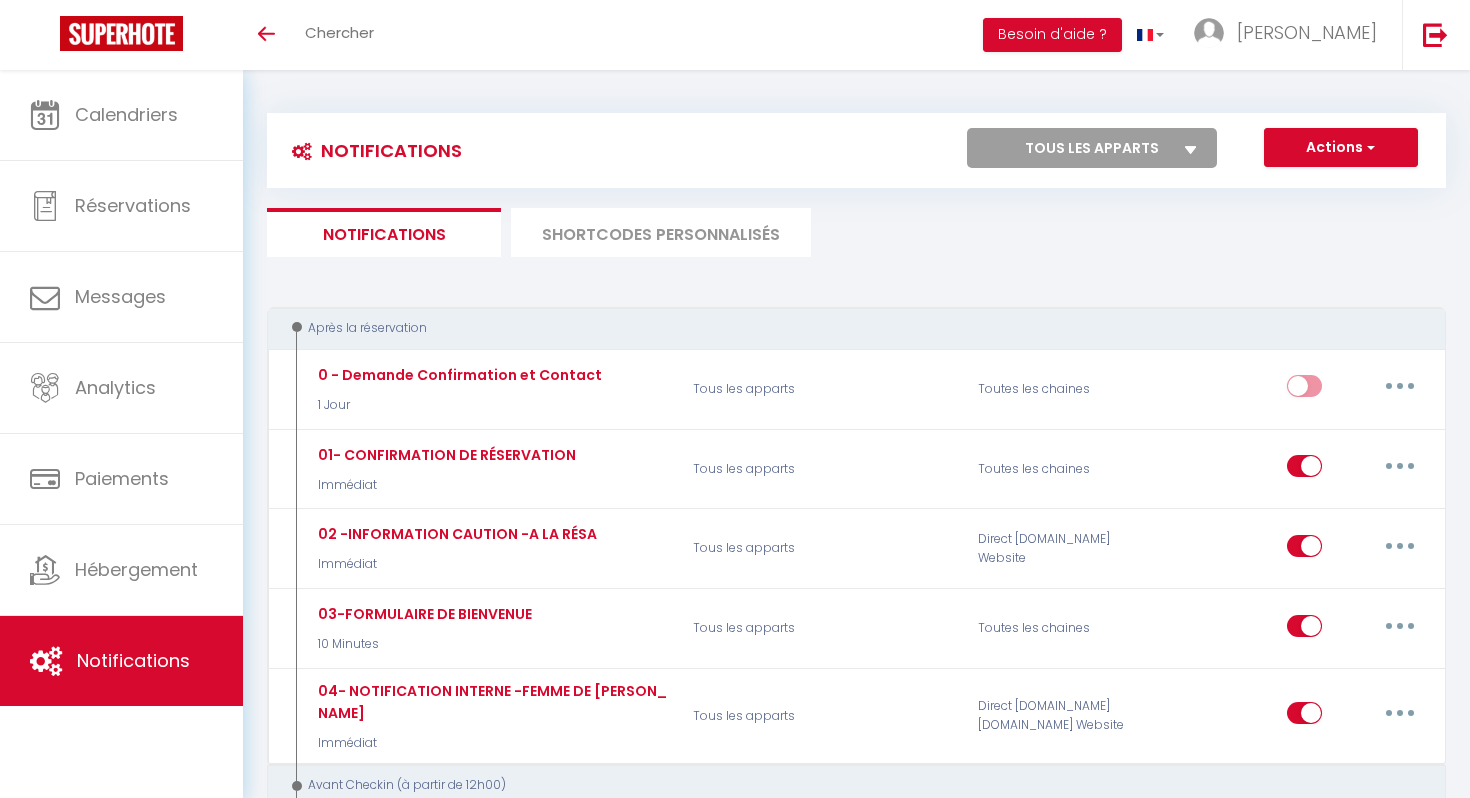 select 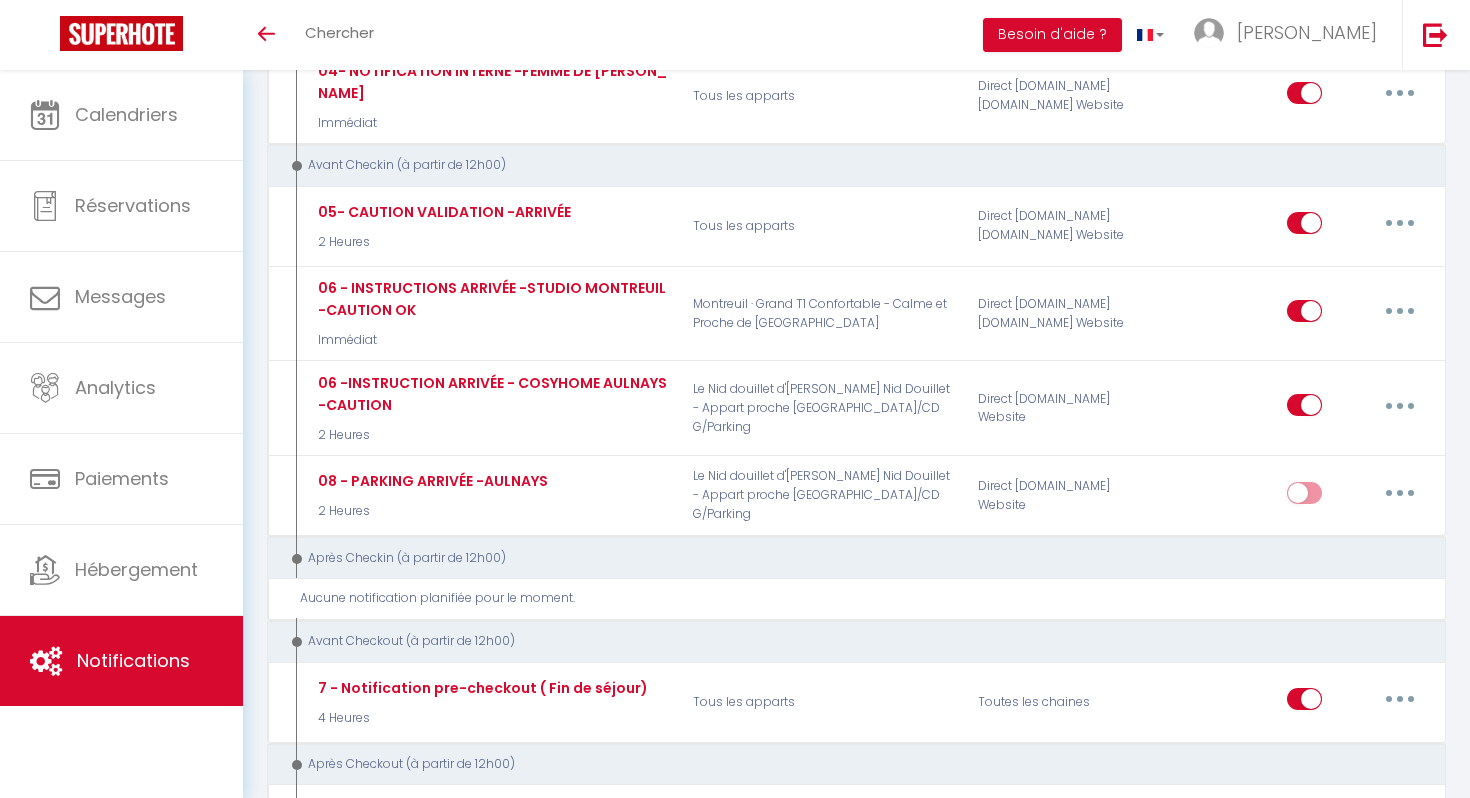 select 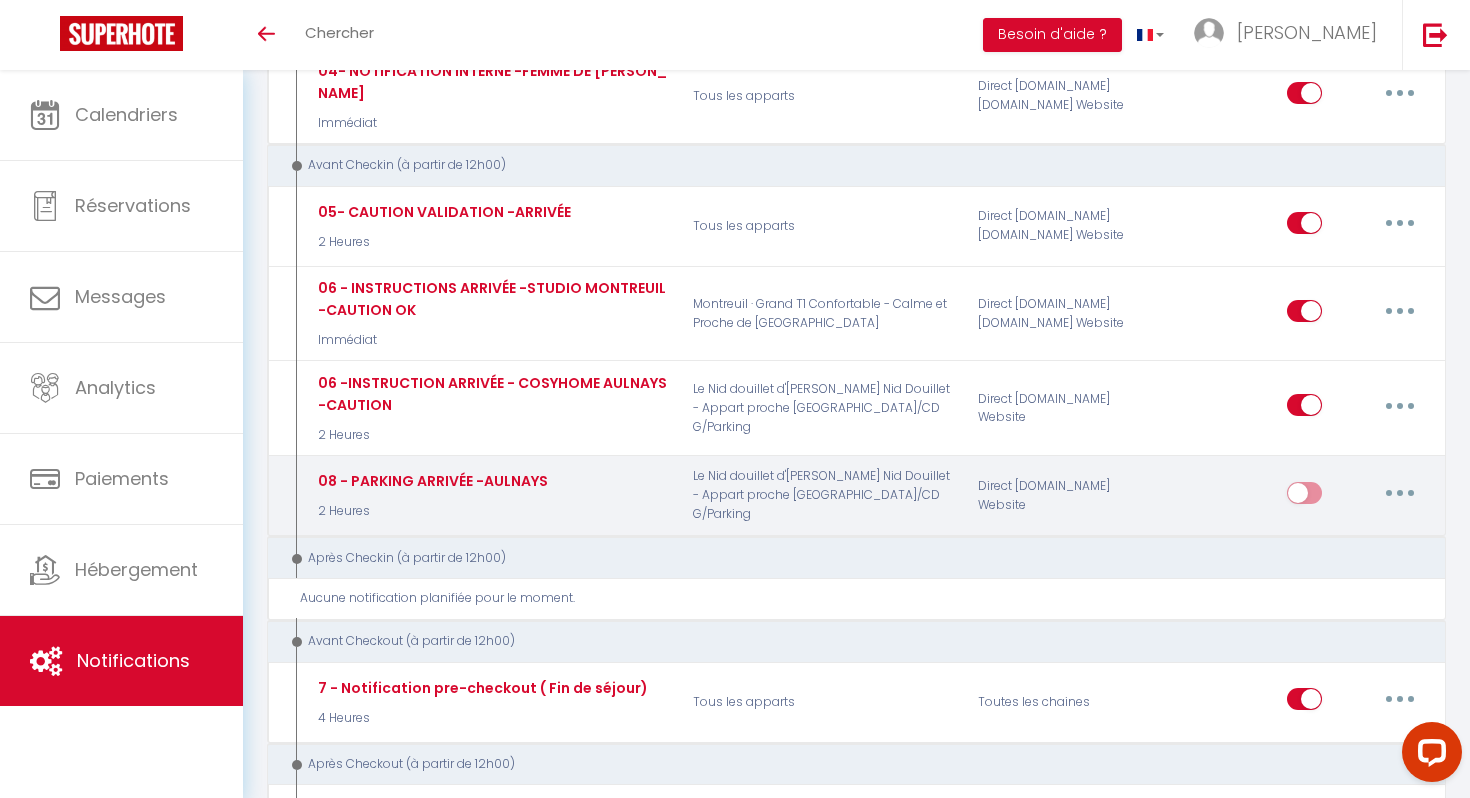 click at bounding box center (1304, 497) 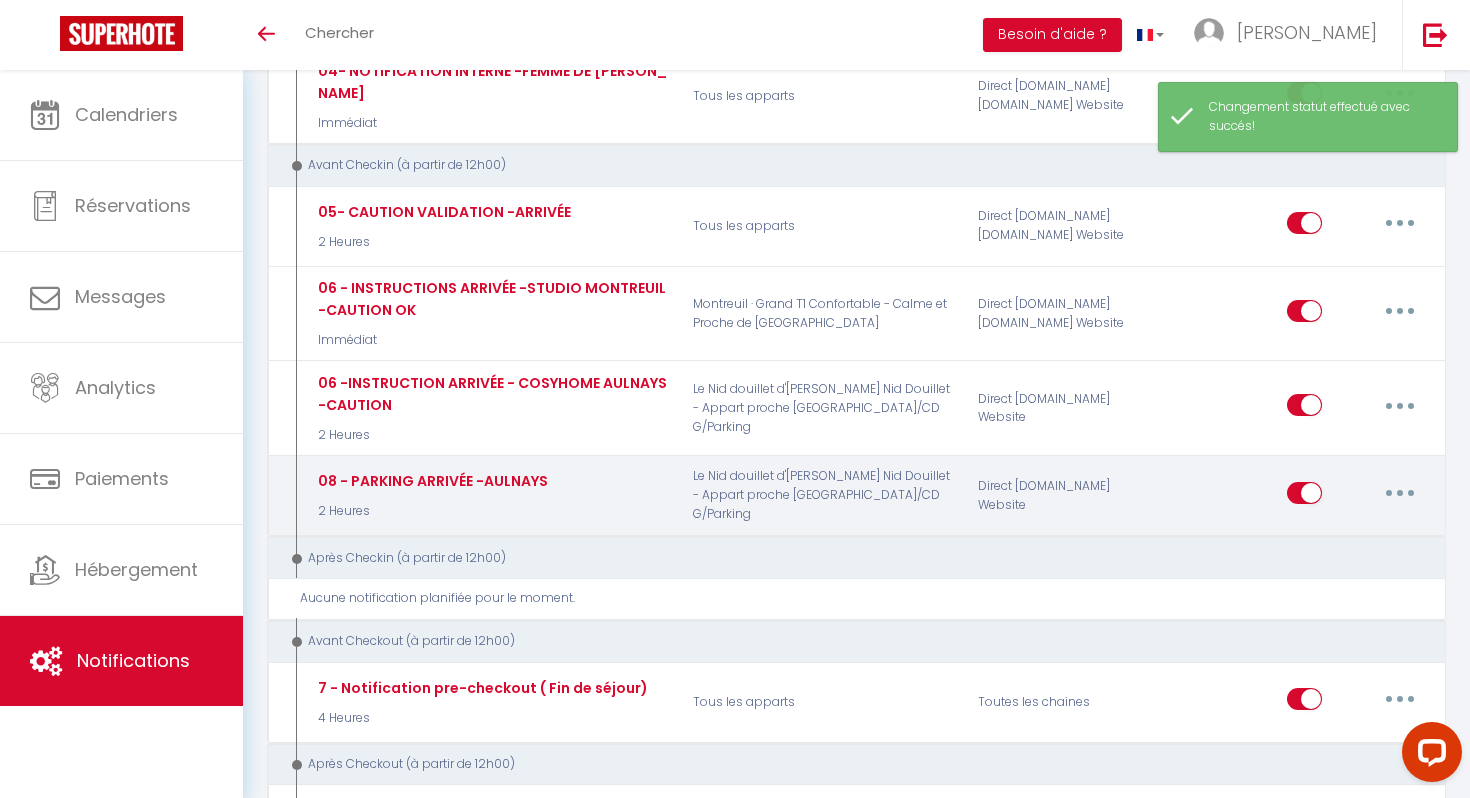 click at bounding box center [1400, 493] 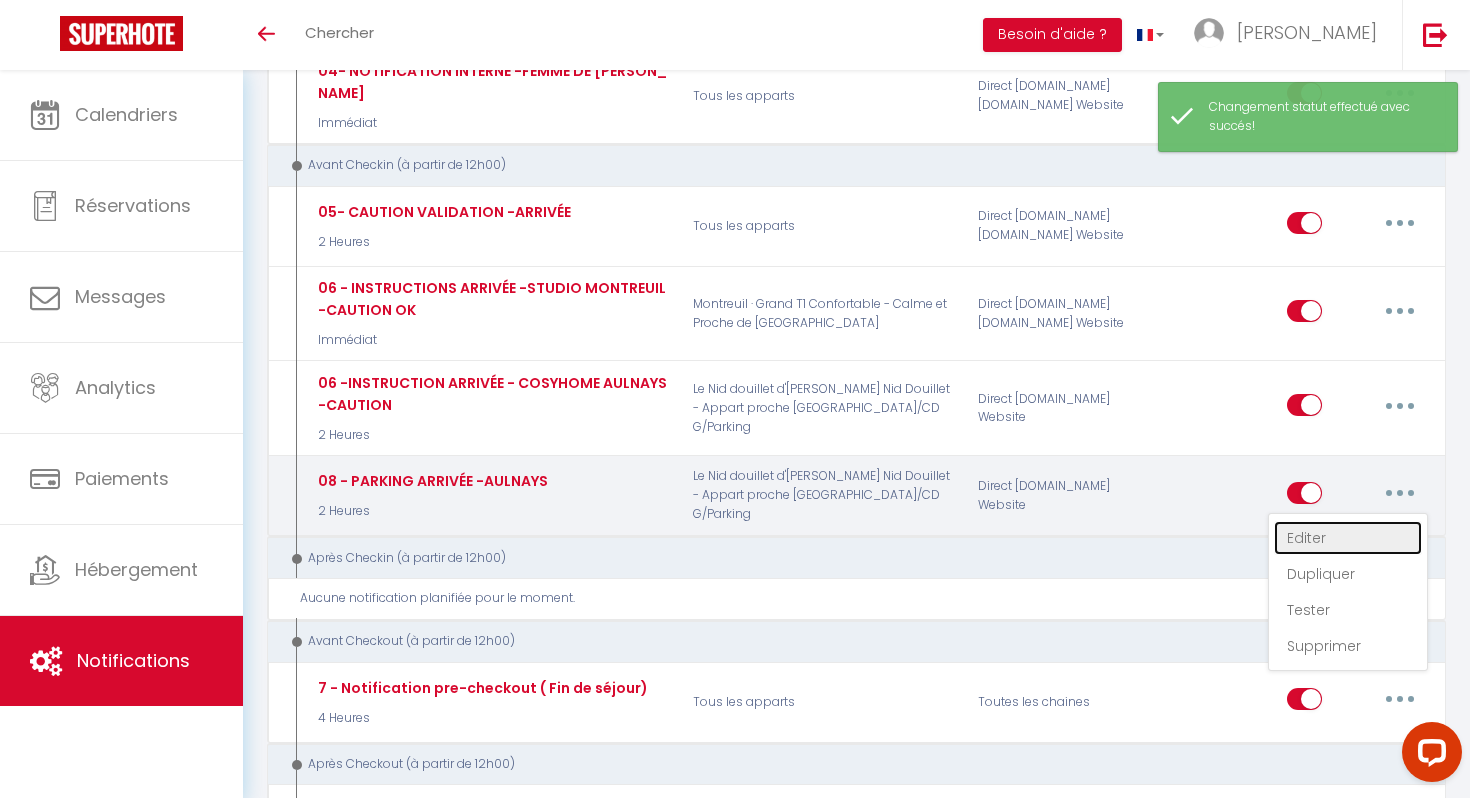 click on "Editer" at bounding box center (1348, 538) 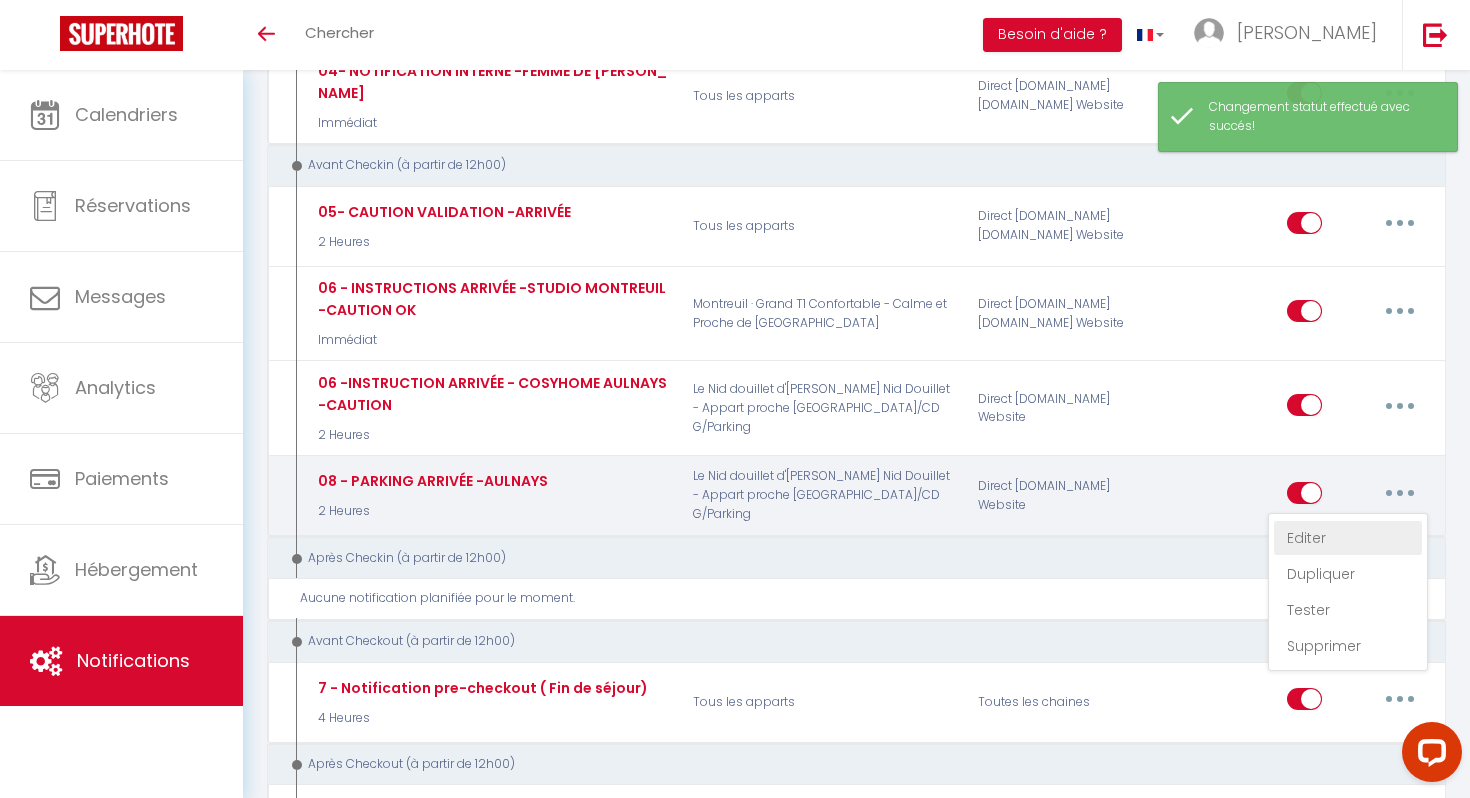 select on "if_deposit_is_paid" 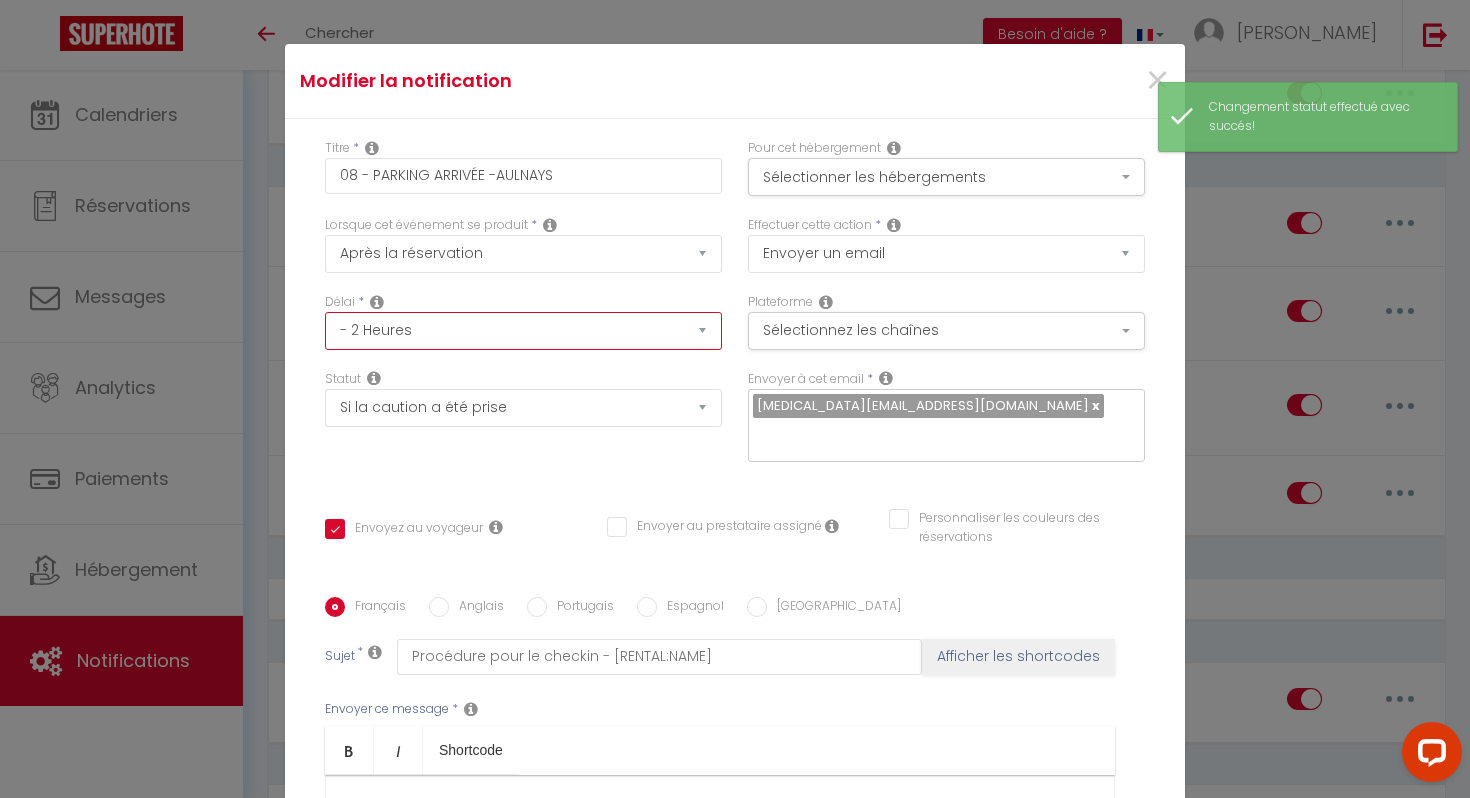 click on "Immédiat - 10 Minutes - 1 Heure - 2 Heures - 3 Heures - 4 Heures - 5 Heures - 6 Heures - 7 Heures - 8 Heures - 9 Heures - 10 Heures - 11 Heures - 12 Heures - 13 Heures - 14 Heures - 15 Heures - 16 Heures - 17 Heures - 18 Heures - 19 Heures - 20 Heures - 21 Heures - 22 Heures - 23 Heures   - 1 Jour - 2 Jours - 3 Jours - 4 Jours - 5 Jours - 6 Jours - 7 Jours - 8 Jours - 9 Jours - 10 Jours - 11 Jours - 12 Jours - 13 Jours - 14 Jours - 15 Jours - 16 Jours - 17 Jours - 18 Jours - 19 Jours - 20 Jours - 21 Jours - 22 Jours - 23 Jours - 24 Jours - 25 Jours - 26 Jours - 27 Jours - 28 Jours - 29 Jours - 30 Jours - 31 Jours - 32 Jours - 33 Jours - 34 Jours - 35 Jours - 36 Jours - 37 Jours - 38 Jours - 39 Jours - 40 Jours - 41 Jours - 42 Jours - 43 Jours - 44 Jours - 45 Jours - 46 Jours - 47 Jours - 48 Jours - 49 Jours - 50 Jours - 51 Jours - 52 Jours - 53 Jours - 54 Jours - 55 Jours - 56 Jours - 57 Jours - 58 Jours - 59 Jours - 60 Jours - 61 Jours - 62 Jours - 63 Jours - 64 Jours - 65 Jours - 66 Jours - 67 Jours" at bounding box center (523, 331) 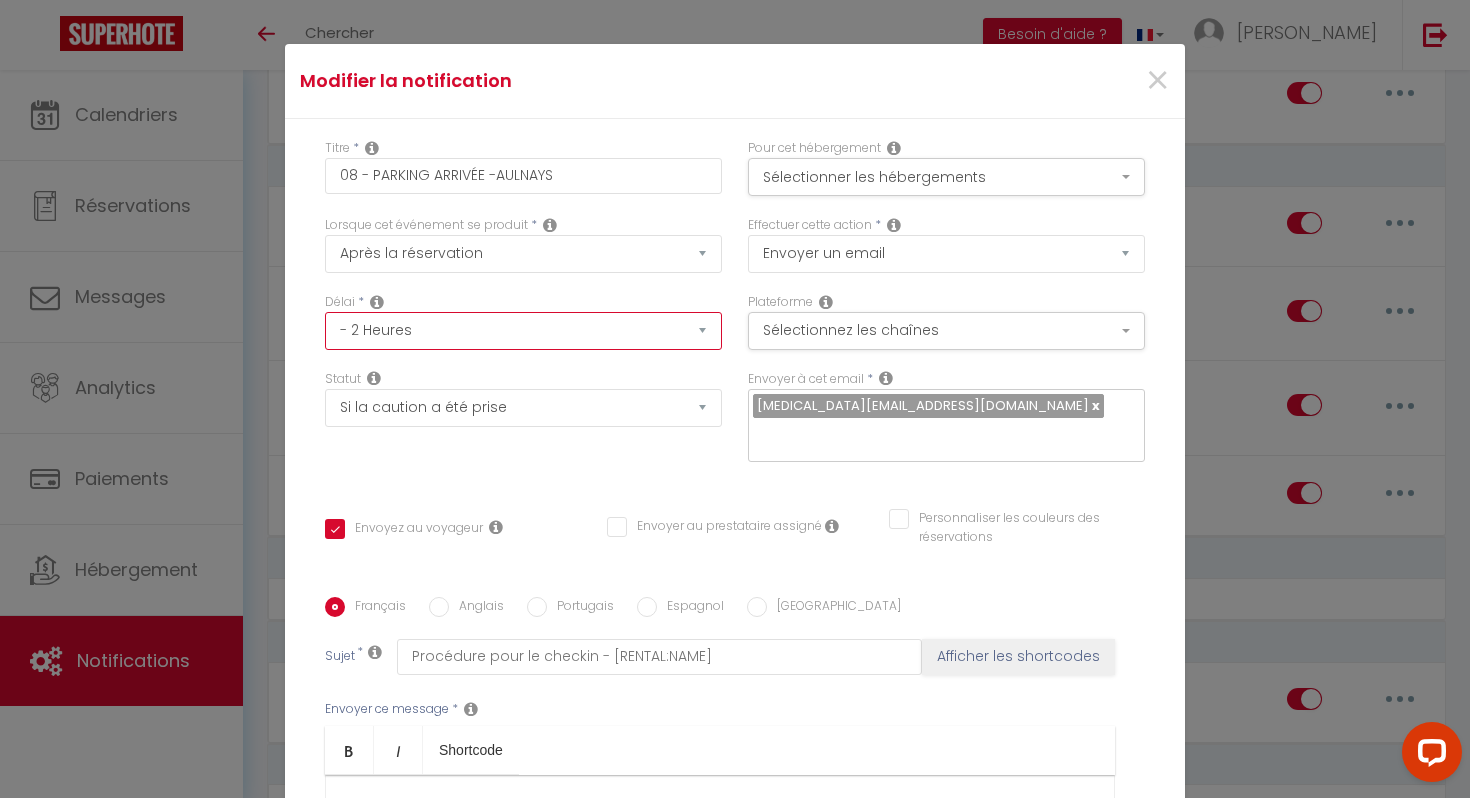 select on "Immédiat" 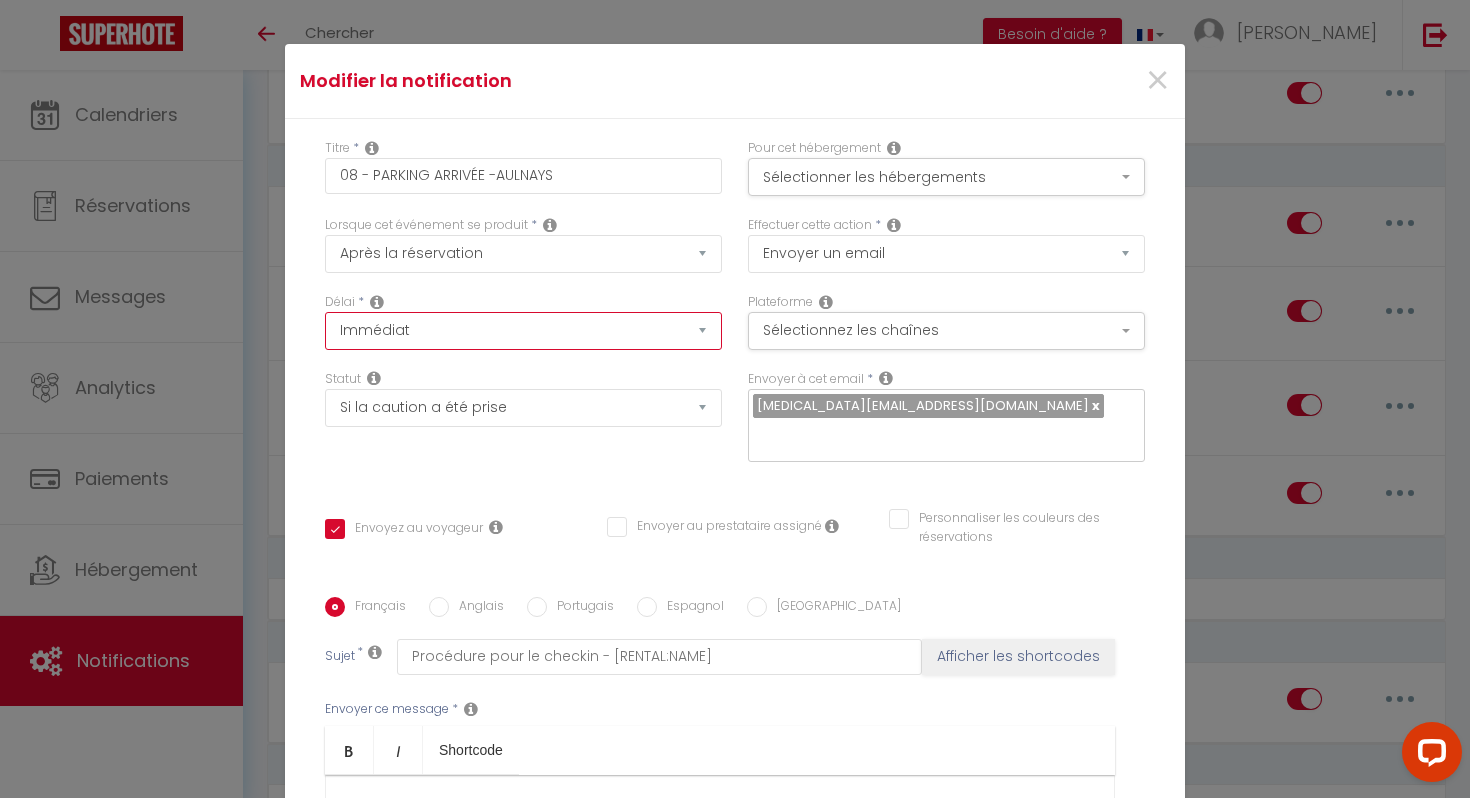 checkbox on "true" 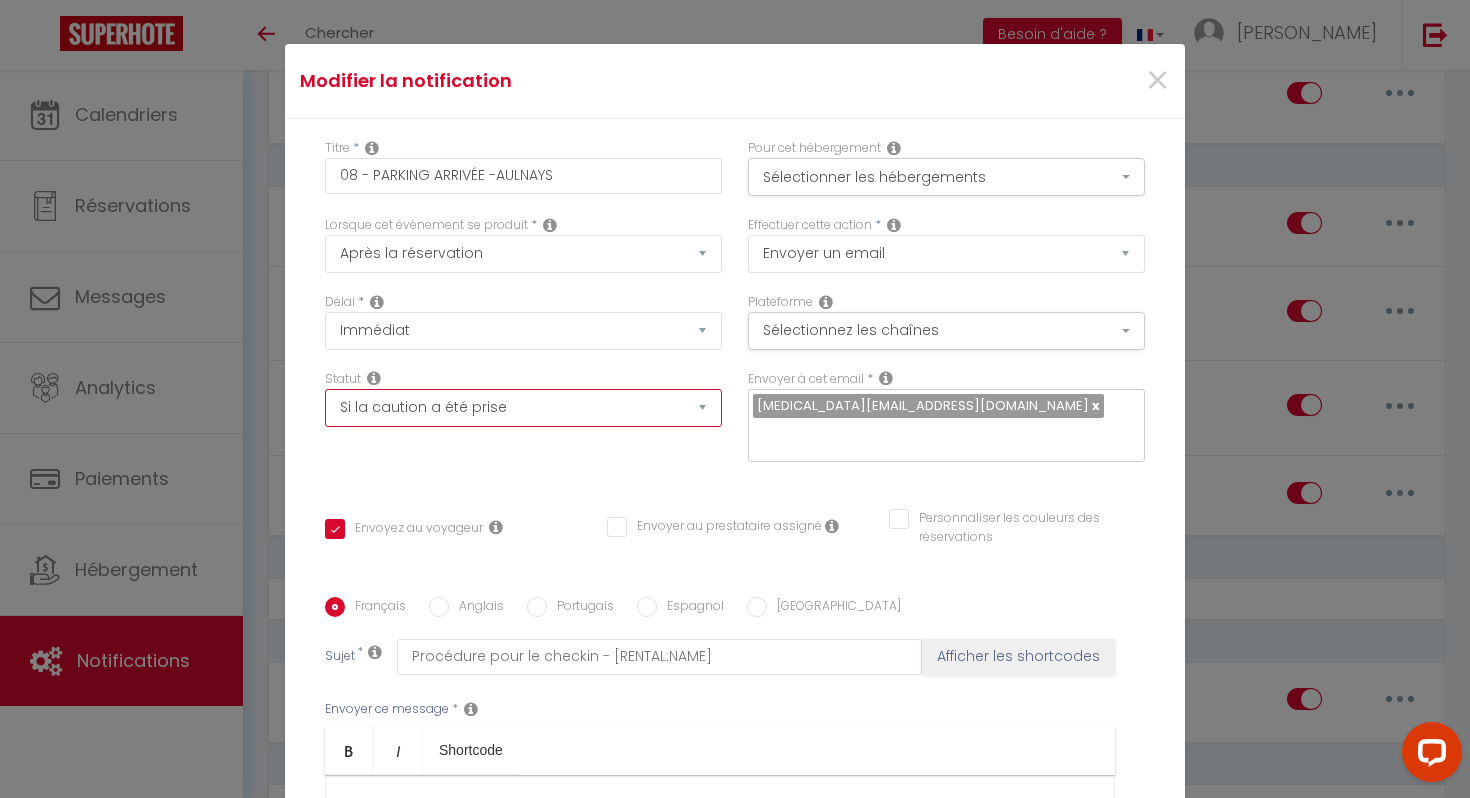 click on "Aucun   Si la réservation est payée   Si réservation non payée   Si la caution a été prise   Si caution non payée" at bounding box center (523, 408) 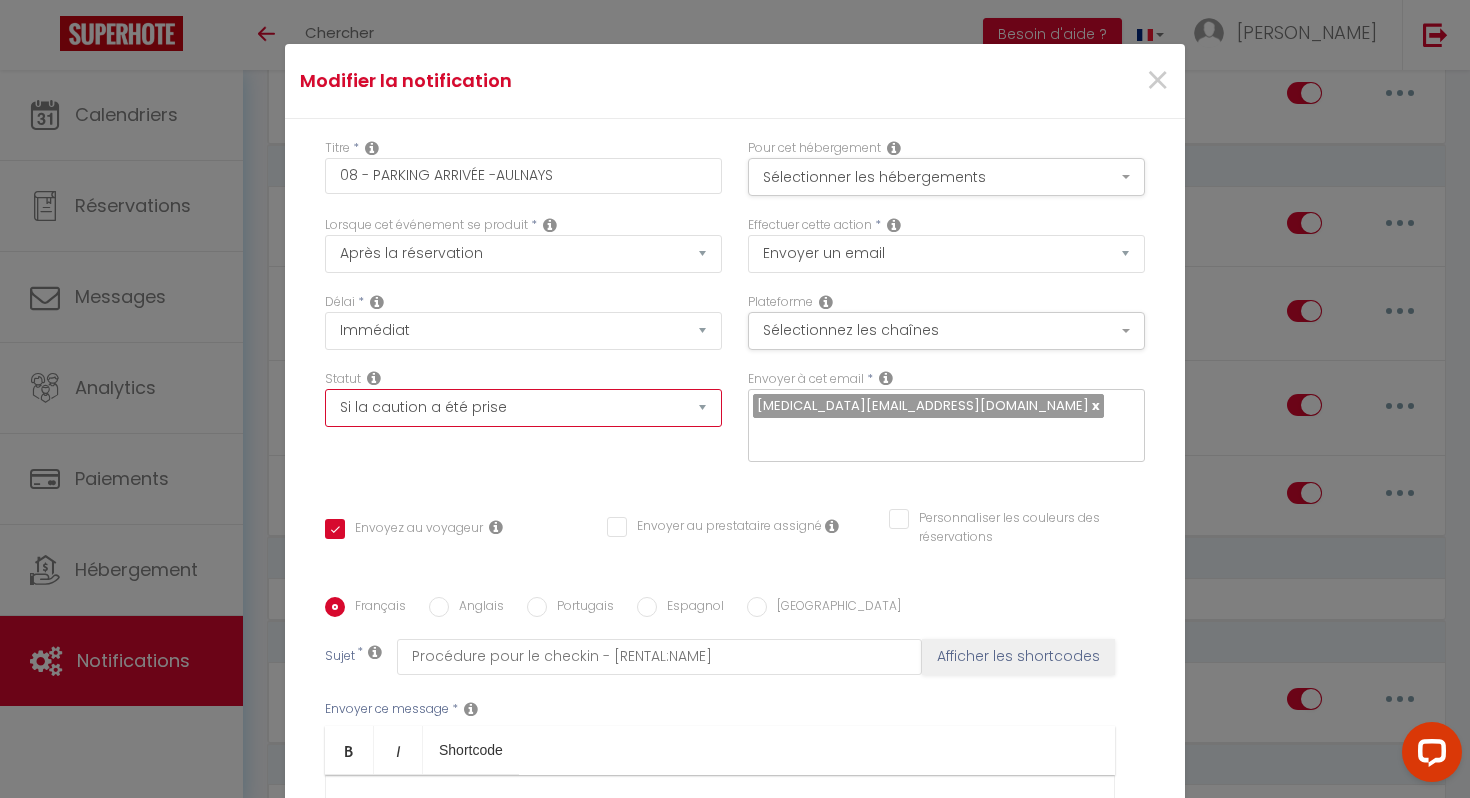 select 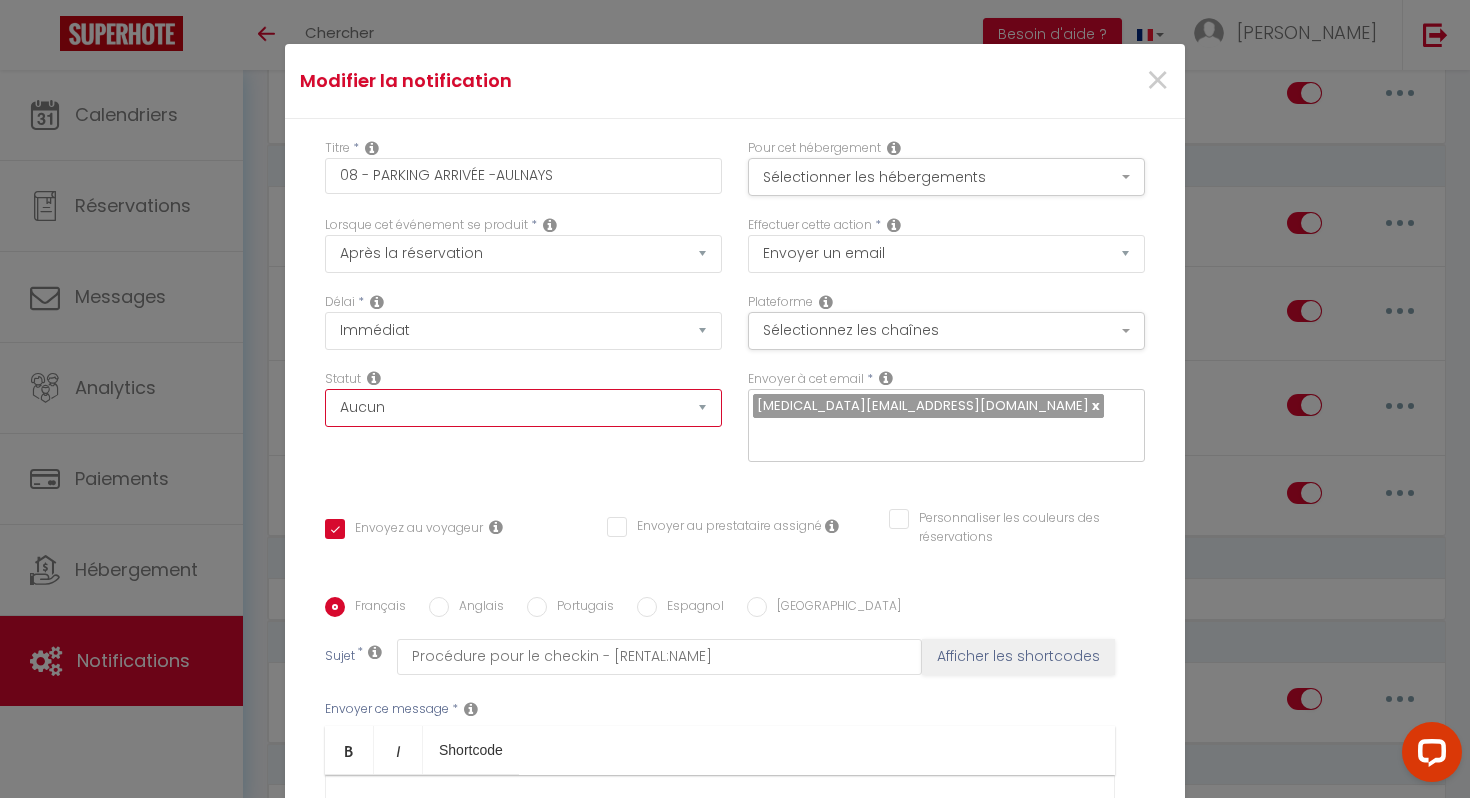 checkbox on "true" 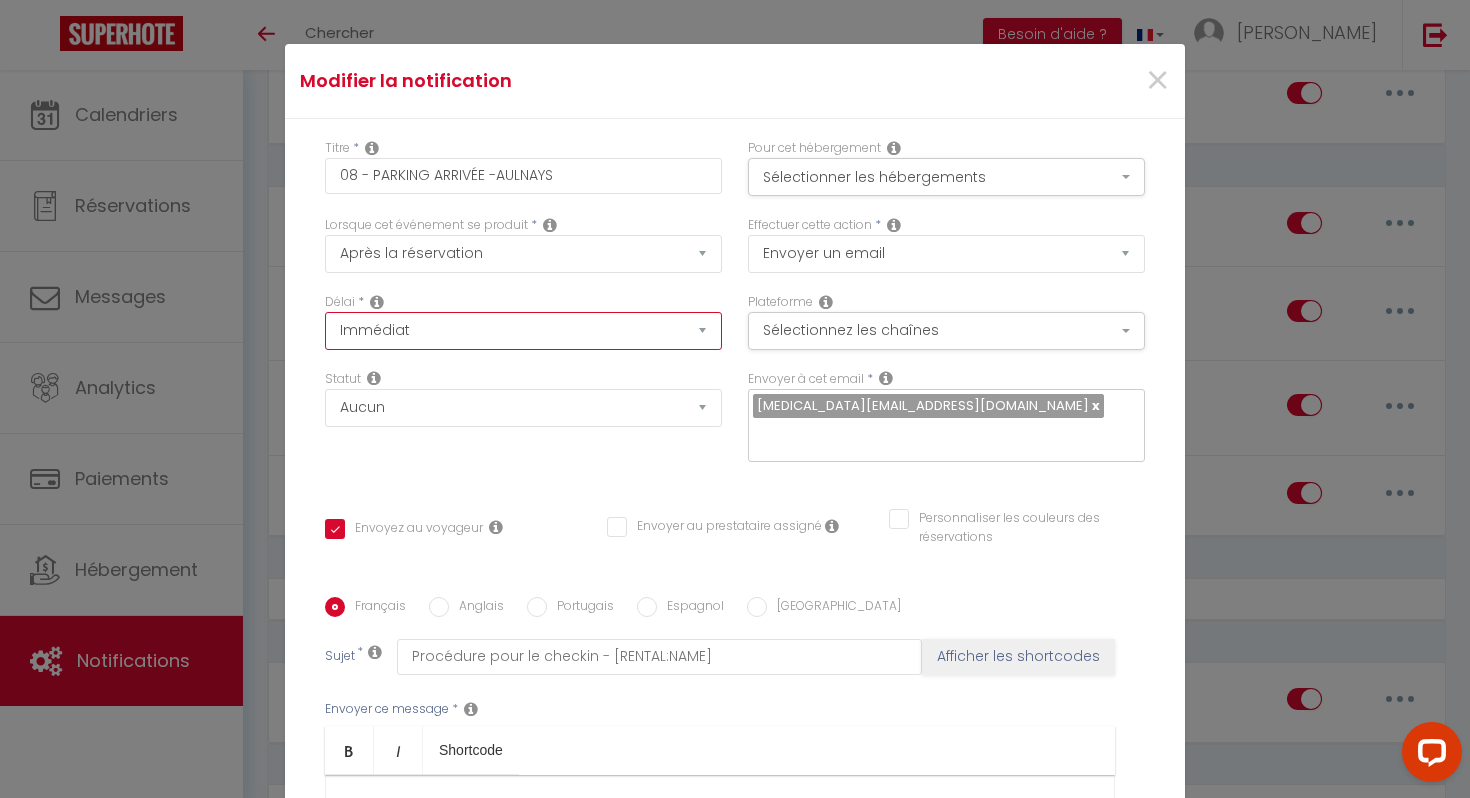click on "Immédiat - 10 Minutes - 1 Heure - 2 Heures - 3 Heures - 4 Heures - 5 Heures - 6 Heures - 7 Heures - 8 Heures - 9 Heures - 10 Heures - 11 Heures - 12 Heures - 13 Heures - 14 Heures - 15 Heures - 16 Heures - 17 Heures - 18 Heures - 19 Heures - 20 Heures - 21 Heures - 22 Heures - 23 Heures   - 1 Jour - 2 Jours - 3 Jours - 4 Jours - 5 Jours - 6 Jours - 7 Jours - 8 Jours - 9 Jours - 10 Jours - 11 Jours - 12 Jours - 13 Jours - 14 Jours - 15 Jours - 16 Jours - 17 Jours - 18 Jours - 19 Jours - 20 Jours - 21 Jours - 22 Jours - 23 Jours - 24 Jours - 25 Jours - 26 Jours - 27 Jours - 28 Jours - 29 Jours - 30 Jours - 31 Jours - 32 Jours - 33 Jours - 34 Jours - 35 Jours - 36 Jours - 37 Jours - 38 Jours - 39 Jours - 40 Jours - 41 Jours - 42 Jours - 43 Jours - 44 Jours - 45 Jours - 46 Jours - 47 Jours - 48 Jours - 49 Jours - 50 Jours - 51 Jours - 52 Jours - 53 Jours - 54 Jours - 55 Jours - 56 Jours - 57 Jours - 58 Jours - 59 Jours - 60 Jours - 61 Jours - 62 Jours - 63 Jours - 64 Jours - 65 Jours - 66 Jours - 67 Jours" at bounding box center (523, 331) 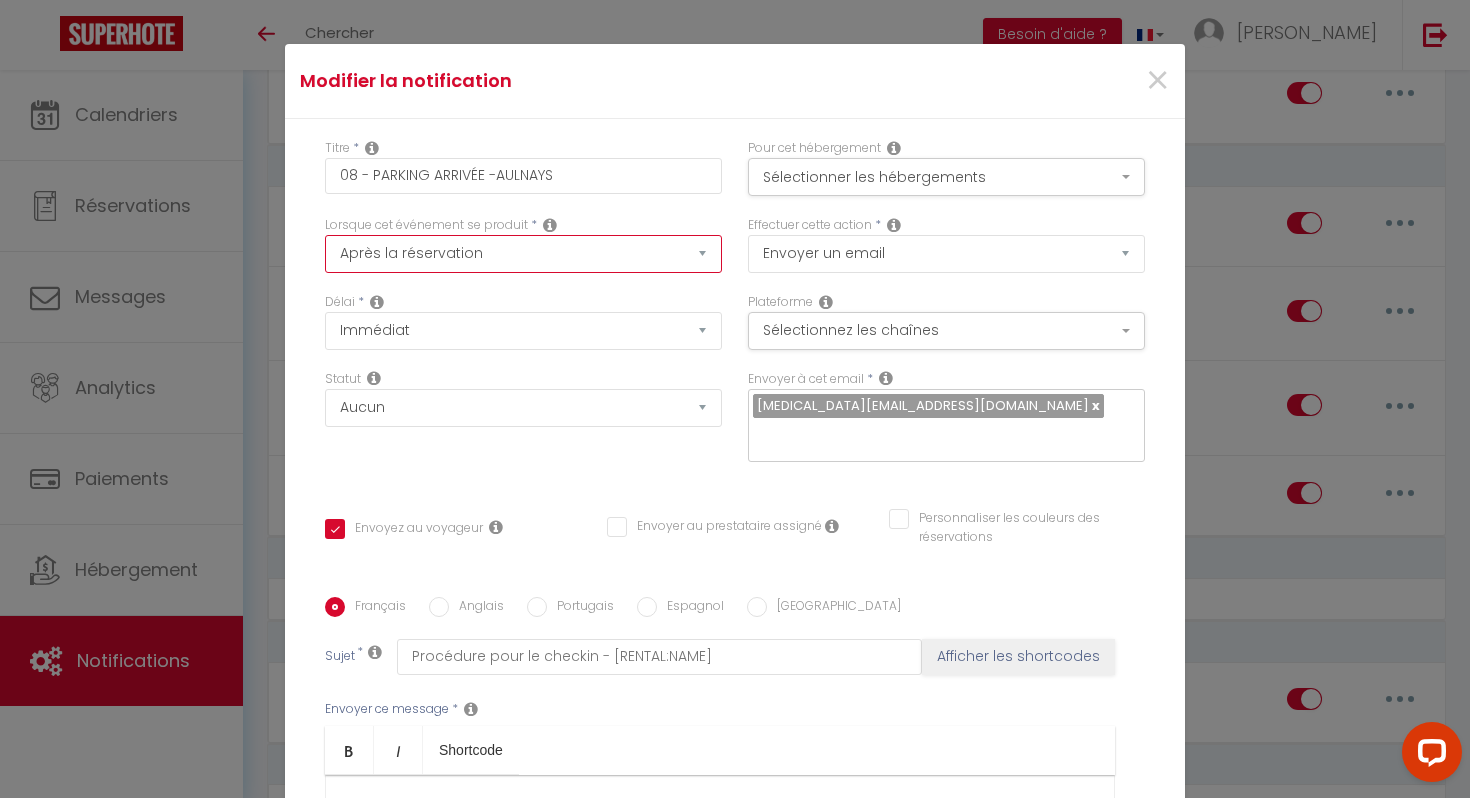 click on "Après la réservation   Avant Checkin (à partir de 12h00)   Après Checkin (à partir de 12h00)   Avant Checkout (à partir de 12h00)   Après Checkout (à partir de 12h00)   Température   Co2   Bruit sonore   Après visualisation lien paiement   Après Paiement Lien KO   Après Caution Lien KO   Après Paiement Automatique KO   Après Caution Automatique KO   Après Visualisation du Contrat   Après Signature du Contrat   Paiement OK   Après soumission formulaire bienvenue   Aprés annulation réservation   Après remboursement automatique   Date spécifique   Après Assignation   Après Désassignation   Après soumission online checkin   Caution OK" at bounding box center (523, 254) 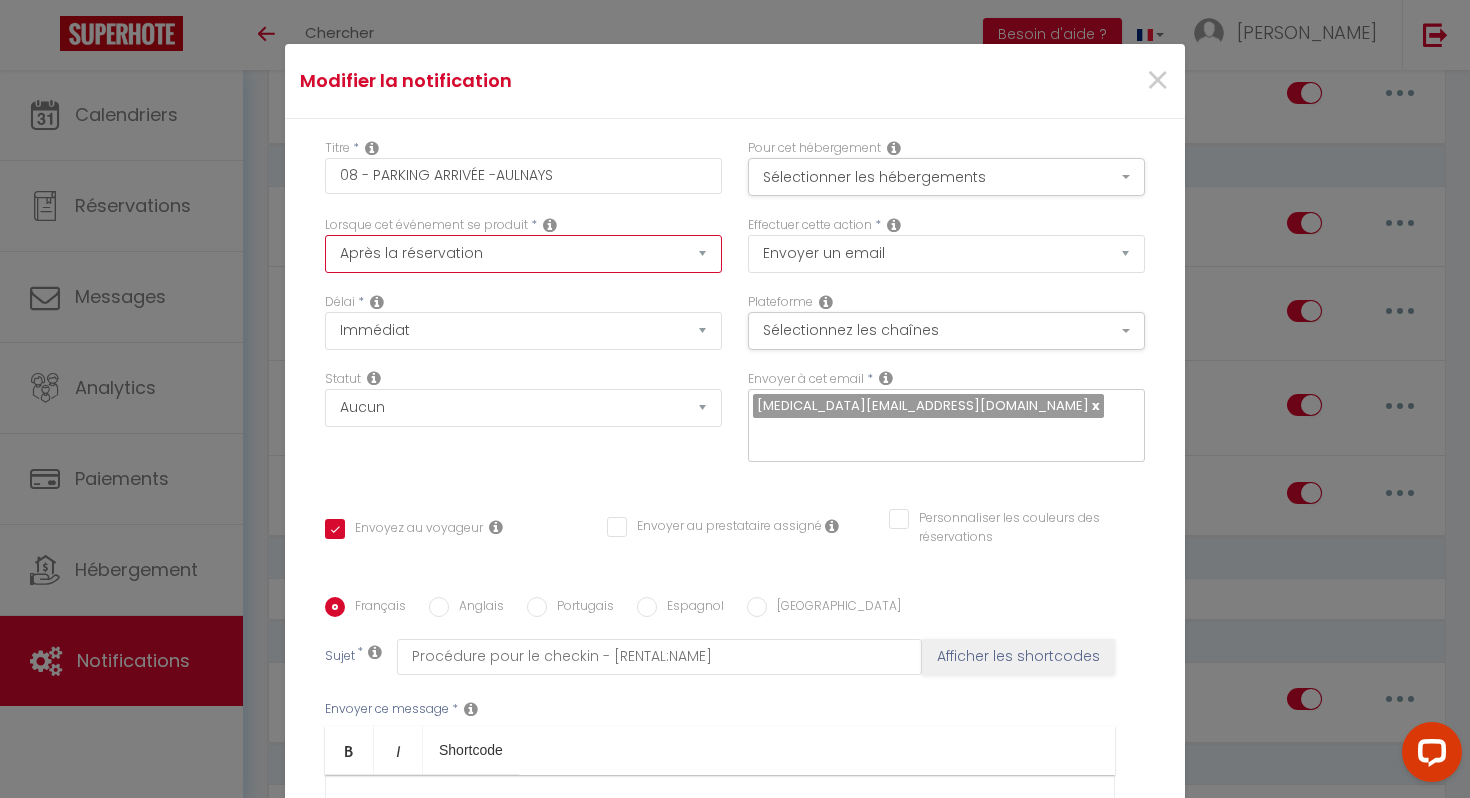 select on "20" 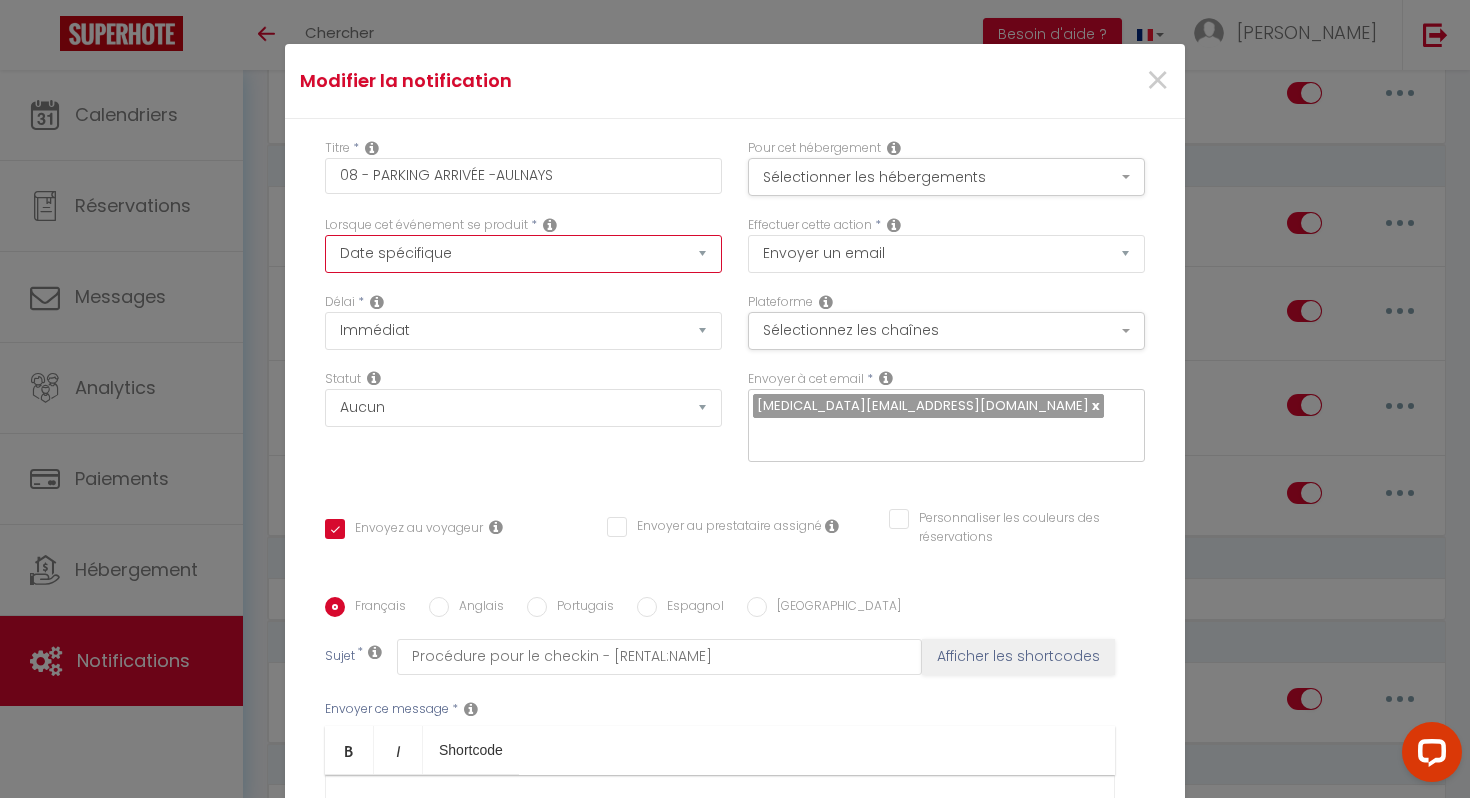 checkbox on "true" 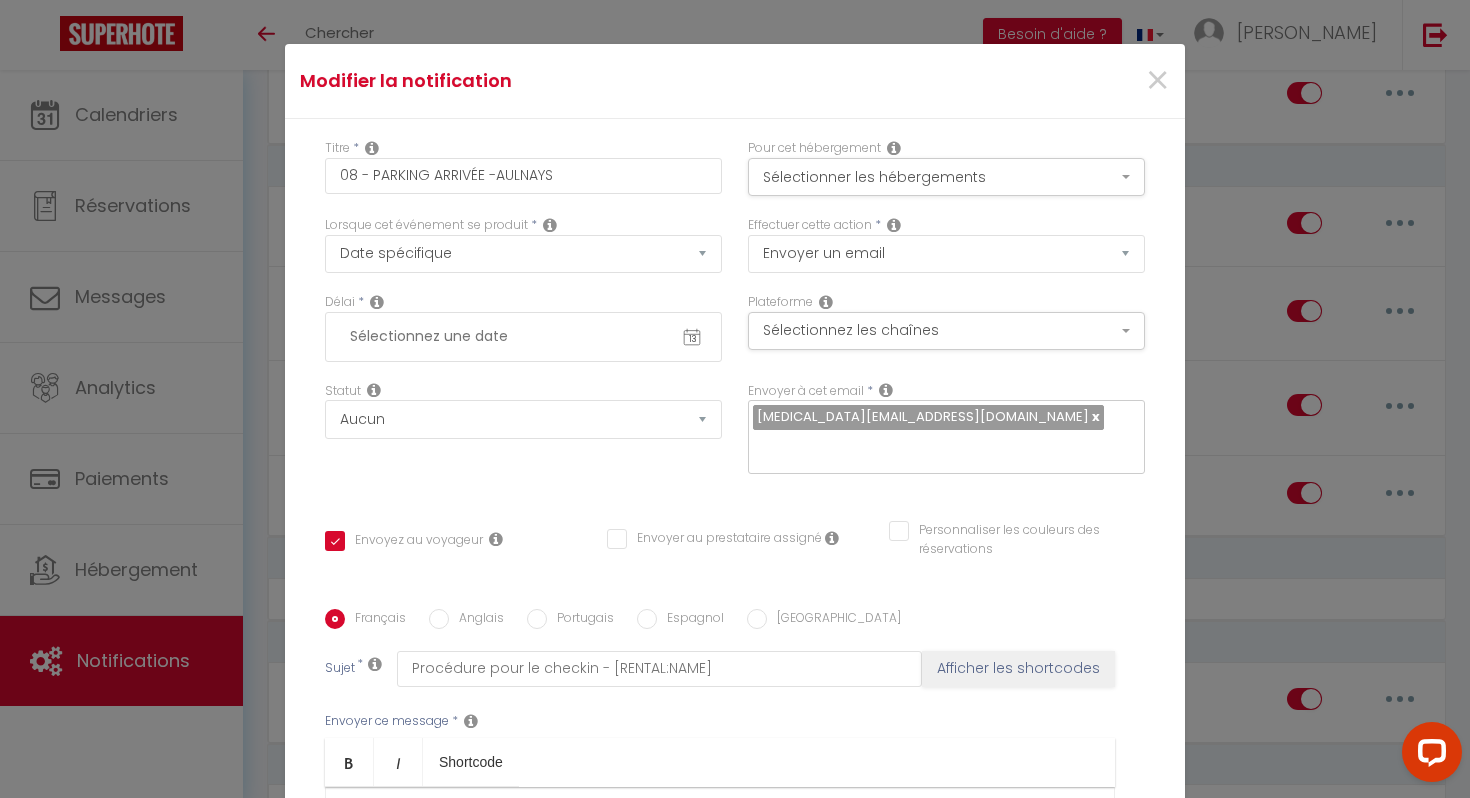 click on "13       «   ‹   »   ›   Juil   2025   2020 ~ 2030     Dim Lun Mar Mer Jeu Ven Sam 29 30 1 2 3 4 5 6 7 8 9 10 11 12 13 14 15 16 17 18 19 20 21 22 23 24 25 26 27 28 29 30 31 1 2 3 4 5 6 7 8 9   2020 2021 2022 2023 2024 2025 2026 2027 2028 2029   Jan Fev Mar Avr Mai Juin Juil Aout Sep Oct Nov Dec   00 01 02 03 04 05 06 07 08 09 10 11 12 13 14 15 16 17 18 19 20 21 22 23 00 01 02 03 04 05 06 07 08 09 10 11 12 13 14 15 16 17 18 19 20 21 22 23 24 25 26 27 28 29 30 31 32 33 34 35 36 37 38 39 40 41 42 43 44 45 46 47 48 49 50 51 52 53 54 55 56 57 58 59 00 01 02 03 04 05 06 07 08 09 10 11 12 13 14 15 16 17 18 19 20 21 22 23 24 25 26 27 28 29 30 31 32 33 34 35 36 37 38 39 40 41 42 43 44 45 46 47 48 49 50 51 52 53 54 55 56 57 58 59" at bounding box center (523, 337) 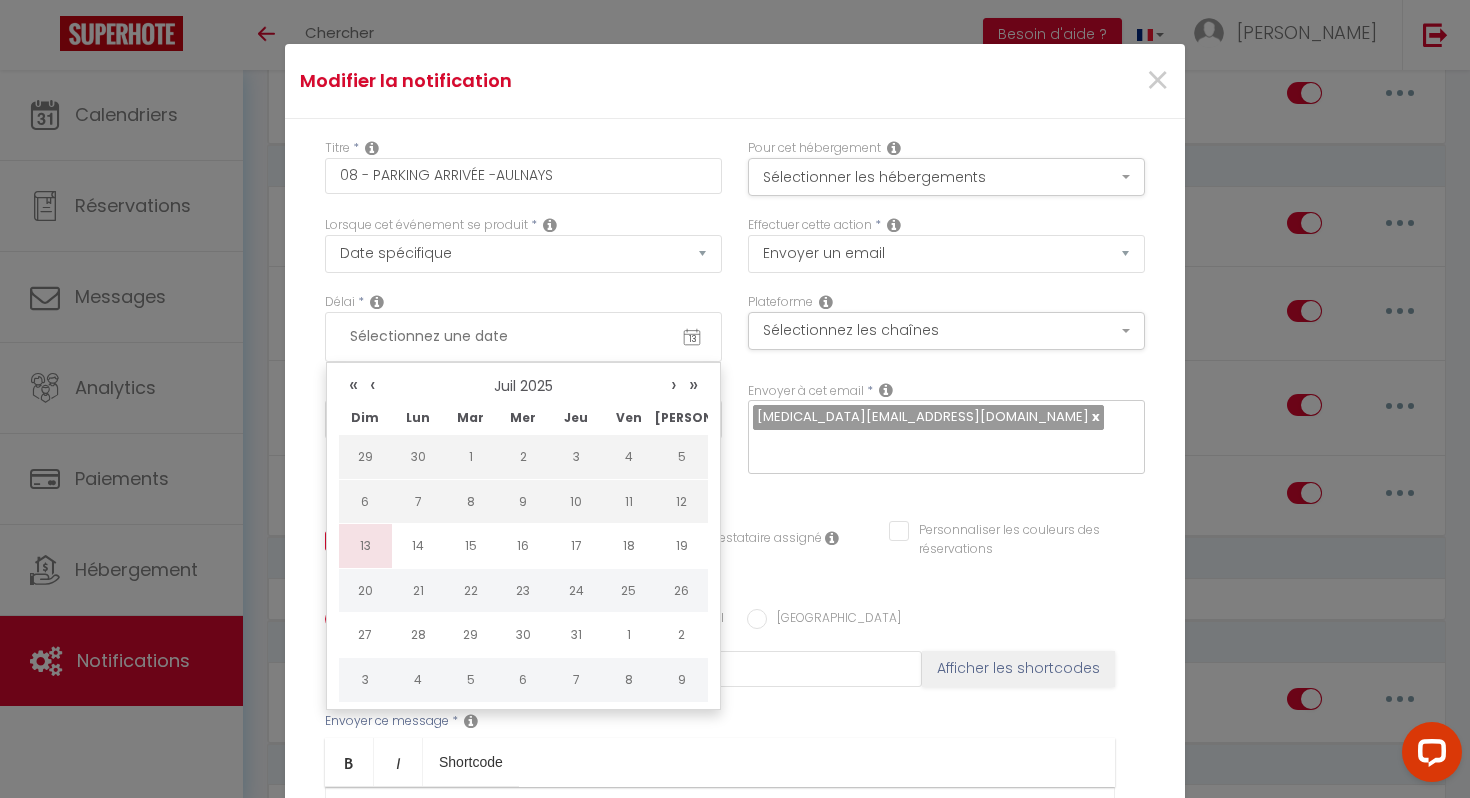 click on "13" at bounding box center (365, 546) 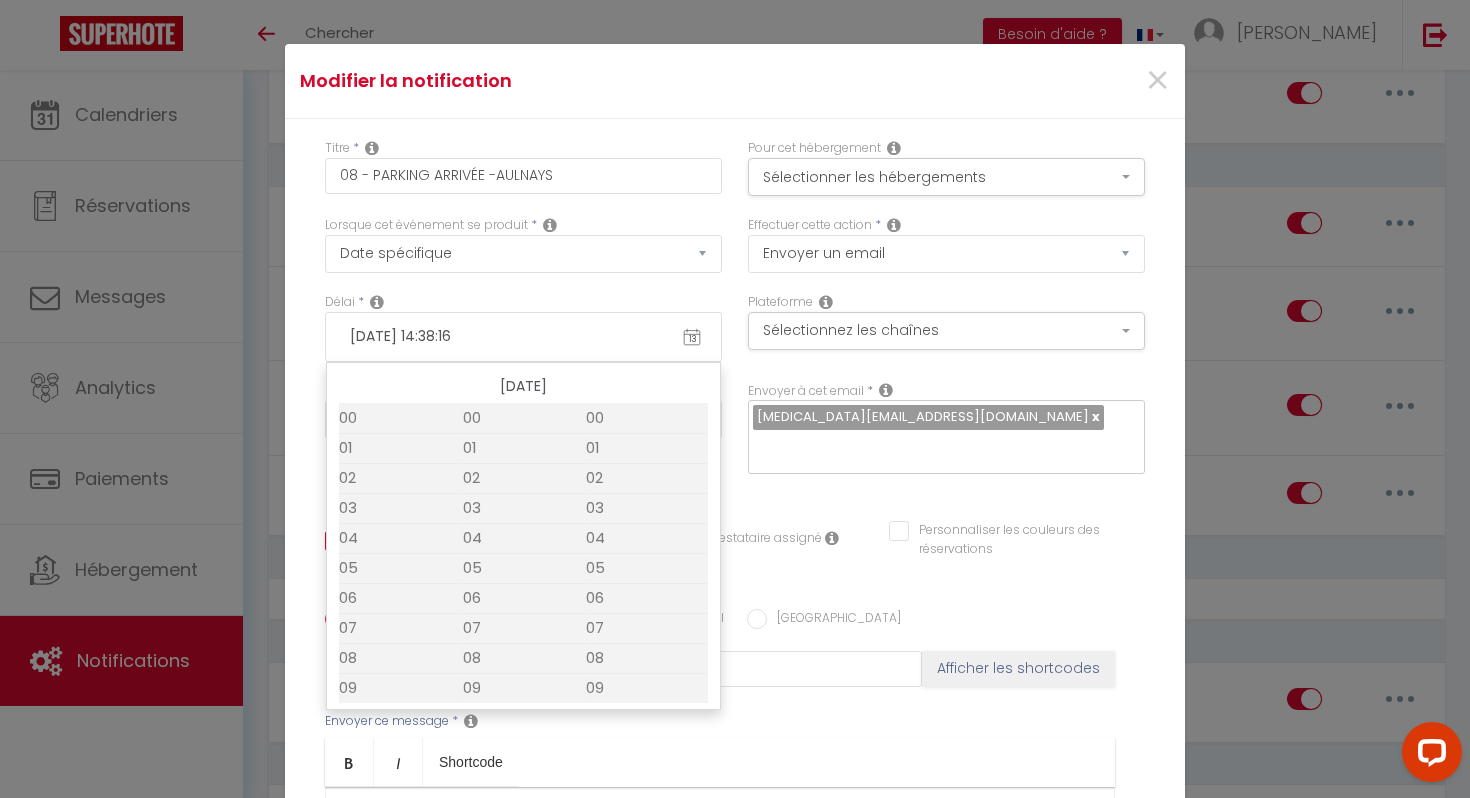 scroll, scrollTop: 151, scrollLeft: 0, axis: vertical 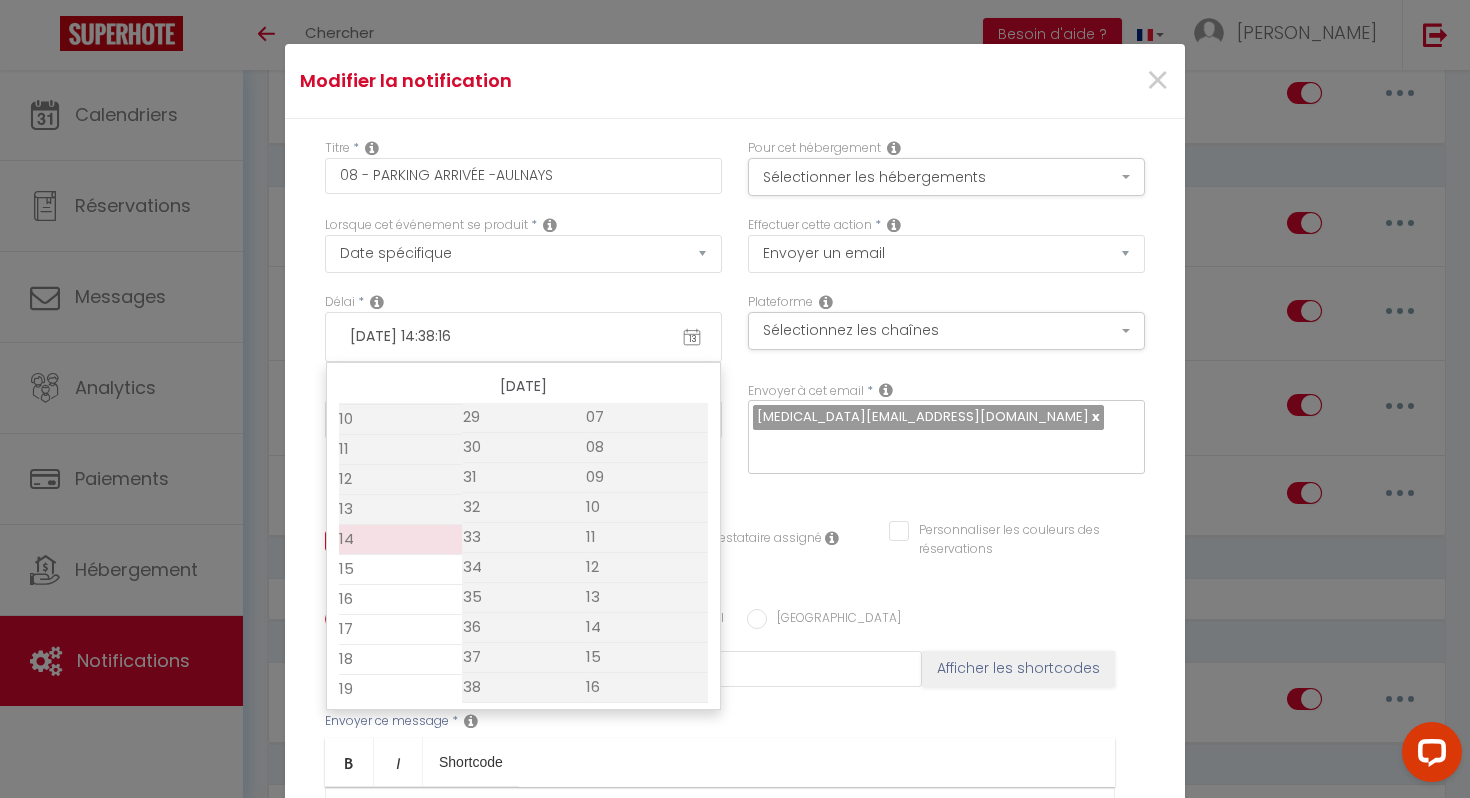 click on "14" at bounding box center (400, 540) 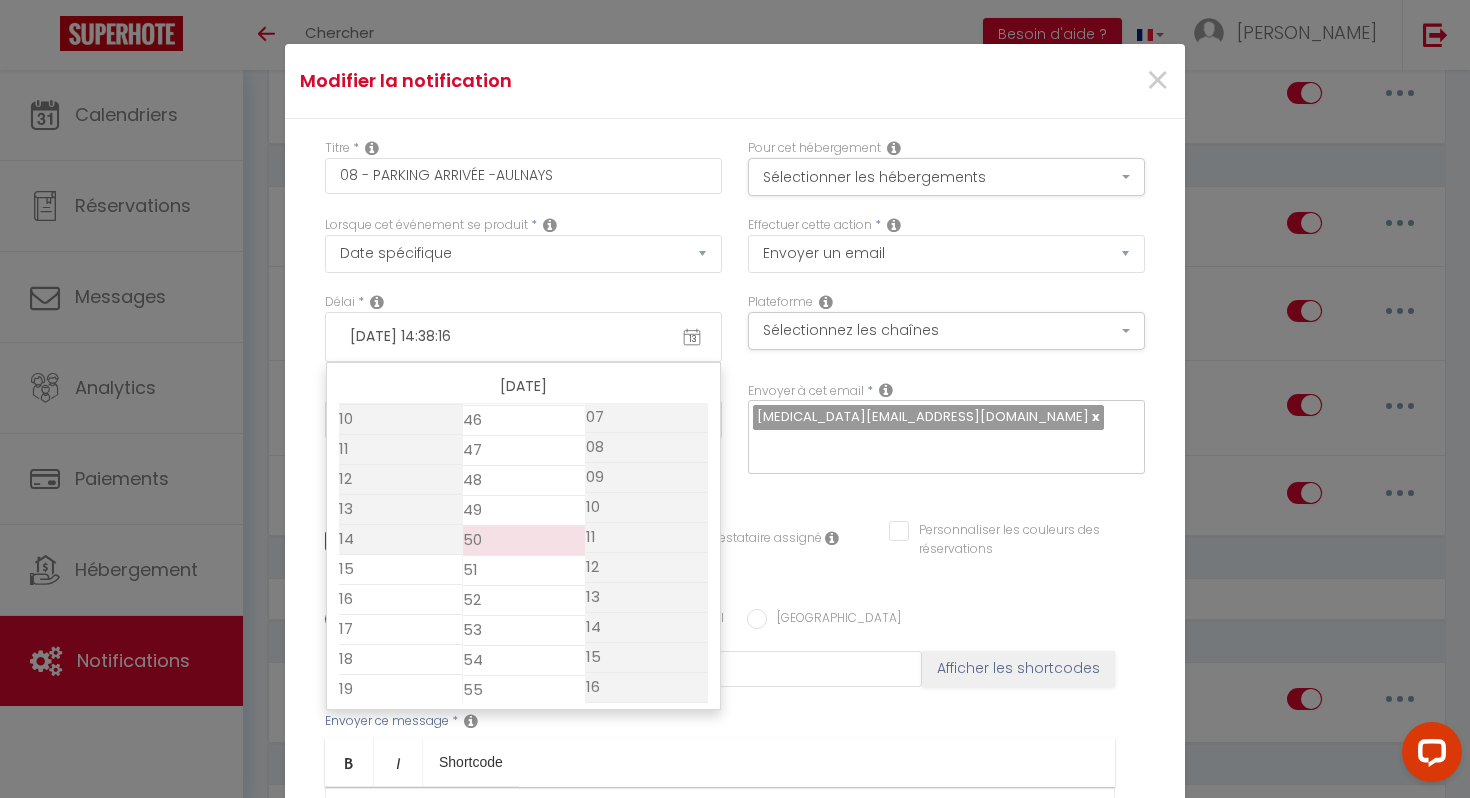 scroll, scrollTop: 1376, scrollLeft: 0, axis: vertical 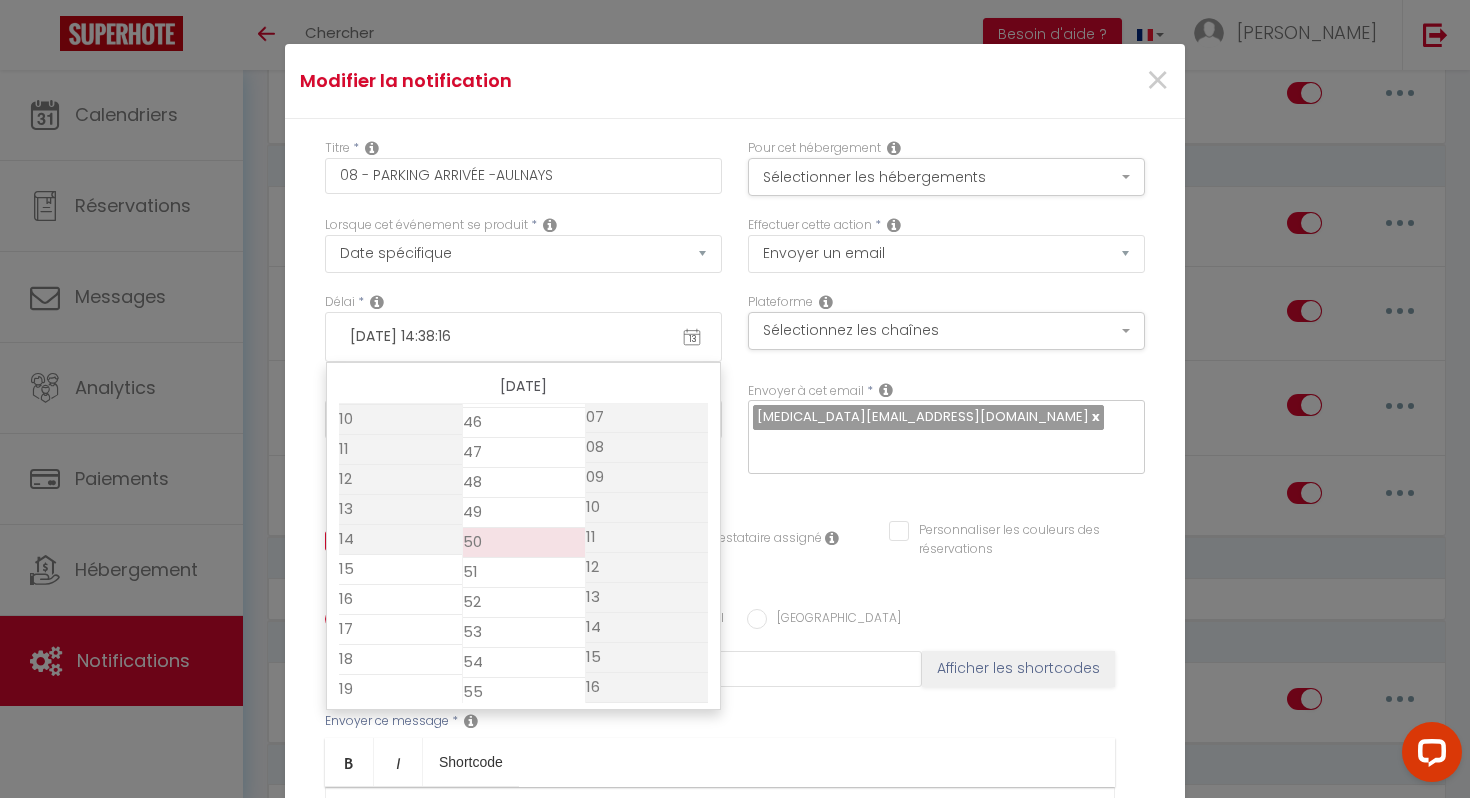click on "50" at bounding box center (524, 543) 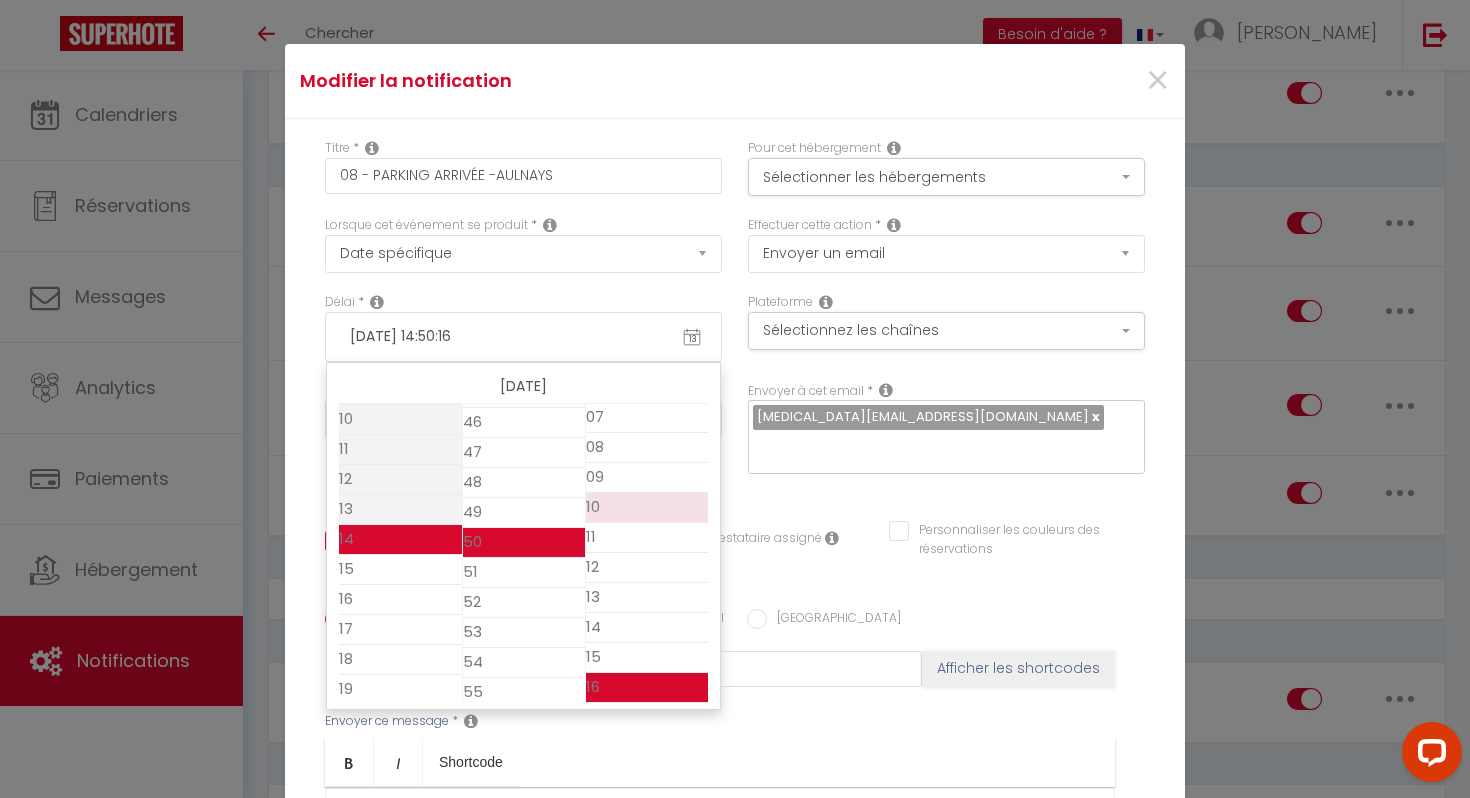 scroll, scrollTop: 0, scrollLeft: 0, axis: both 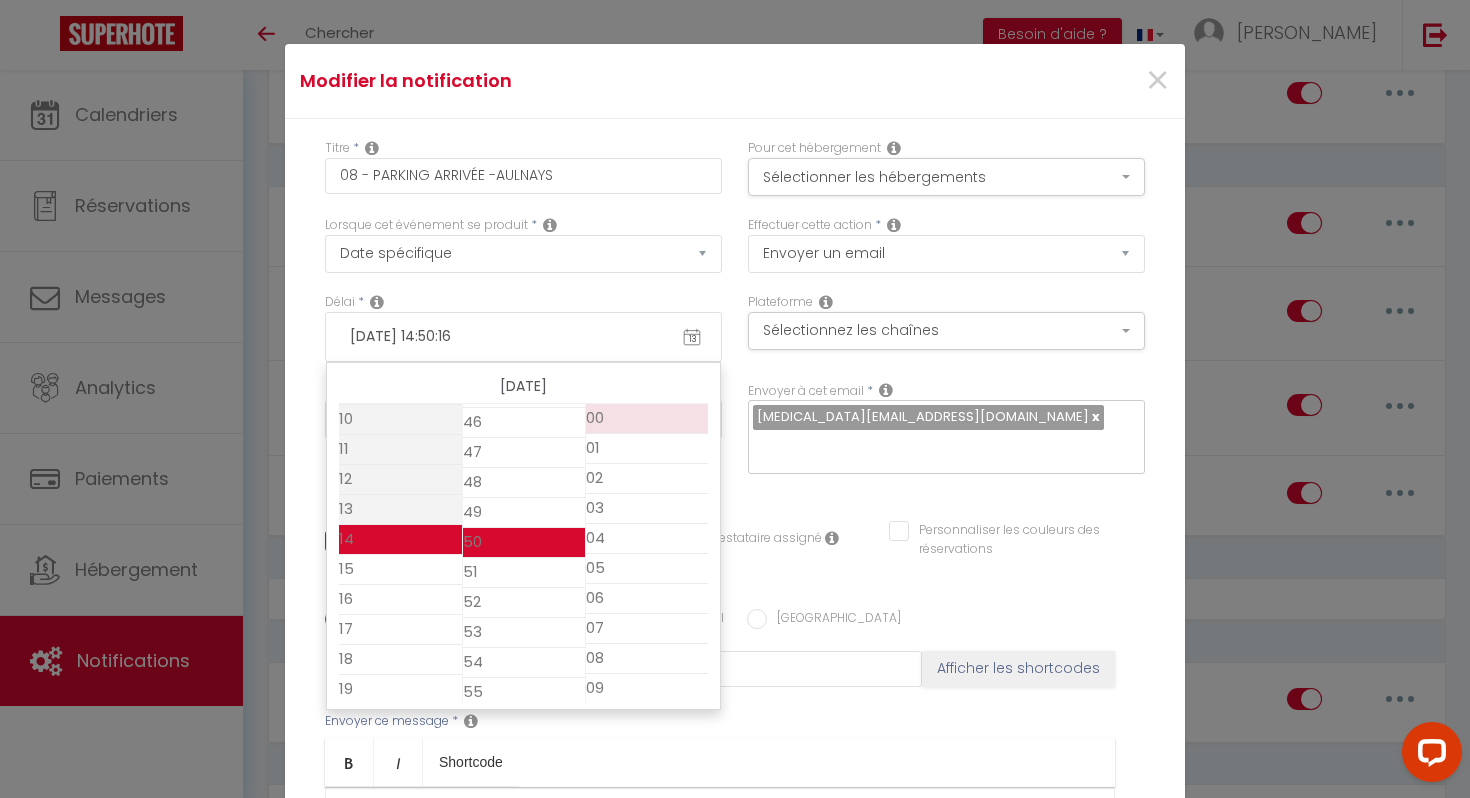 click on "00" at bounding box center [647, 419] 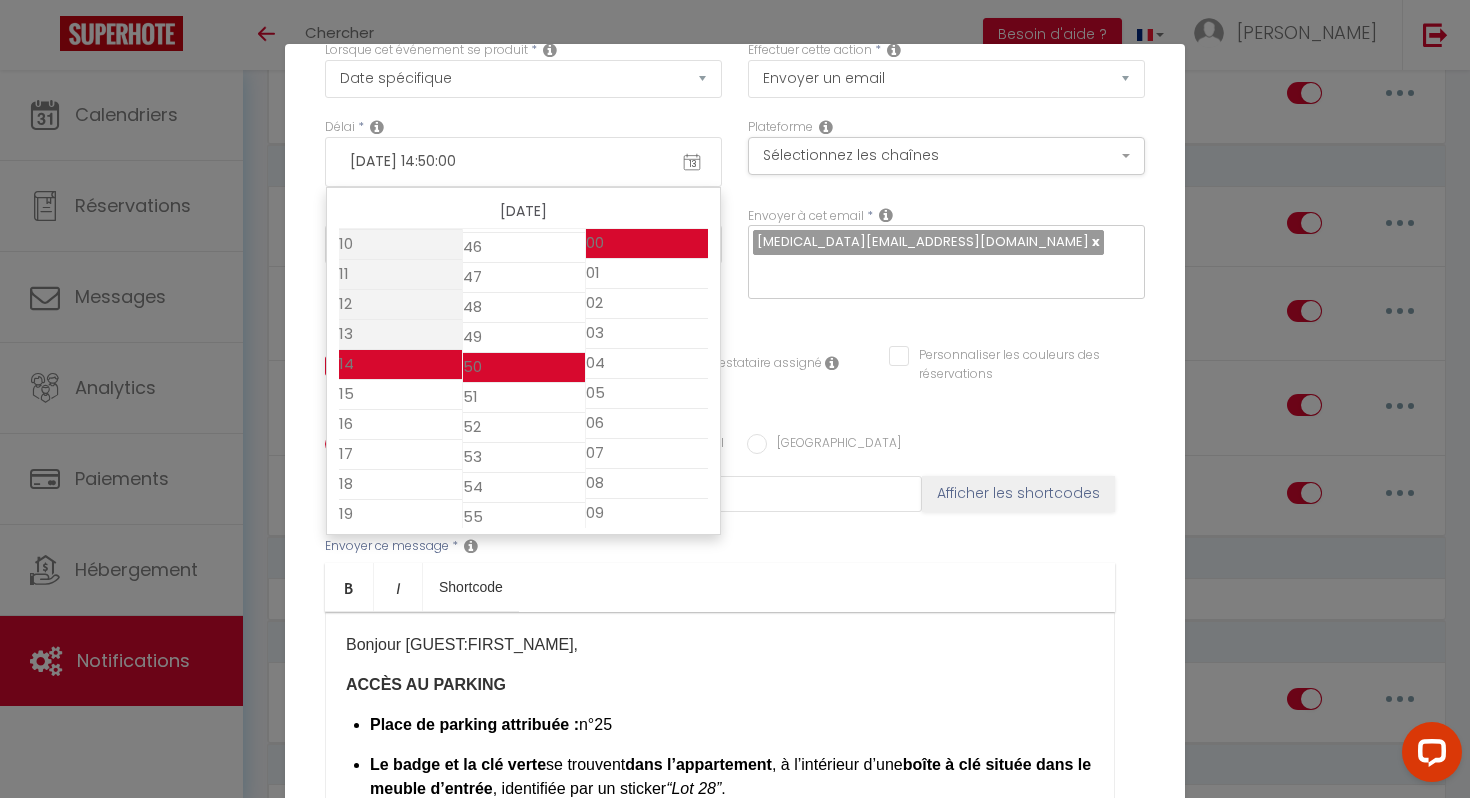 scroll, scrollTop: 307, scrollLeft: 0, axis: vertical 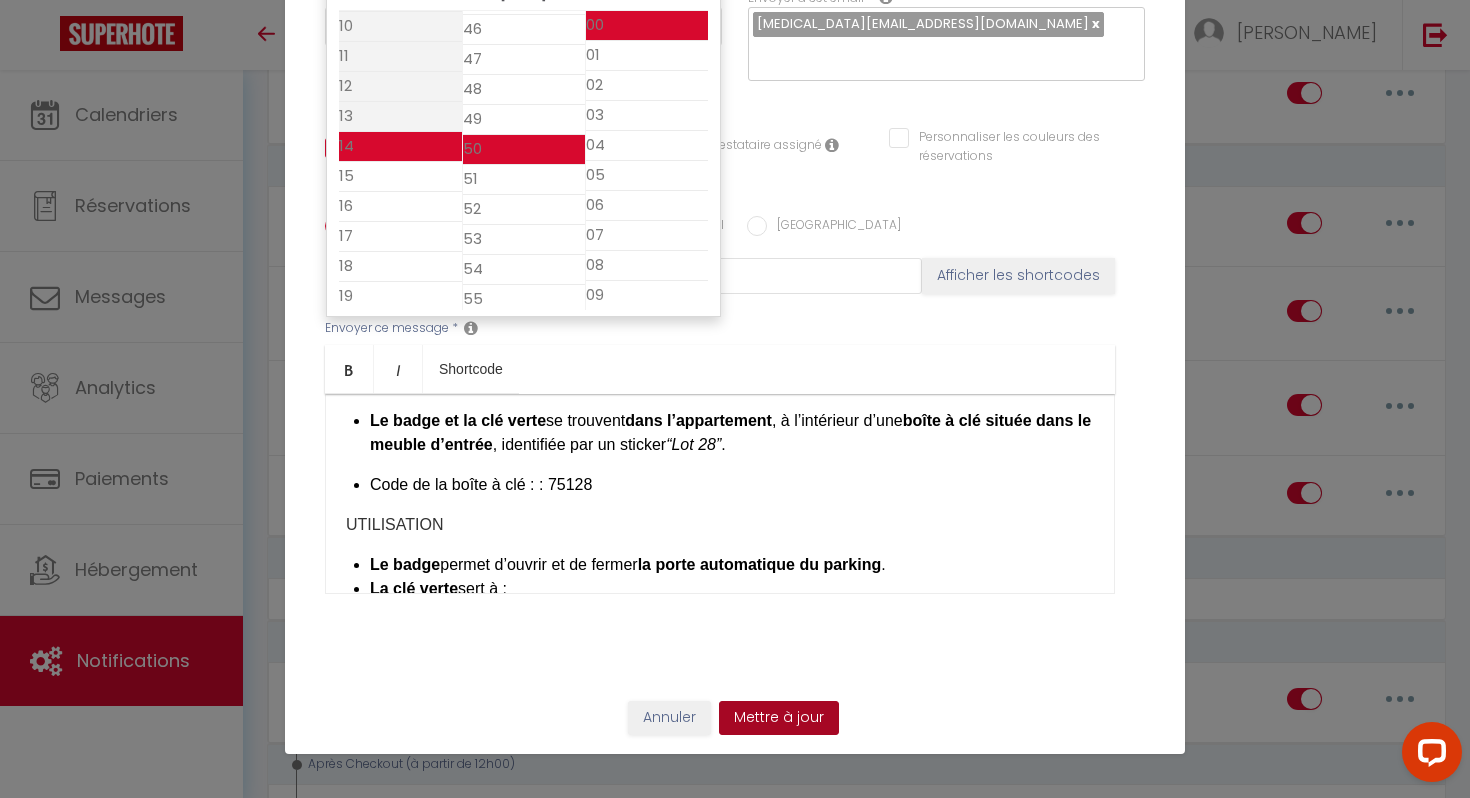 click on "Mettre à jour" at bounding box center (779, 718) 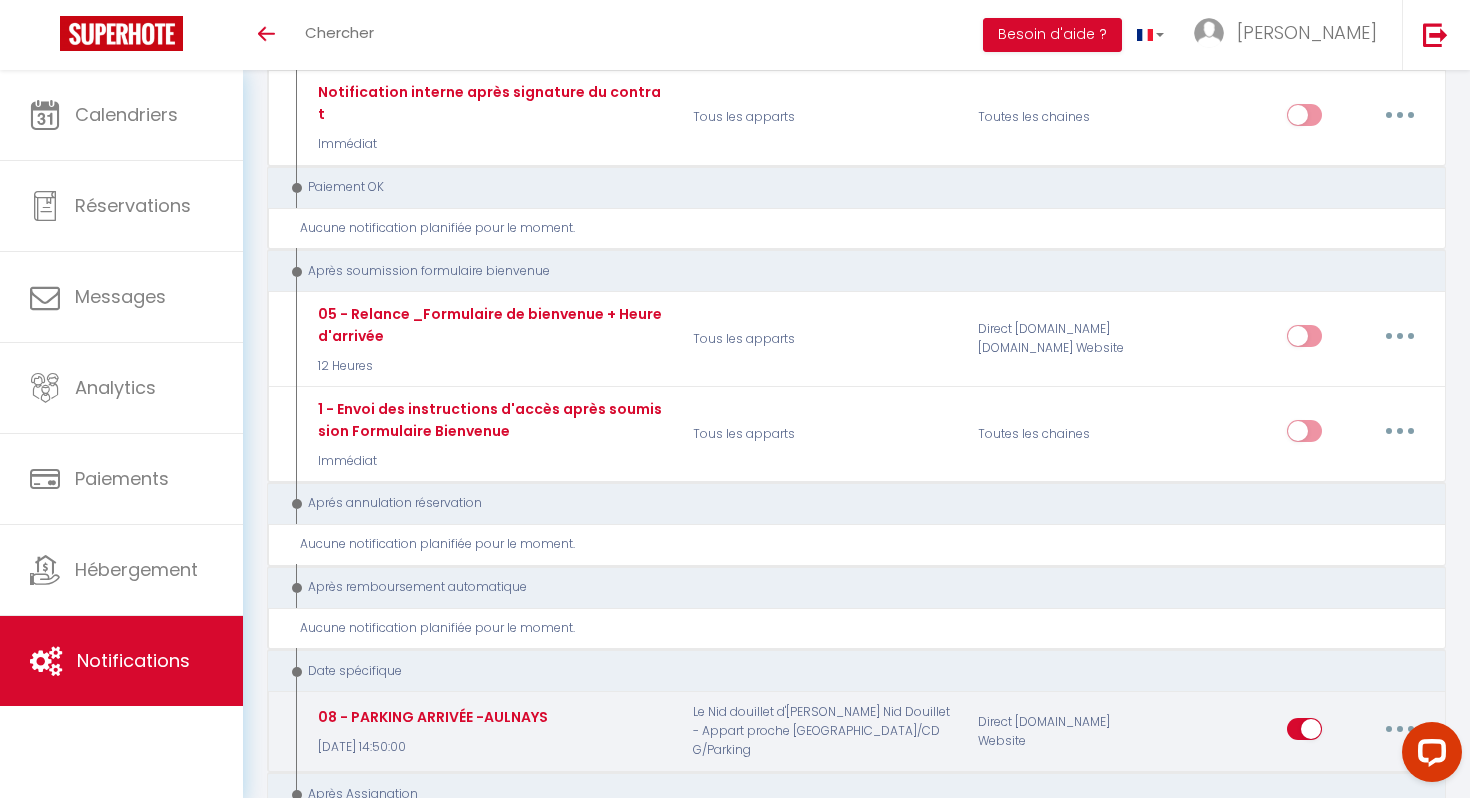 scroll, scrollTop: 2600, scrollLeft: 0, axis: vertical 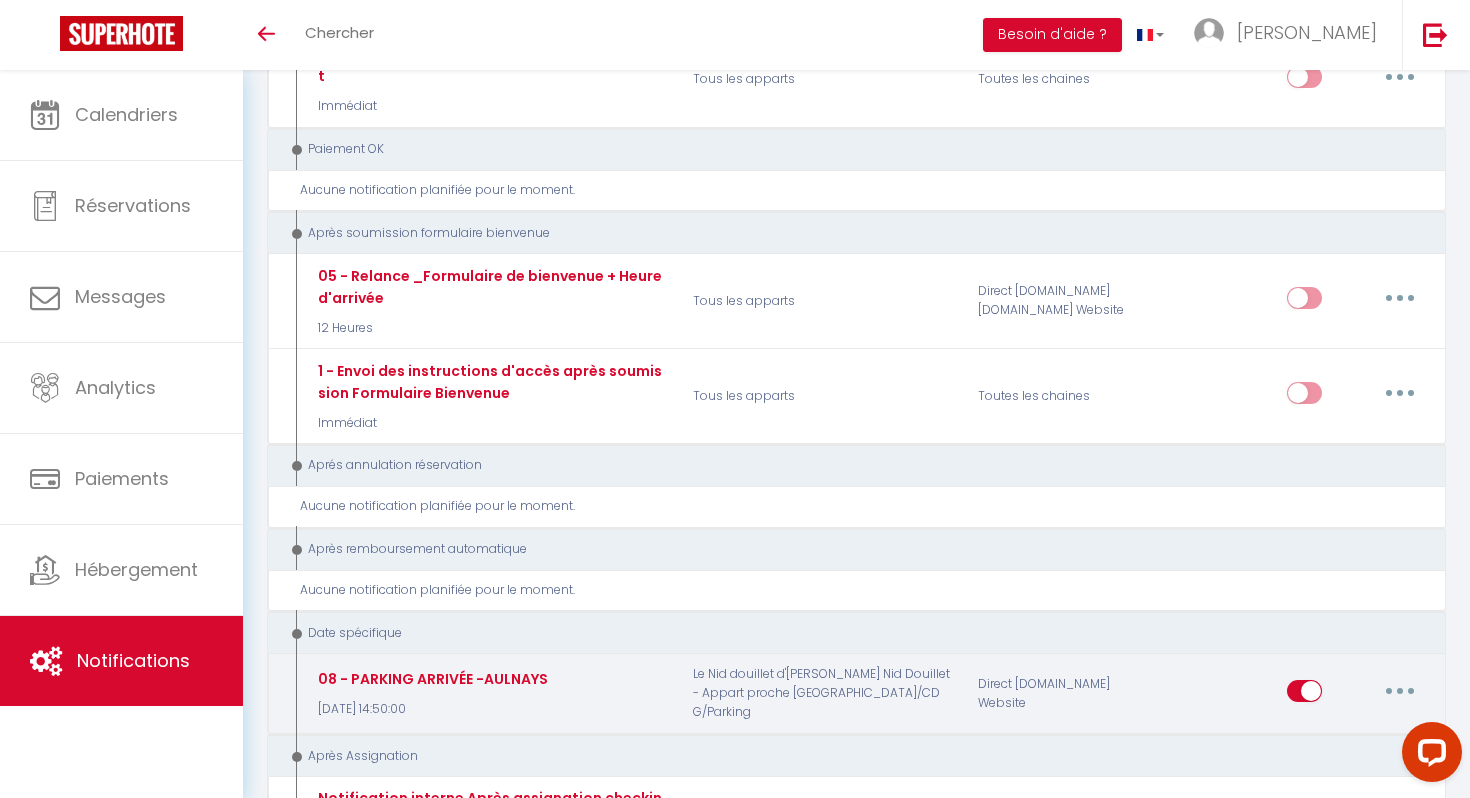click at bounding box center [1400, 691] 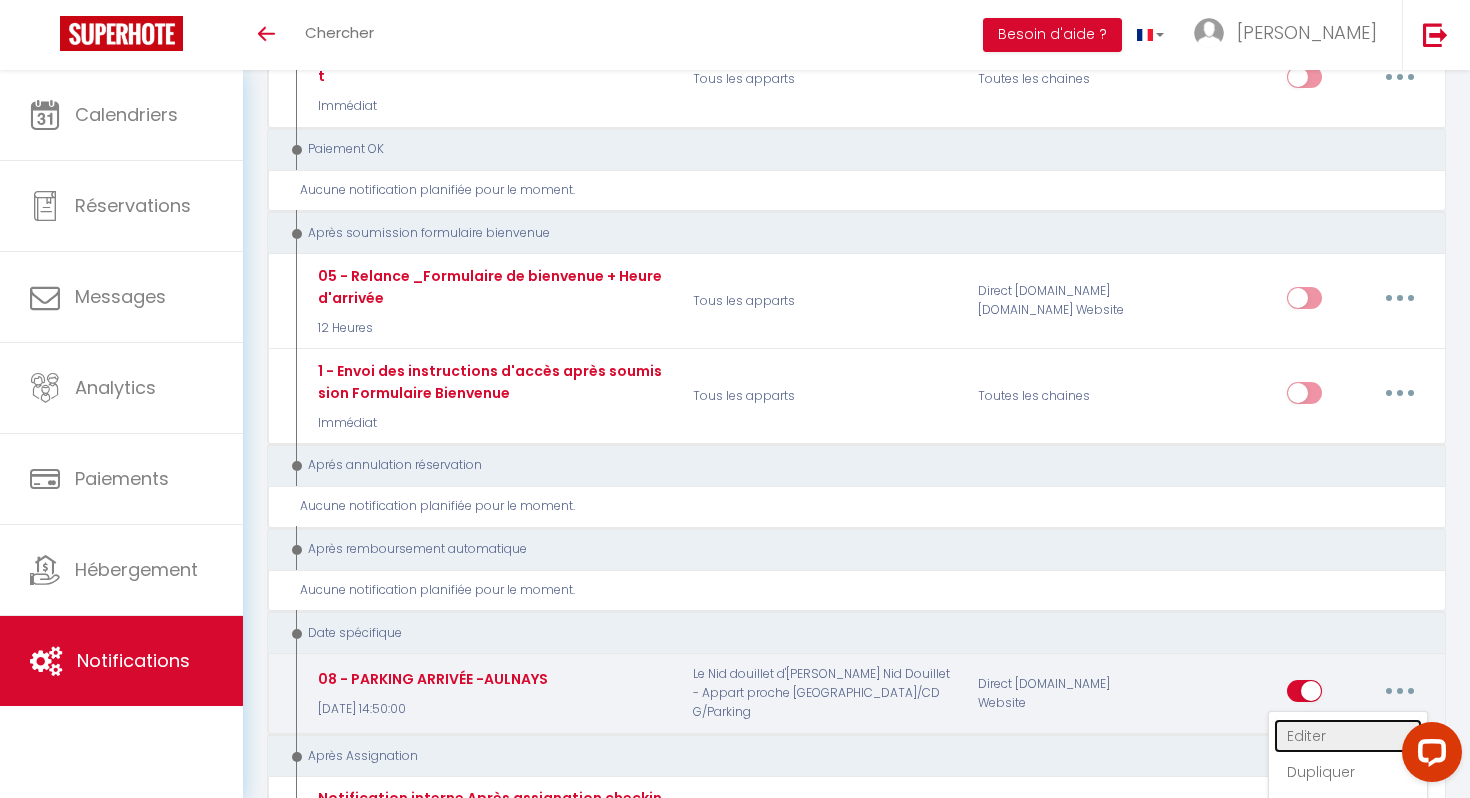 click on "Editer" at bounding box center [1348, 736] 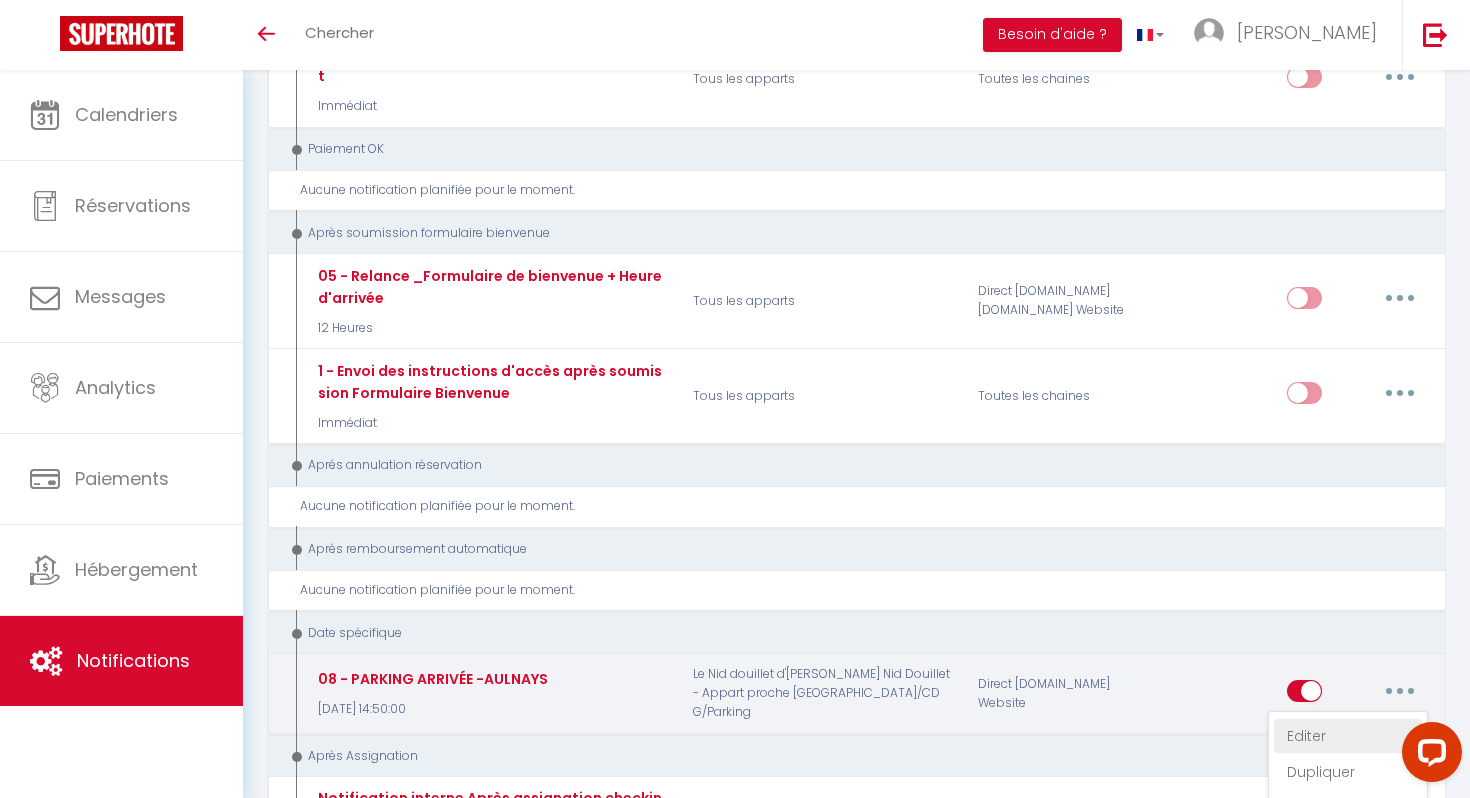 type on "08 - PARKING ARRIVÉE -AULNAYS" 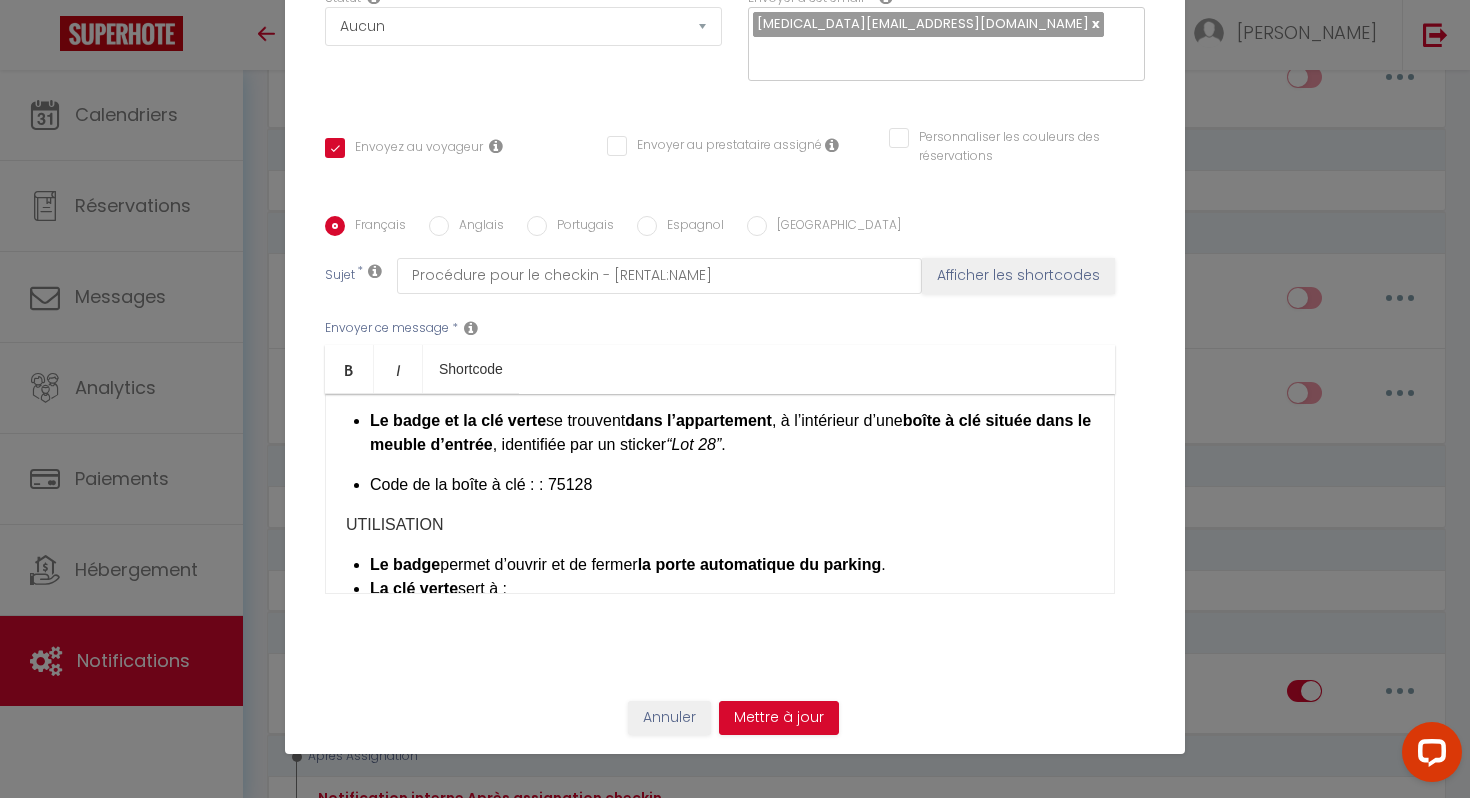 scroll, scrollTop: 0, scrollLeft: 0, axis: both 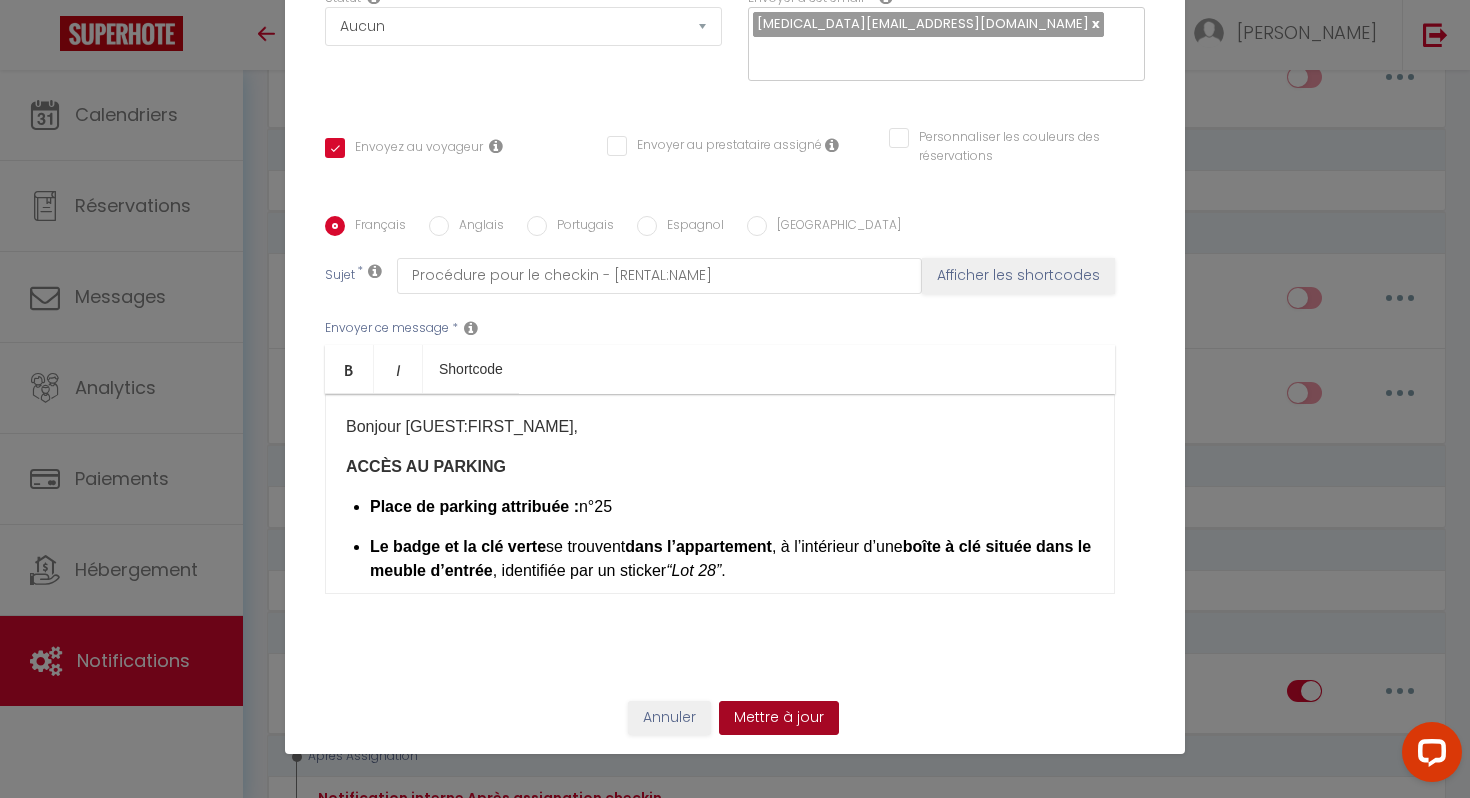 click on "Mettre à jour" at bounding box center [779, 718] 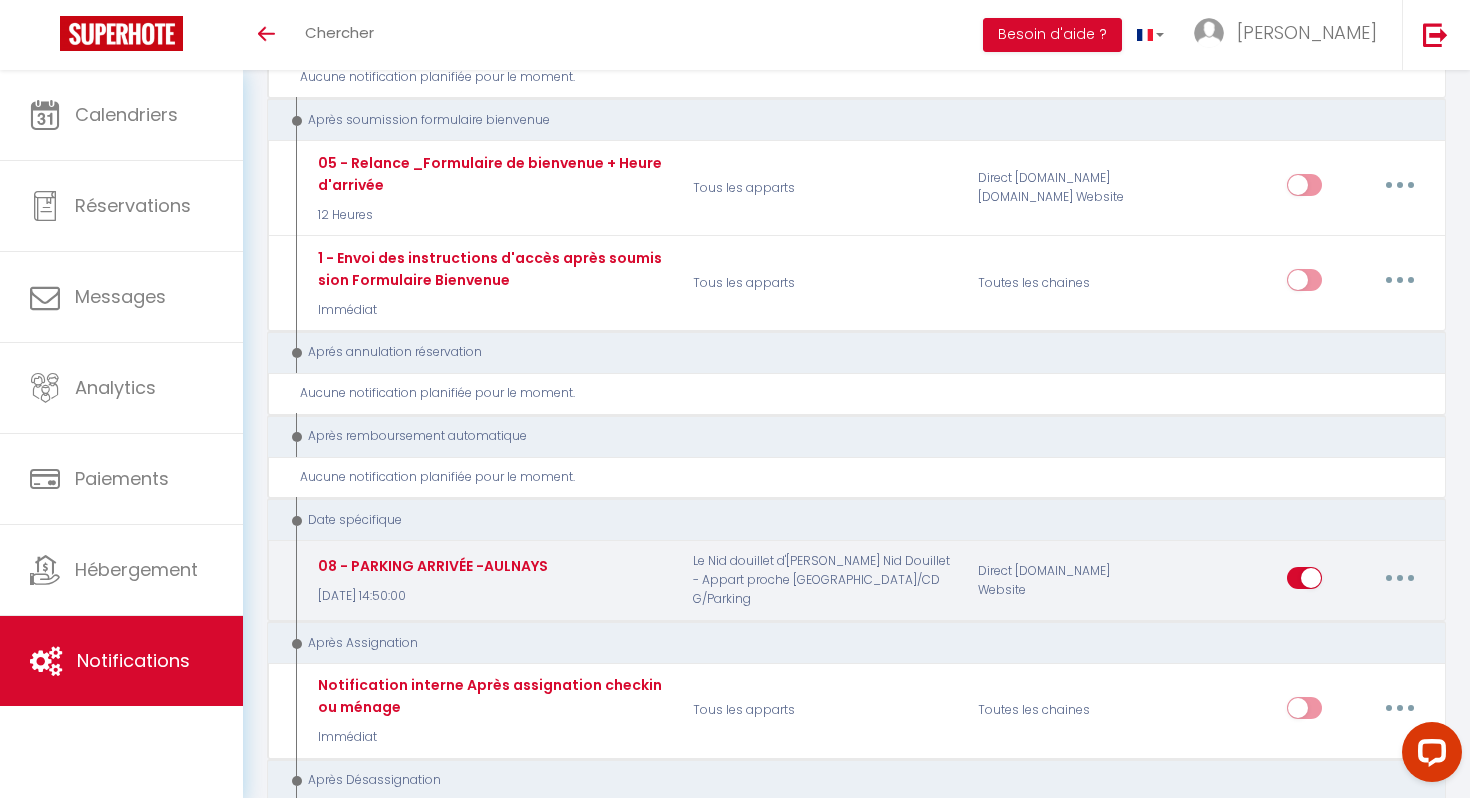 scroll, scrollTop: 2716, scrollLeft: 0, axis: vertical 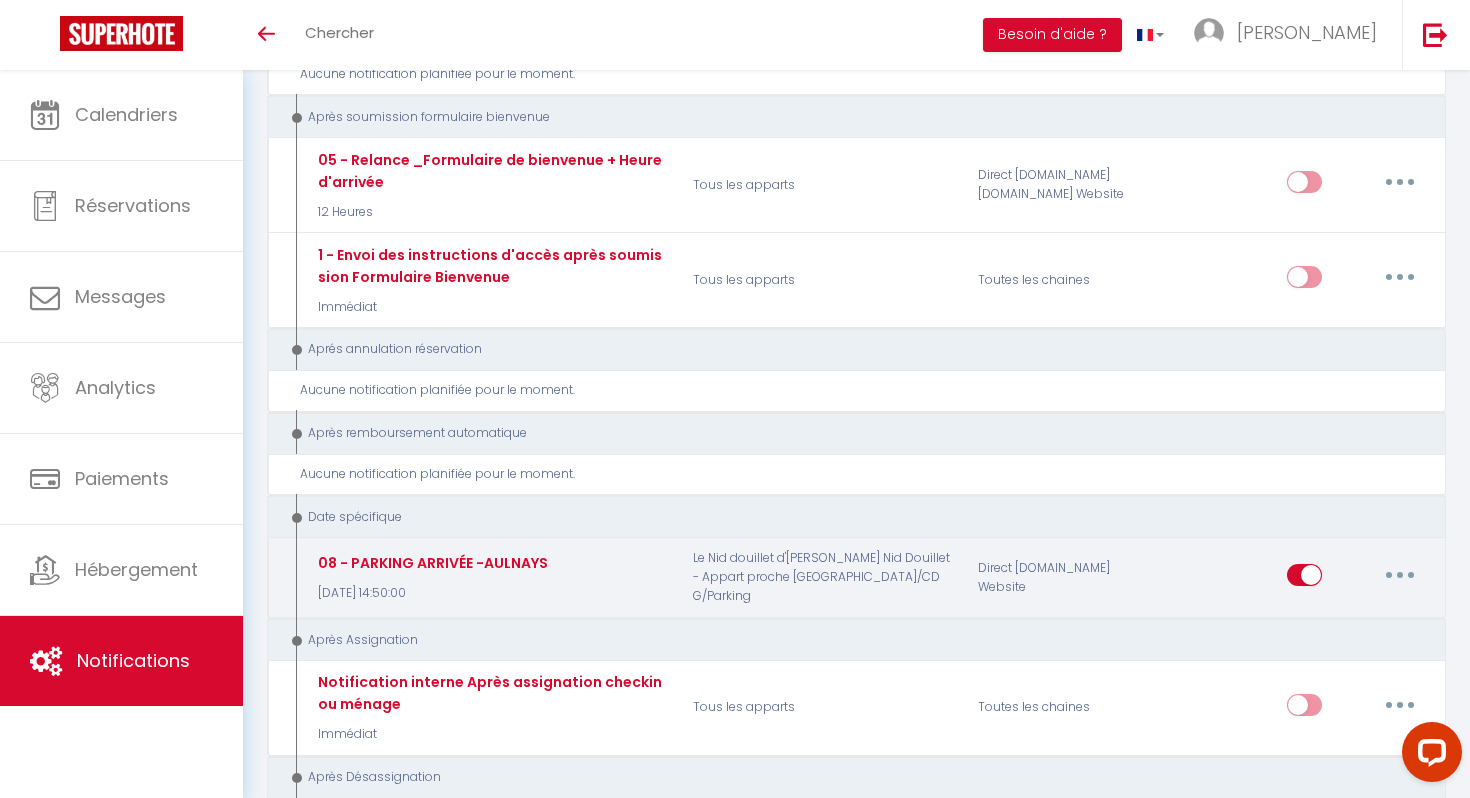 click at bounding box center (1400, 575) 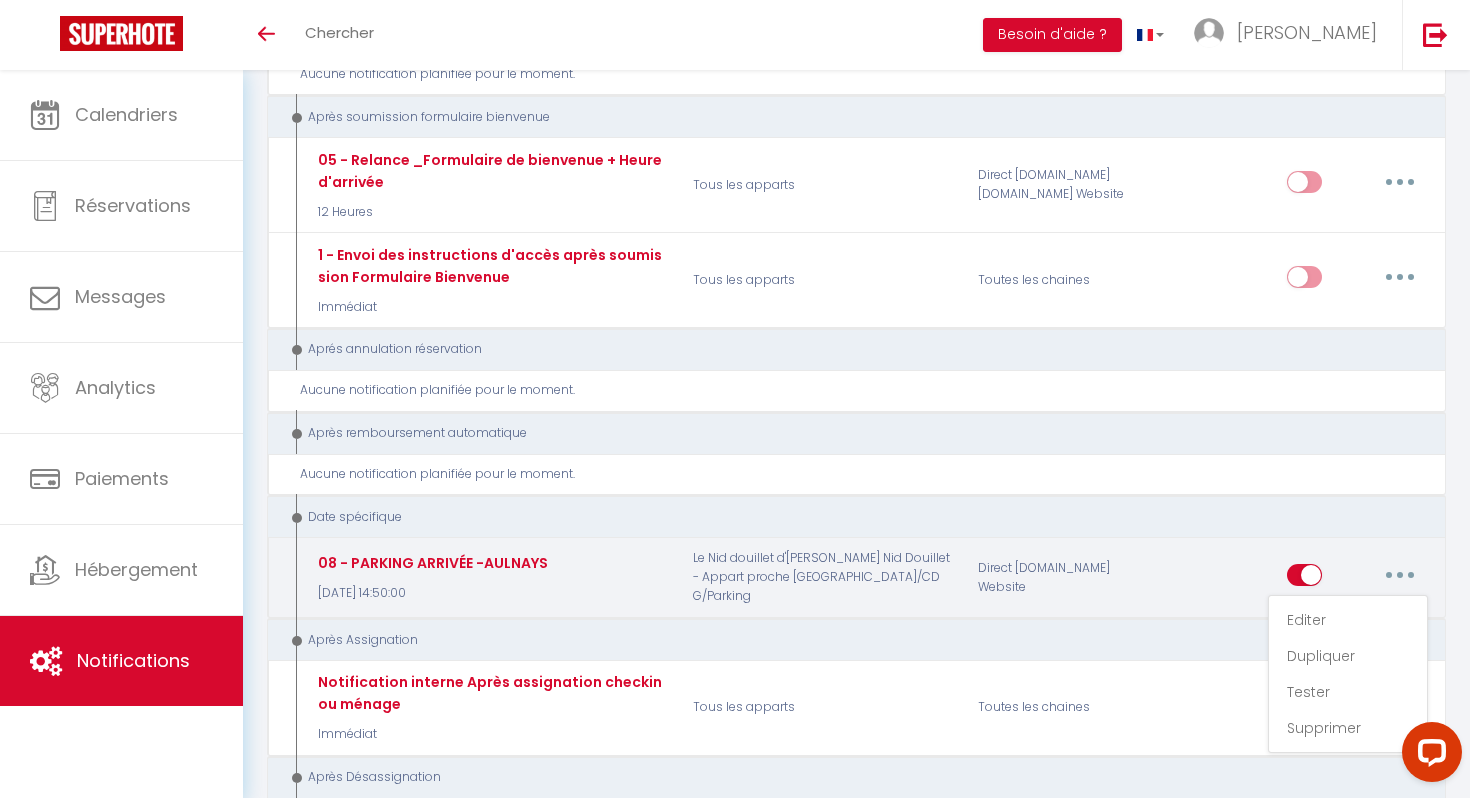 click on "Editer   Dupliquer   Tester   Supprimer" at bounding box center (1357, 578) 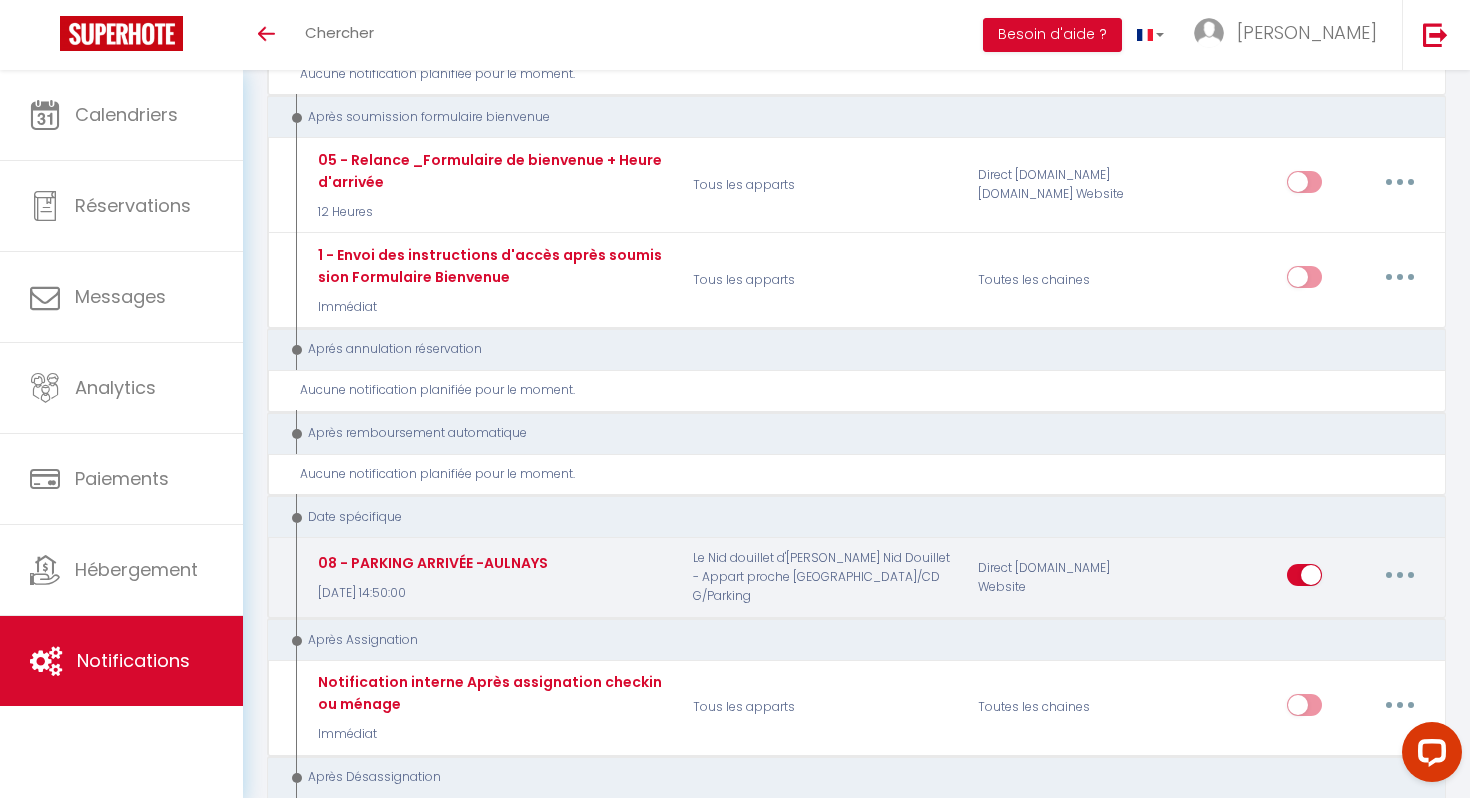 click at bounding box center (1304, 579) 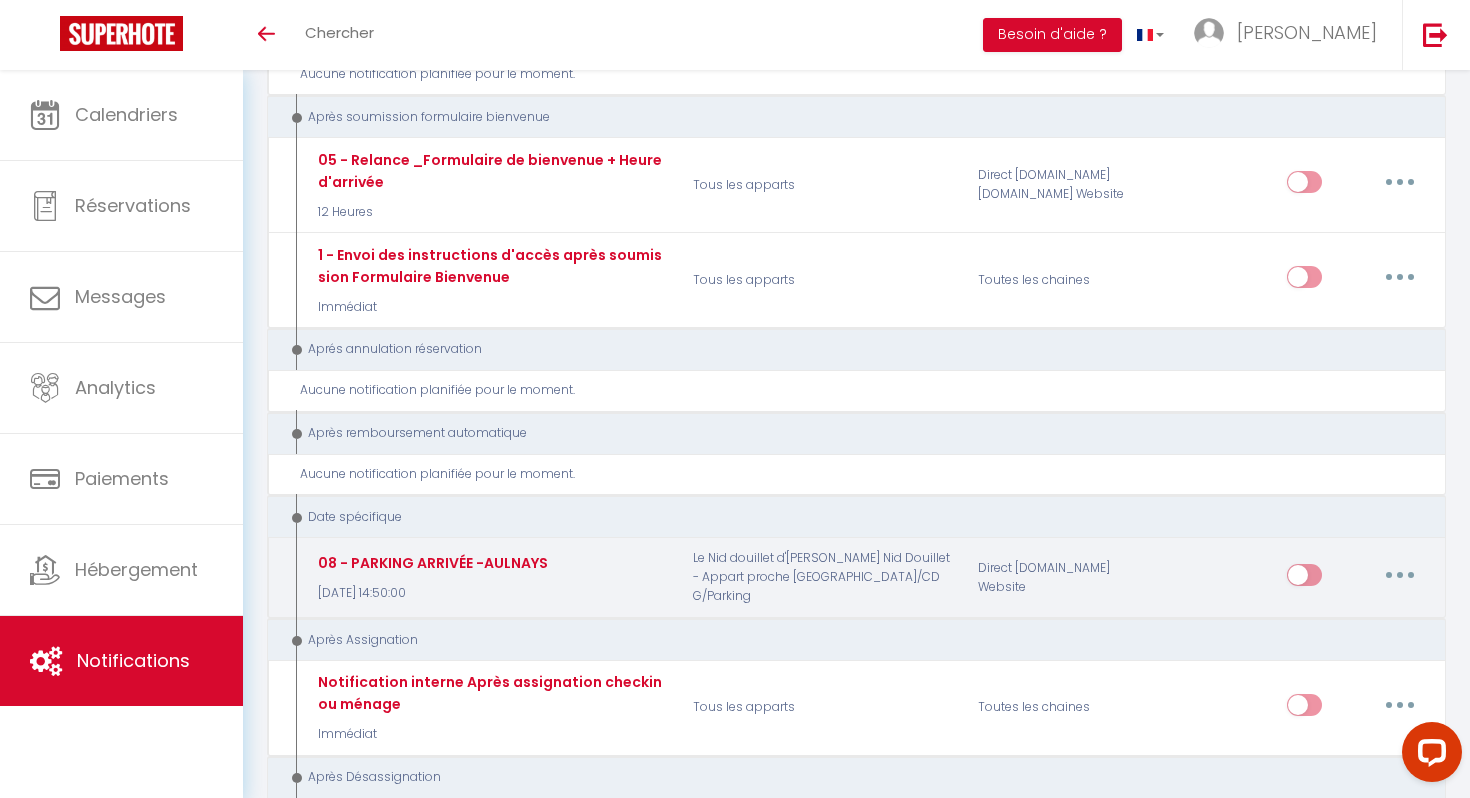 click at bounding box center (1400, 575) 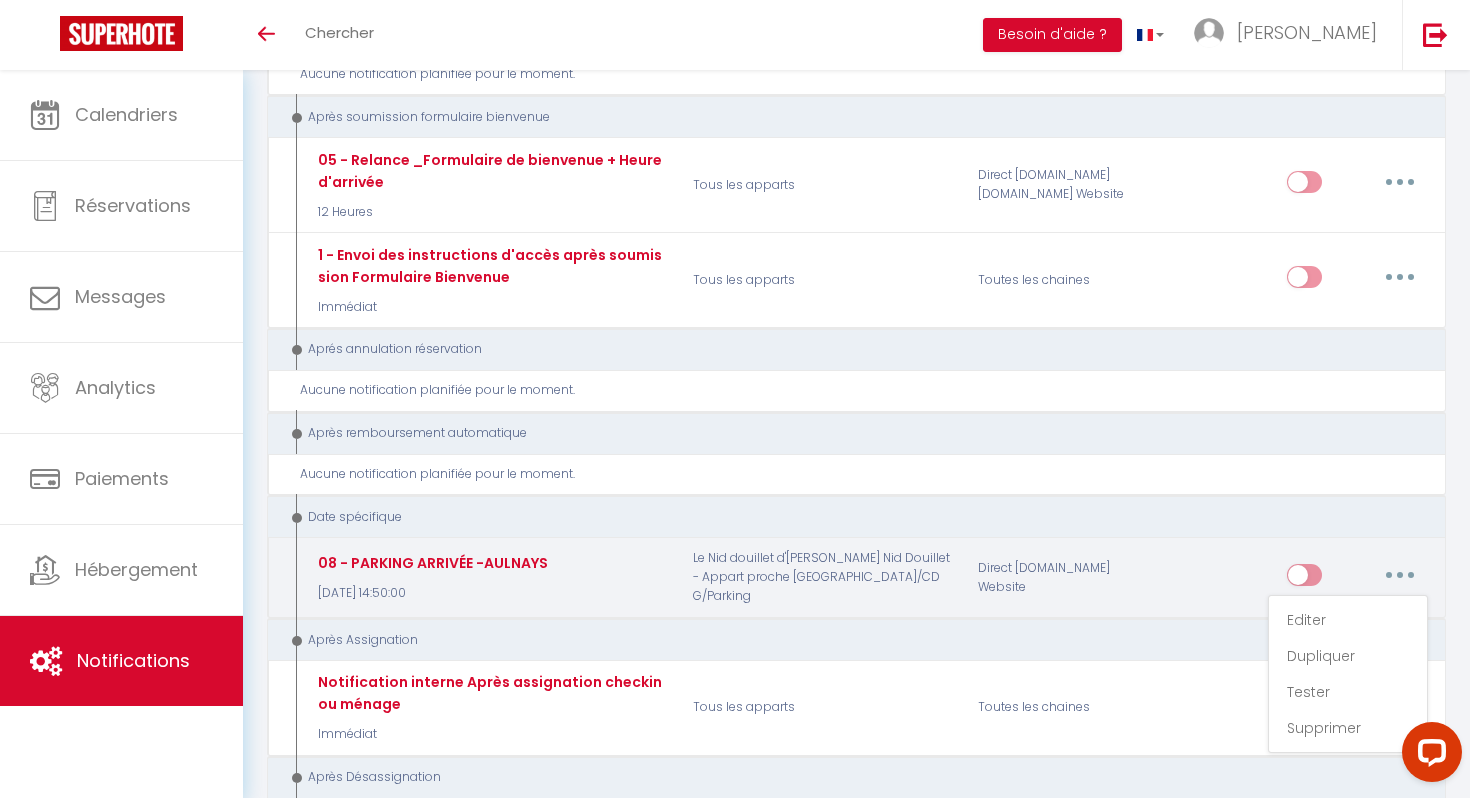 click at bounding box center [1400, 575] 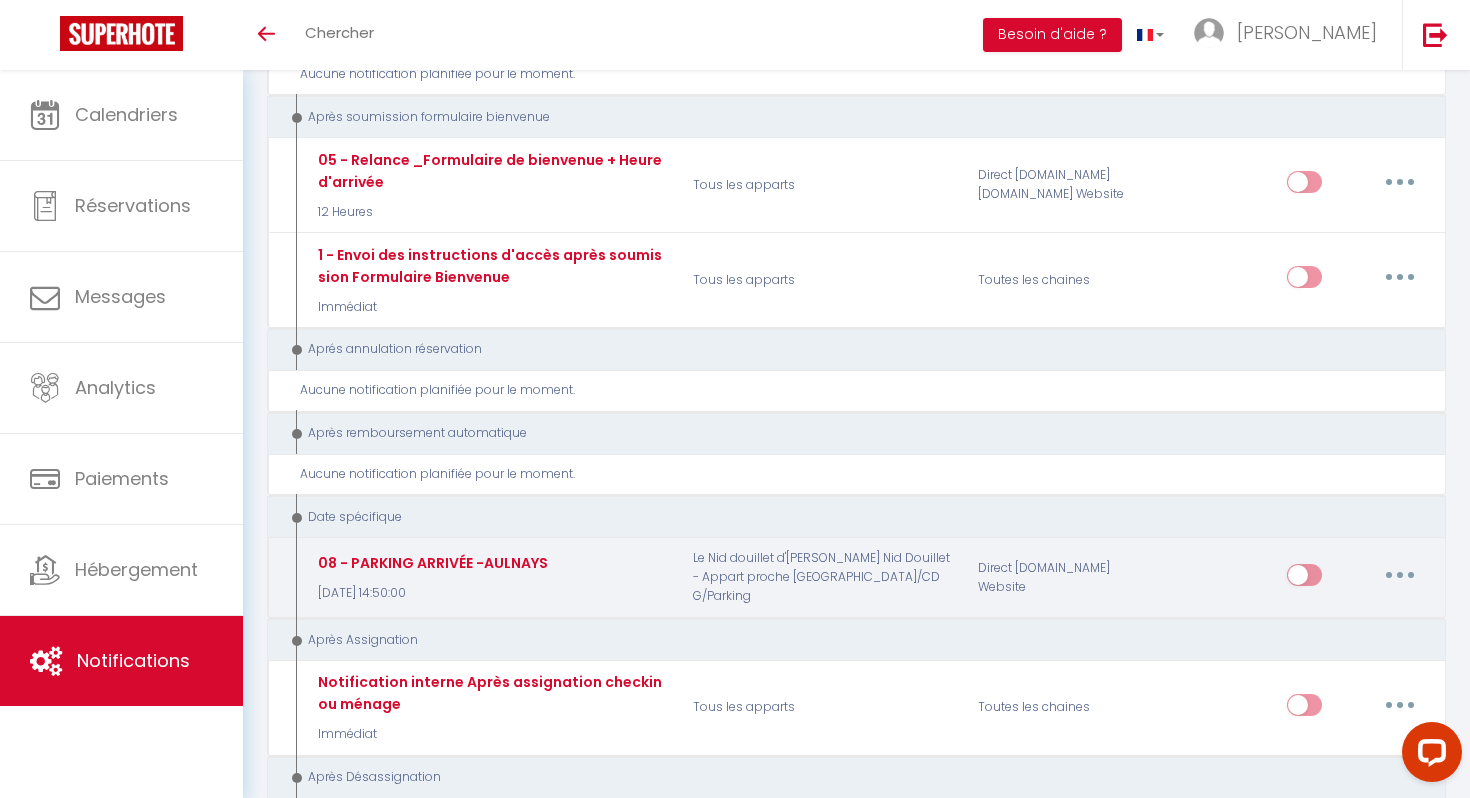 click at bounding box center [1400, 575] 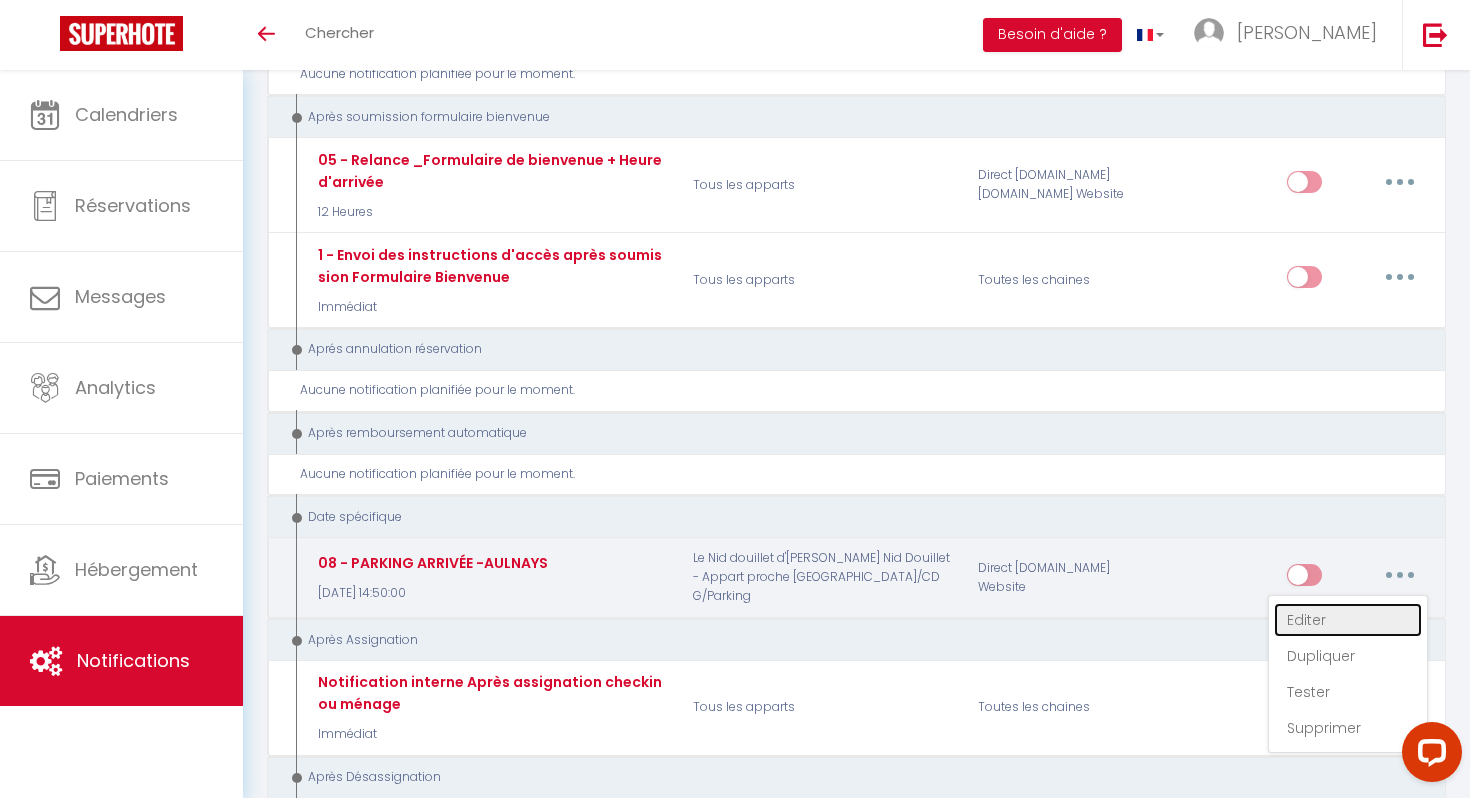 click on "Editer" at bounding box center [1348, 620] 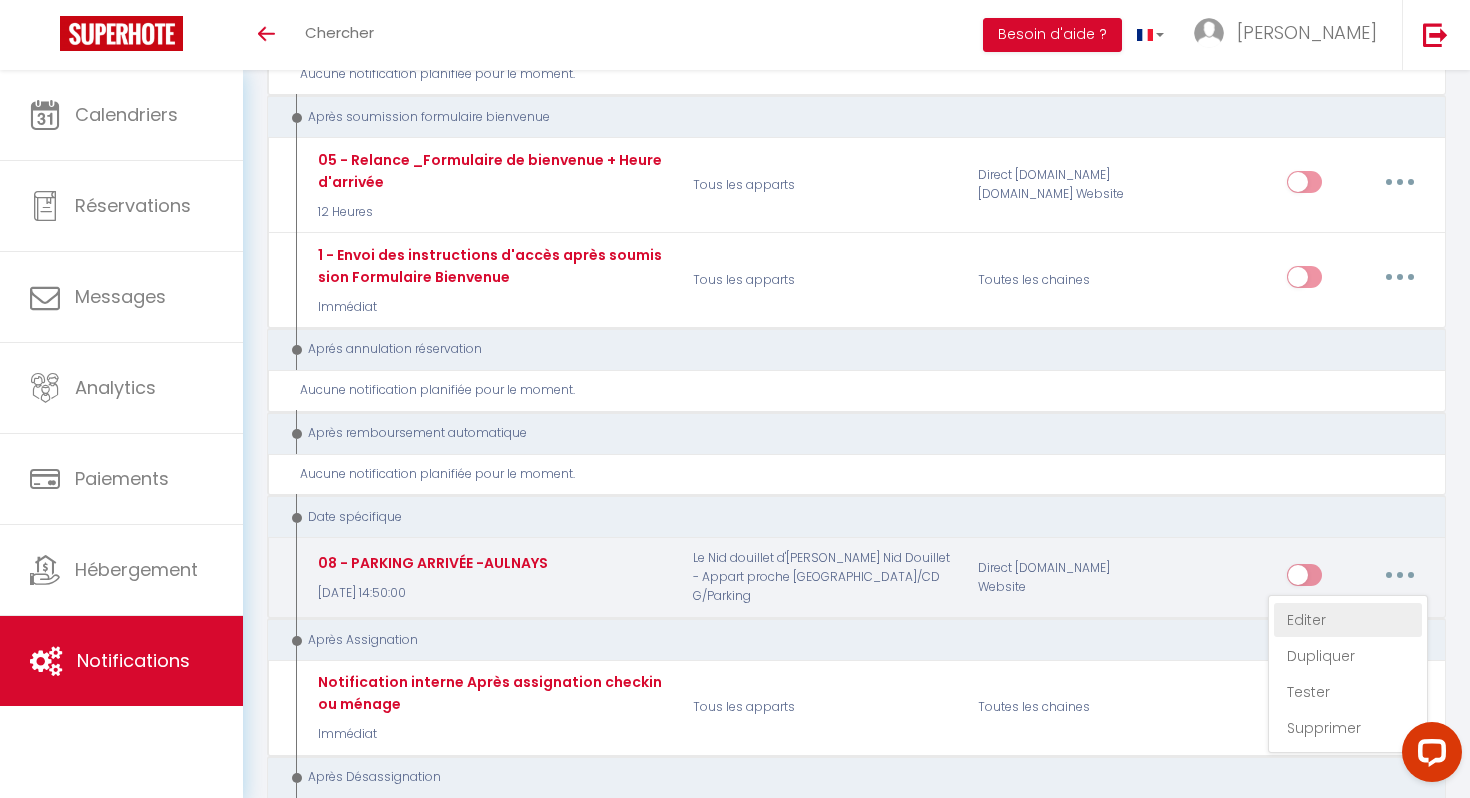type on "08 - PARKING ARRIVÉE -AULNAYS" 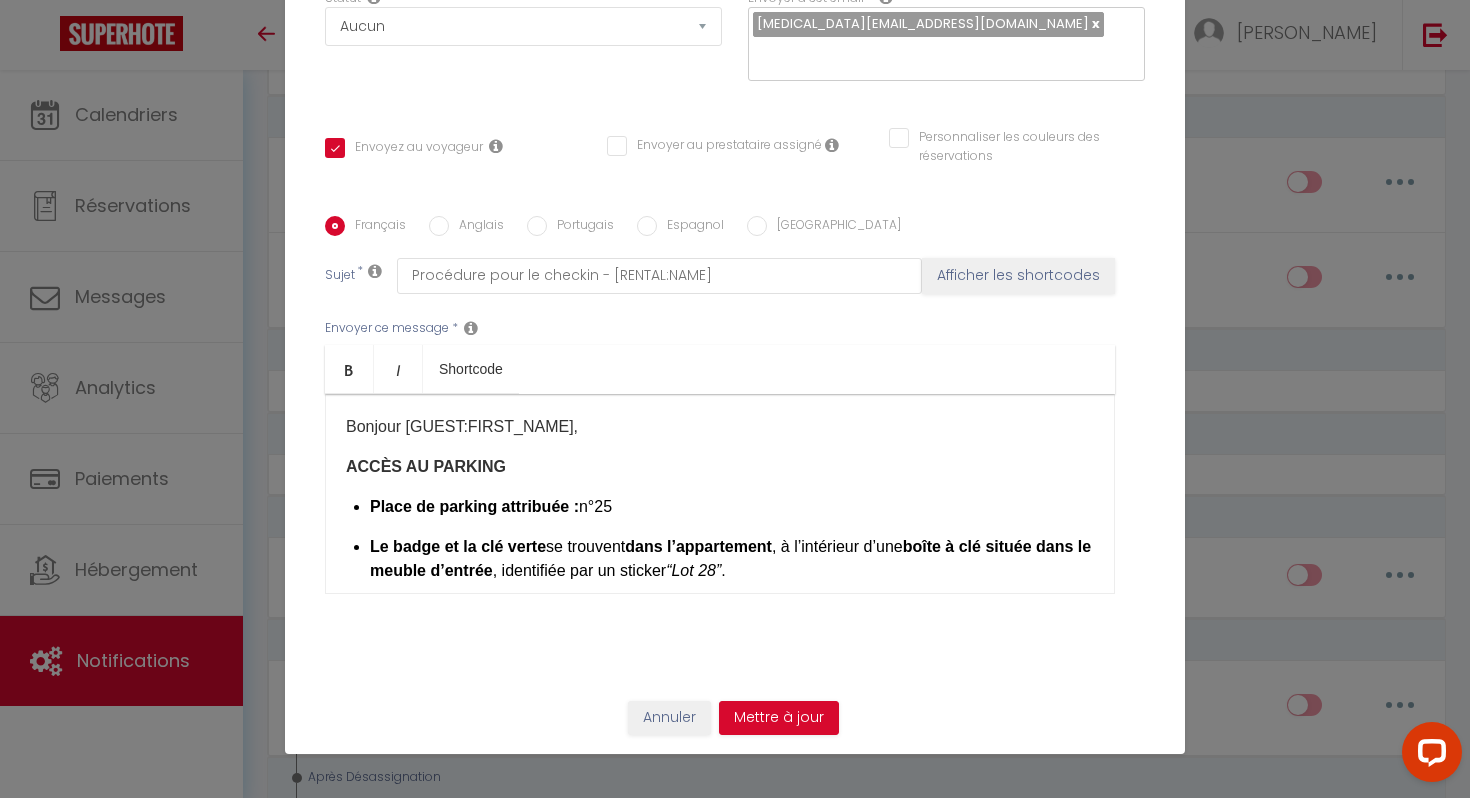 scroll, scrollTop: 0, scrollLeft: 0, axis: both 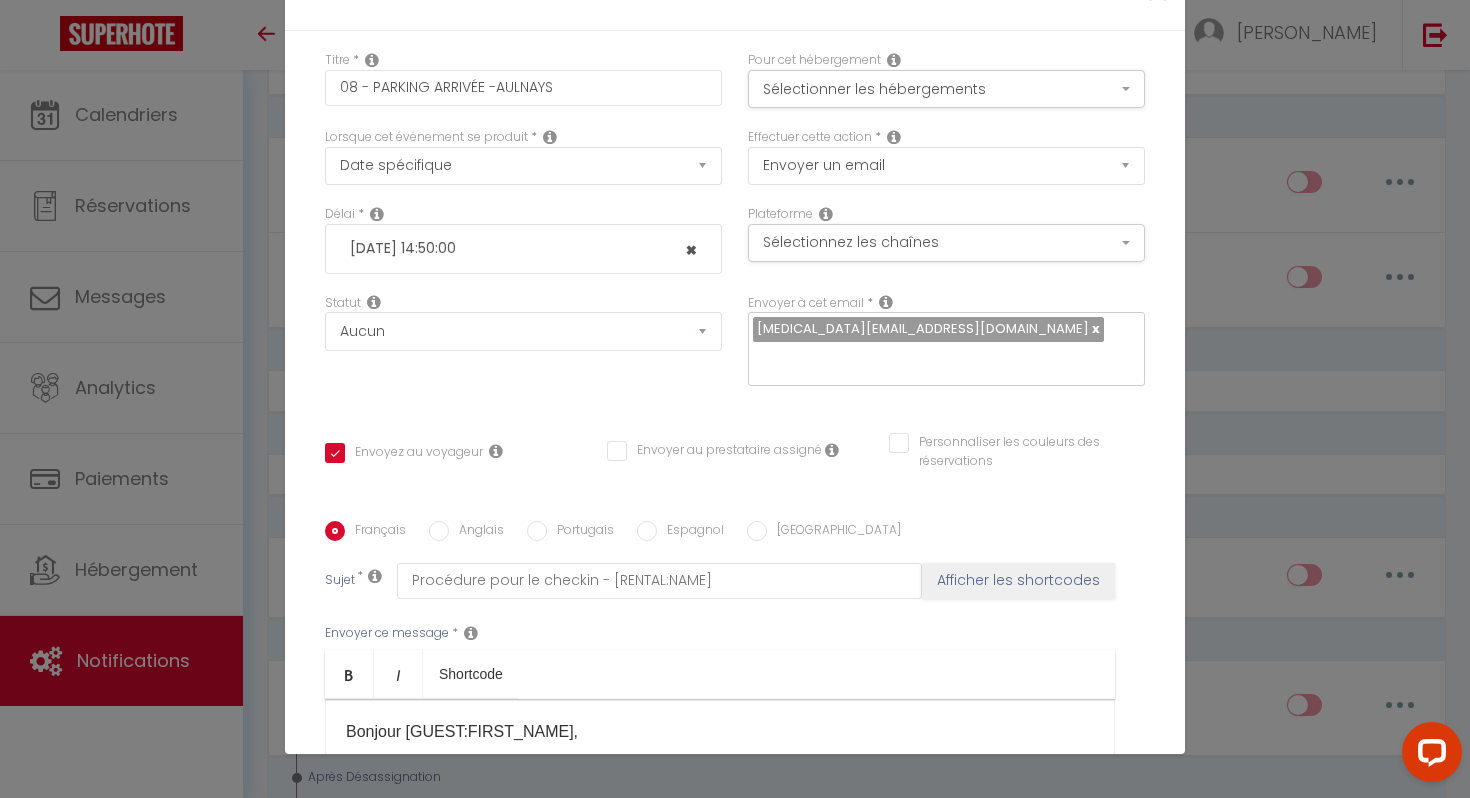 click at bounding box center [692, 249] 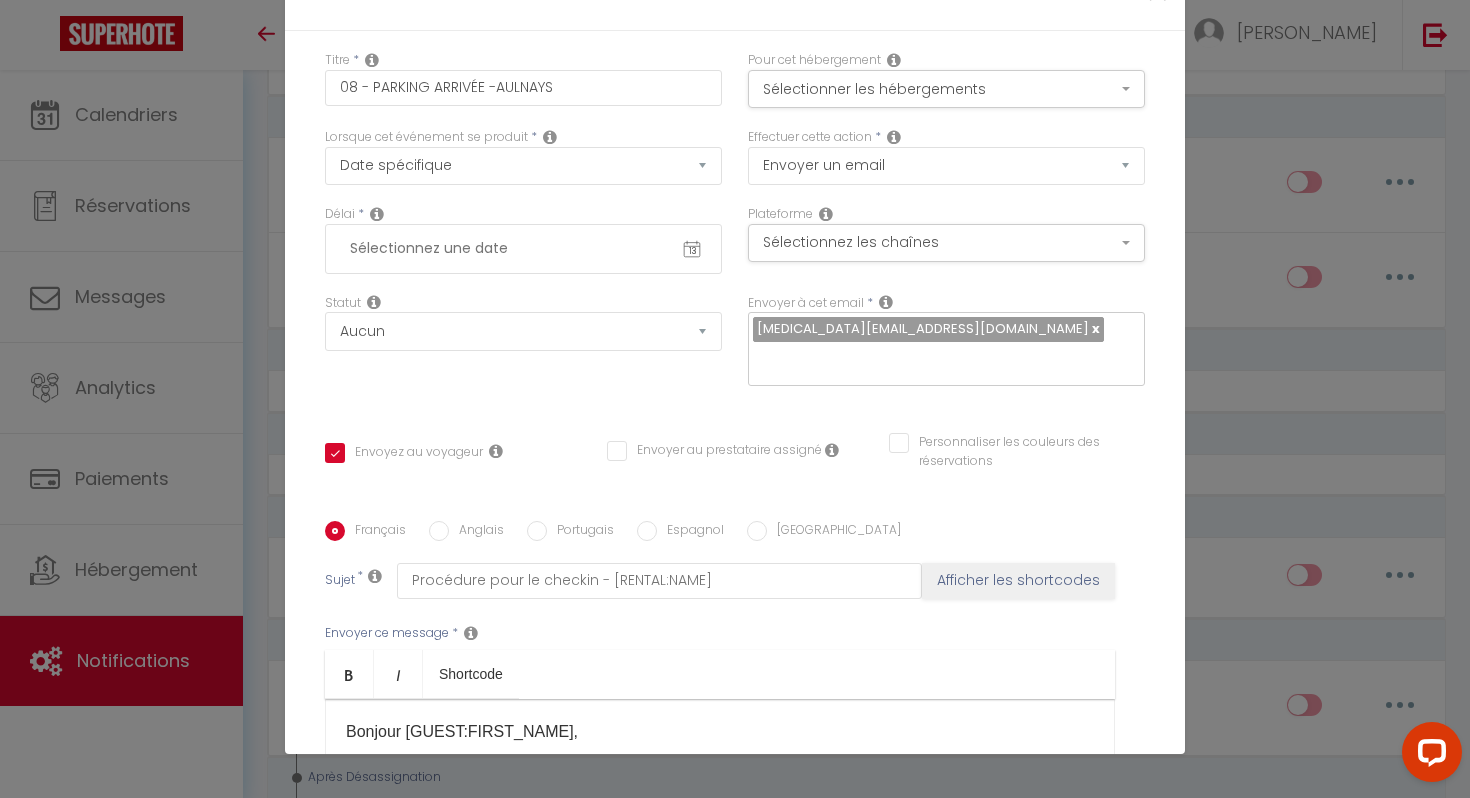 click at bounding box center [523, 249] 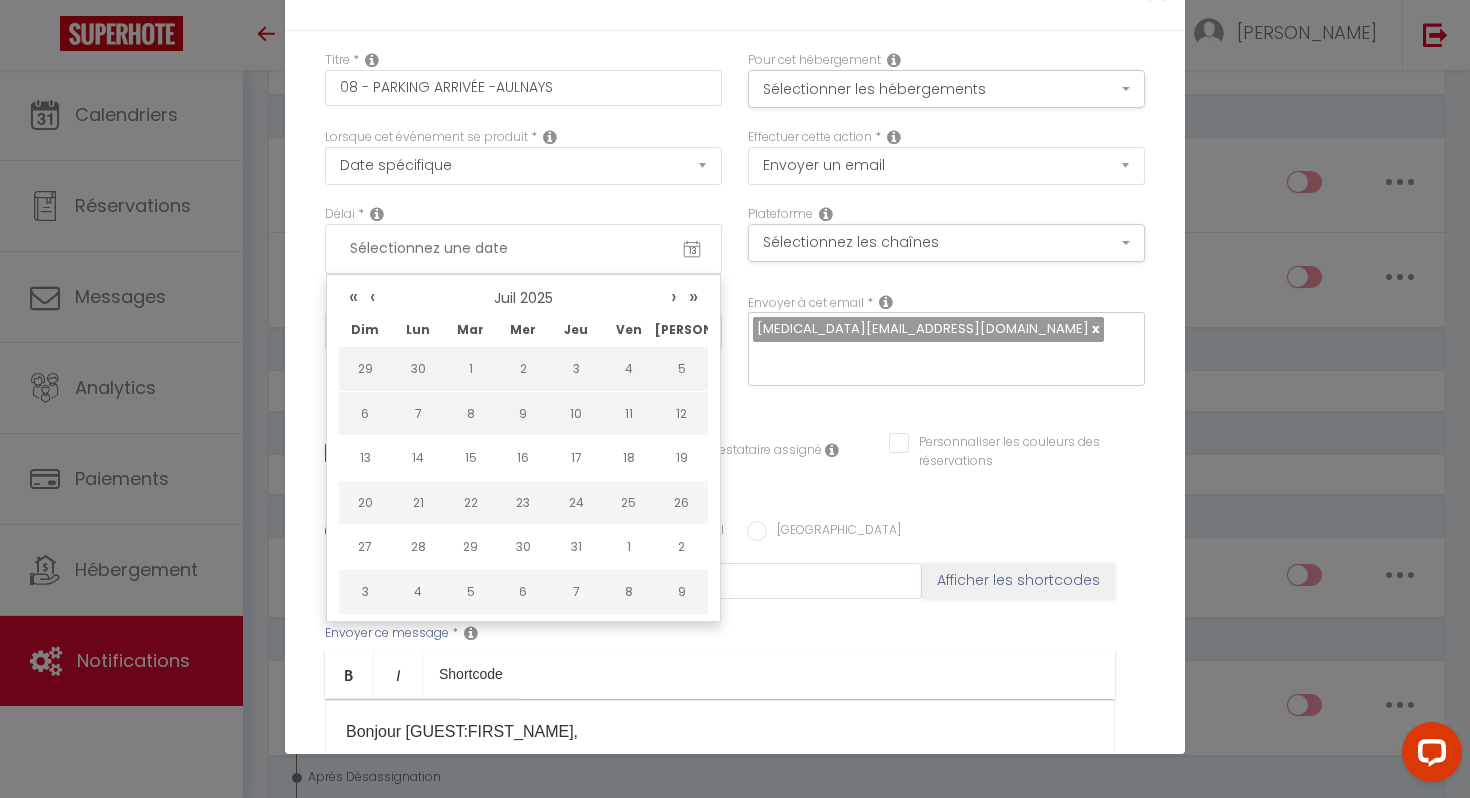 scroll, scrollTop: 307, scrollLeft: 0, axis: vertical 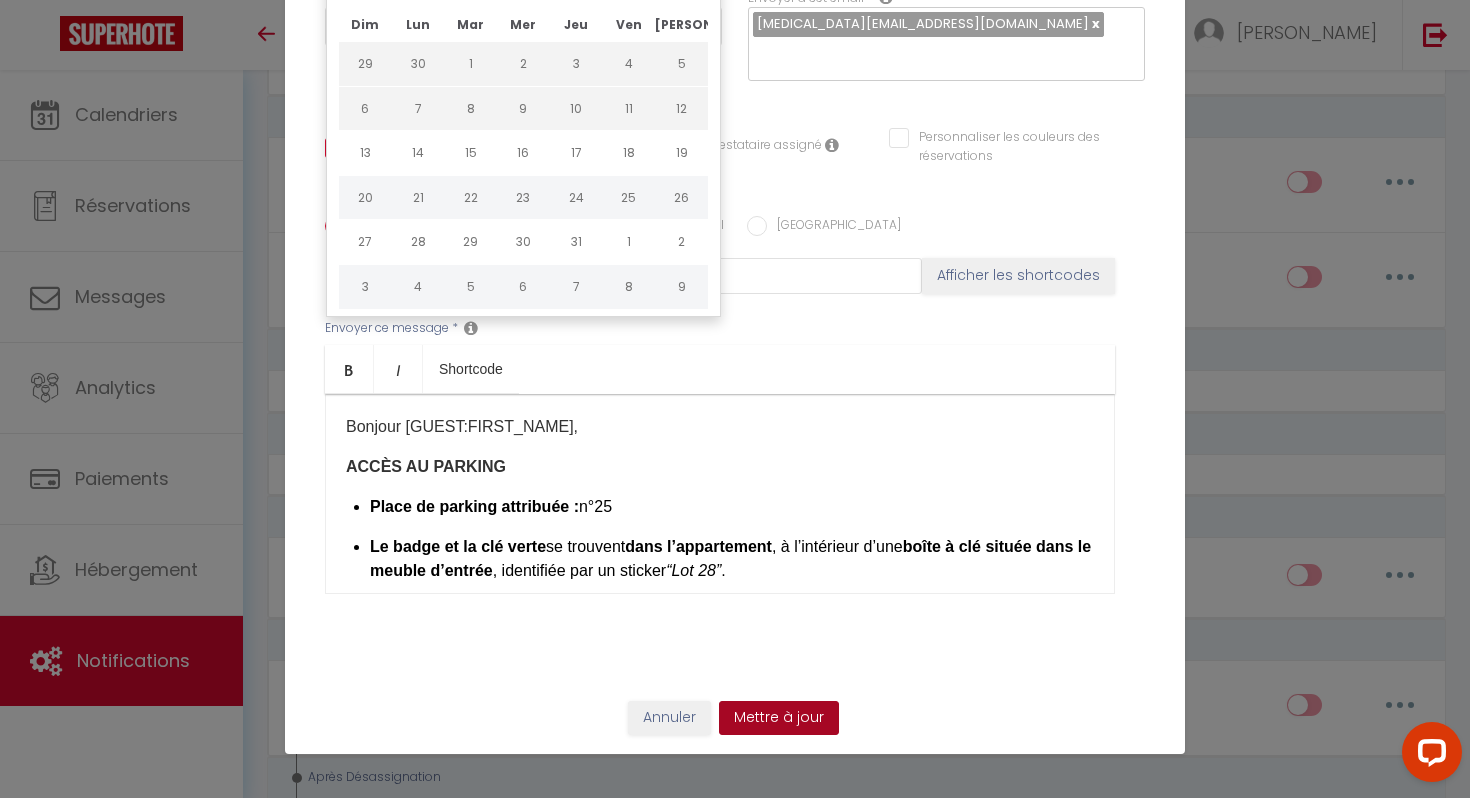 click on "Mettre à jour" at bounding box center (779, 718) 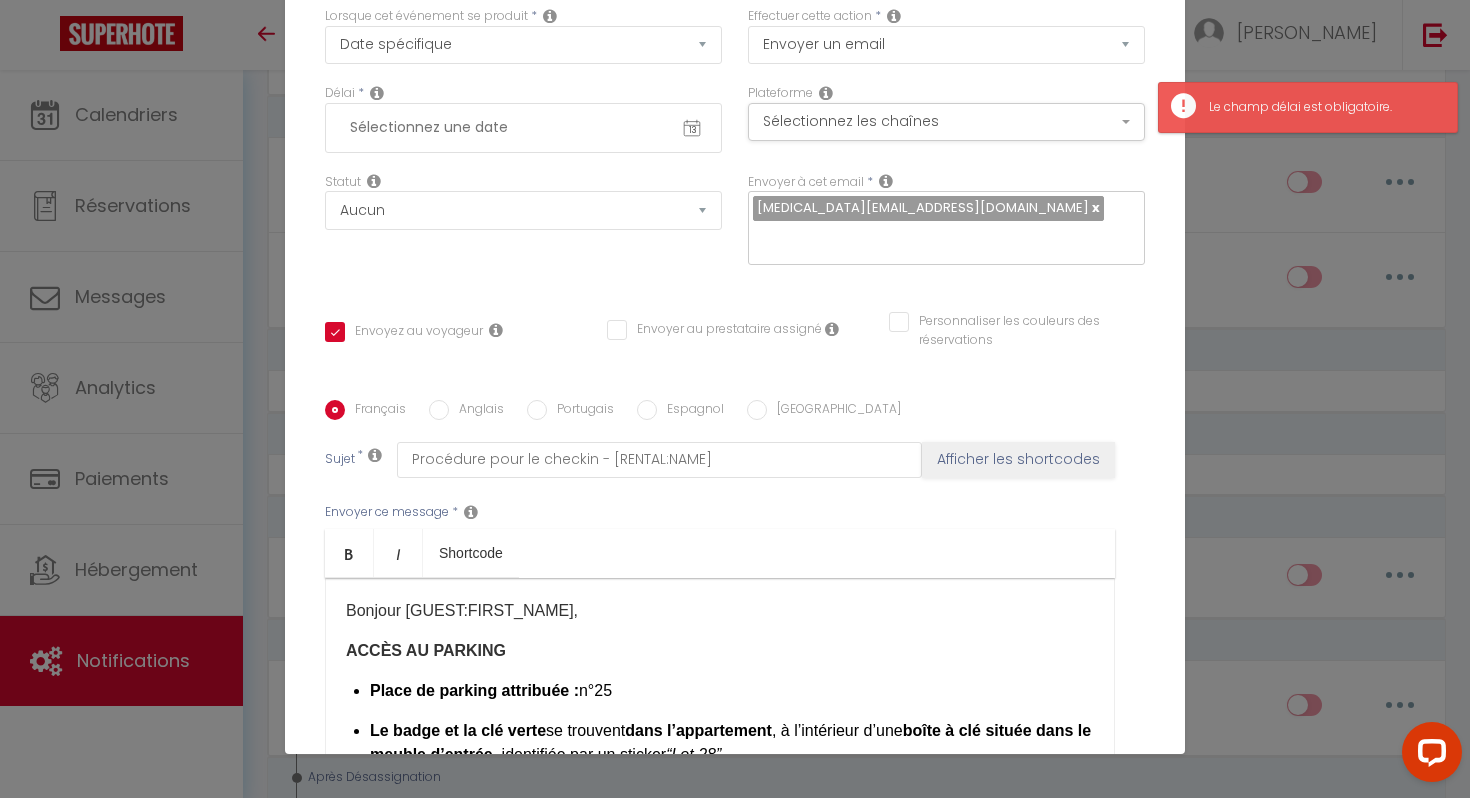 scroll, scrollTop: 0, scrollLeft: 0, axis: both 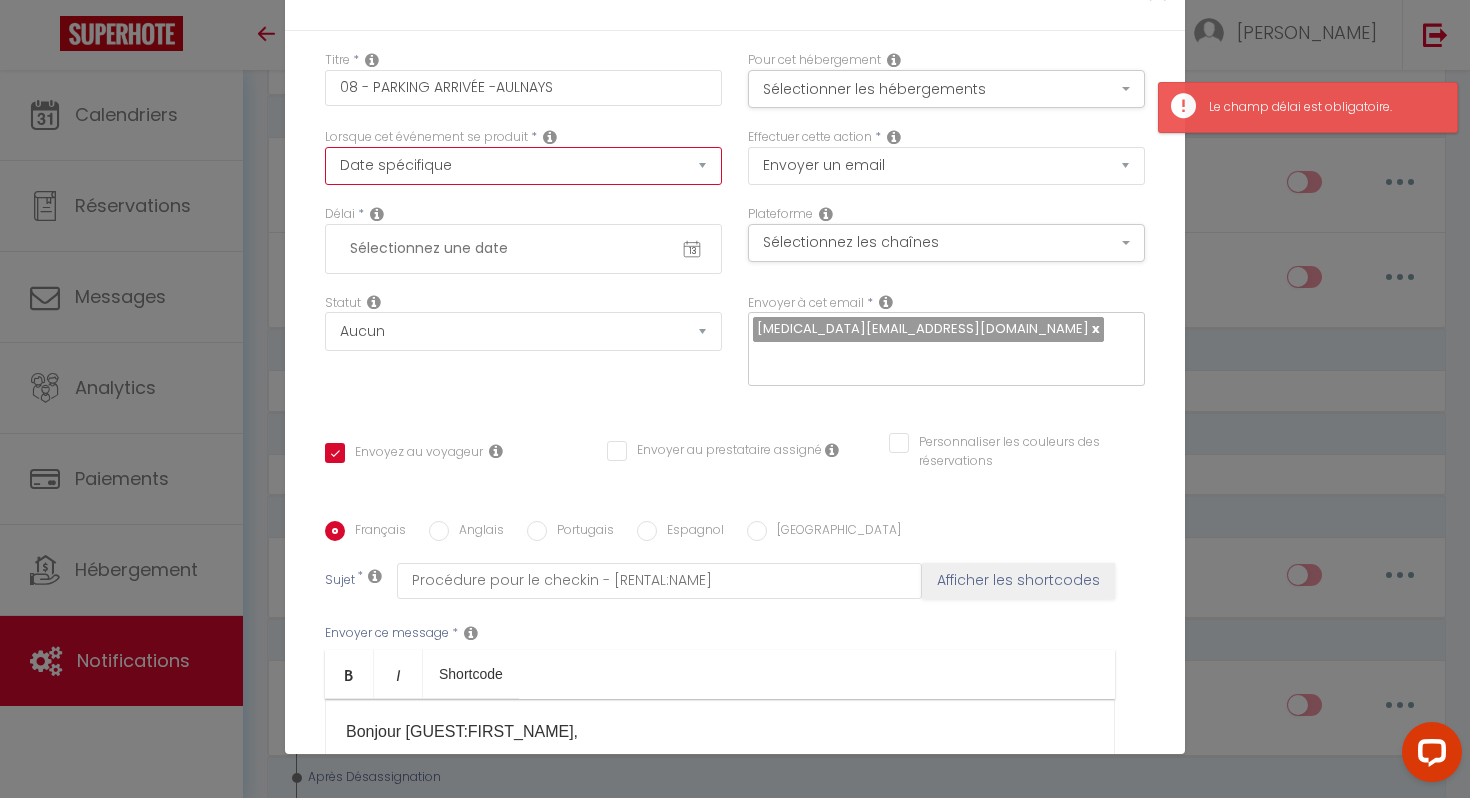 click on "Après la réservation   Avant Checkin (à partir de 12h00)   Après Checkin (à partir de 12h00)   Avant Checkout (à partir de 12h00)   Après Checkout (à partir de 12h00)   Température   Co2   Bruit sonore   Après visualisation lien paiement   Après Paiement Lien KO   Après Caution Lien KO   Après Paiement Automatique KO   Après Caution Automatique KO   Après Visualisation du Contrat   Après Signature du Contrat   Paiement OK   Après soumission formulaire bienvenue   Aprés annulation réservation   Après remboursement automatique   Date spécifique   Après Assignation   Après Désassignation   Après soumission online checkin   Caution OK" at bounding box center (523, 166) 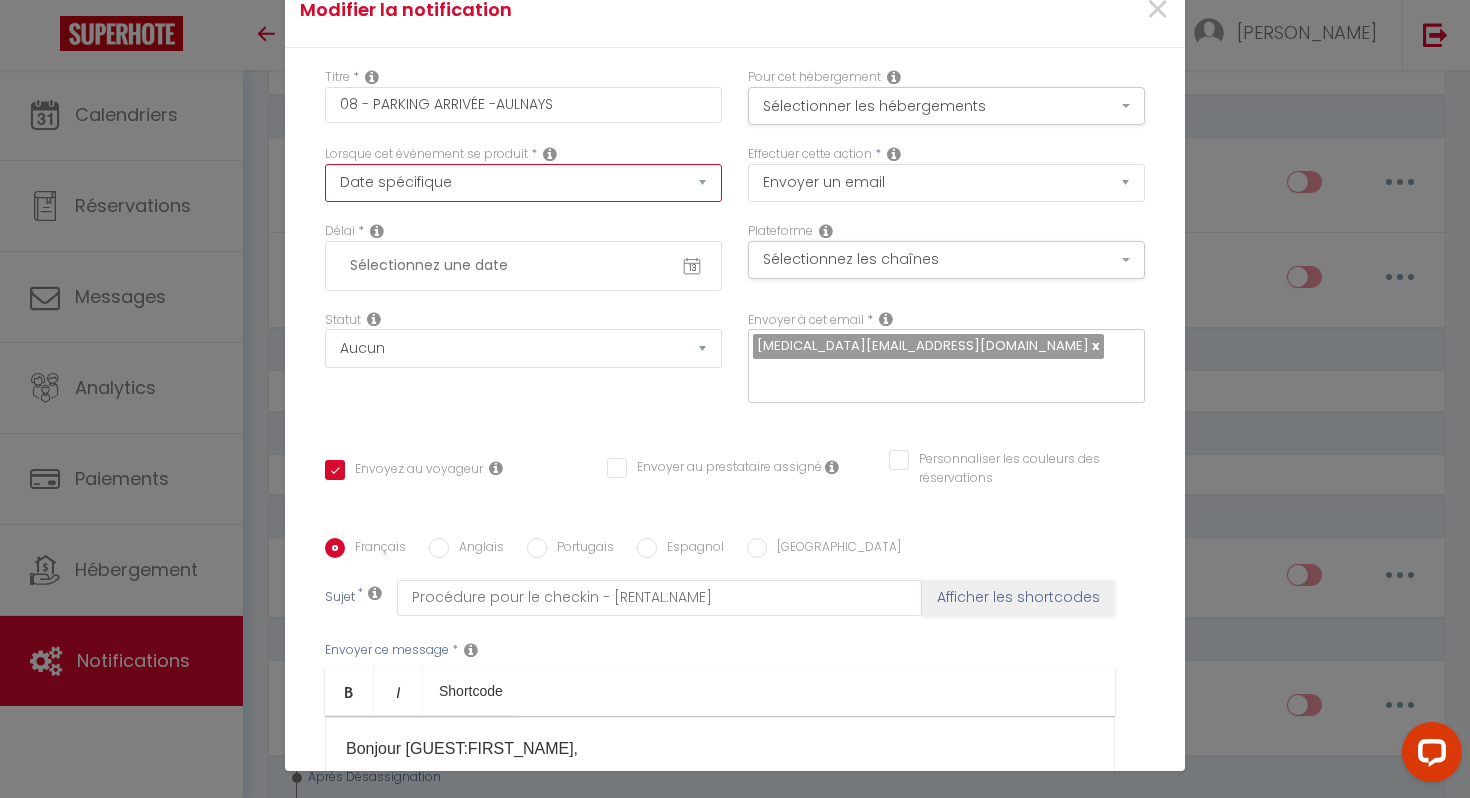 scroll, scrollTop: 0, scrollLeft: 0, axis: both 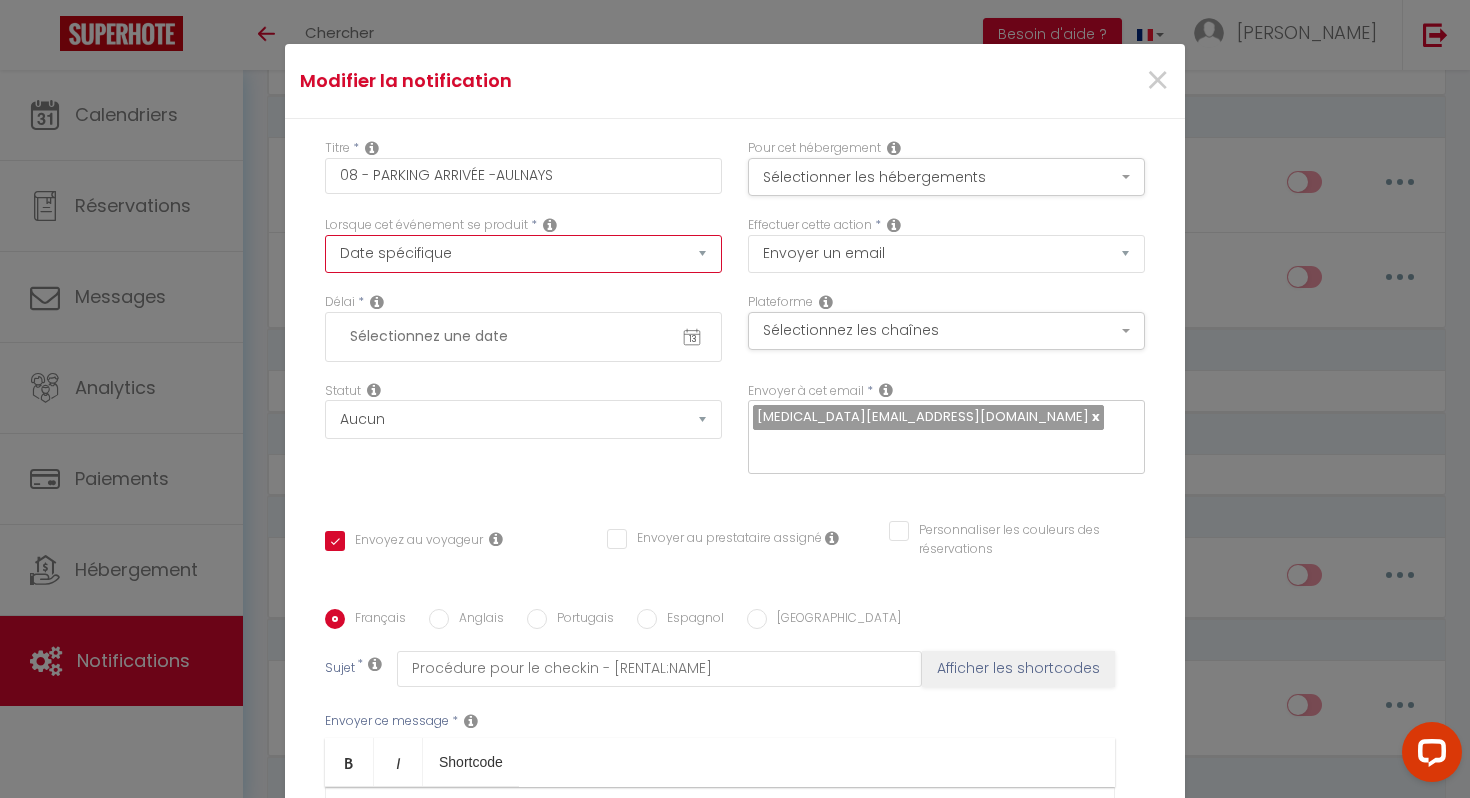 click on "Après la réservation   Avant Checkin (à partir de 12h00)   Après Checkin (à partir de 12h00)   Avant Checkout (à partir de 12h00)   Après Checkout (à partir de 12h00)   Température   Co2   Bruit sonore   Après visualisation lien paiement   Après Paiement Lien KO   Après Caution Lien KO   Après Paiement Automatique KO   Après Caution Automatique KO   Après Visualisation du Contrat   Après Signature du Contrat   Paiement OK   Après soumission formulaire bienvenue   Aprés annulation réservation   Après remboursement automatique   Date spécifique   Après Assignation   Après Désassignation   Après soumission online checkin   Caution OK" at bounding box center (523, 254) 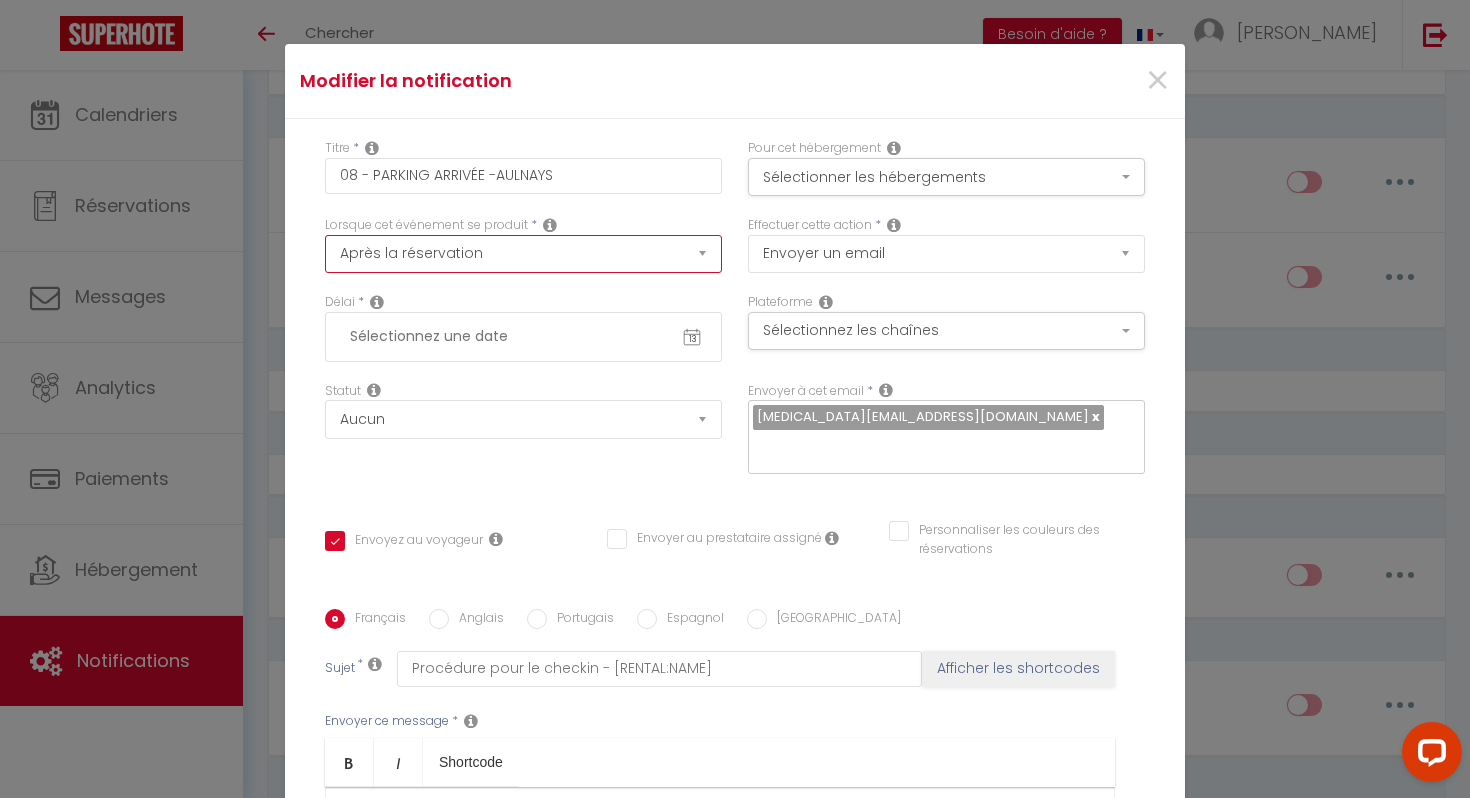 checkbox on "true" 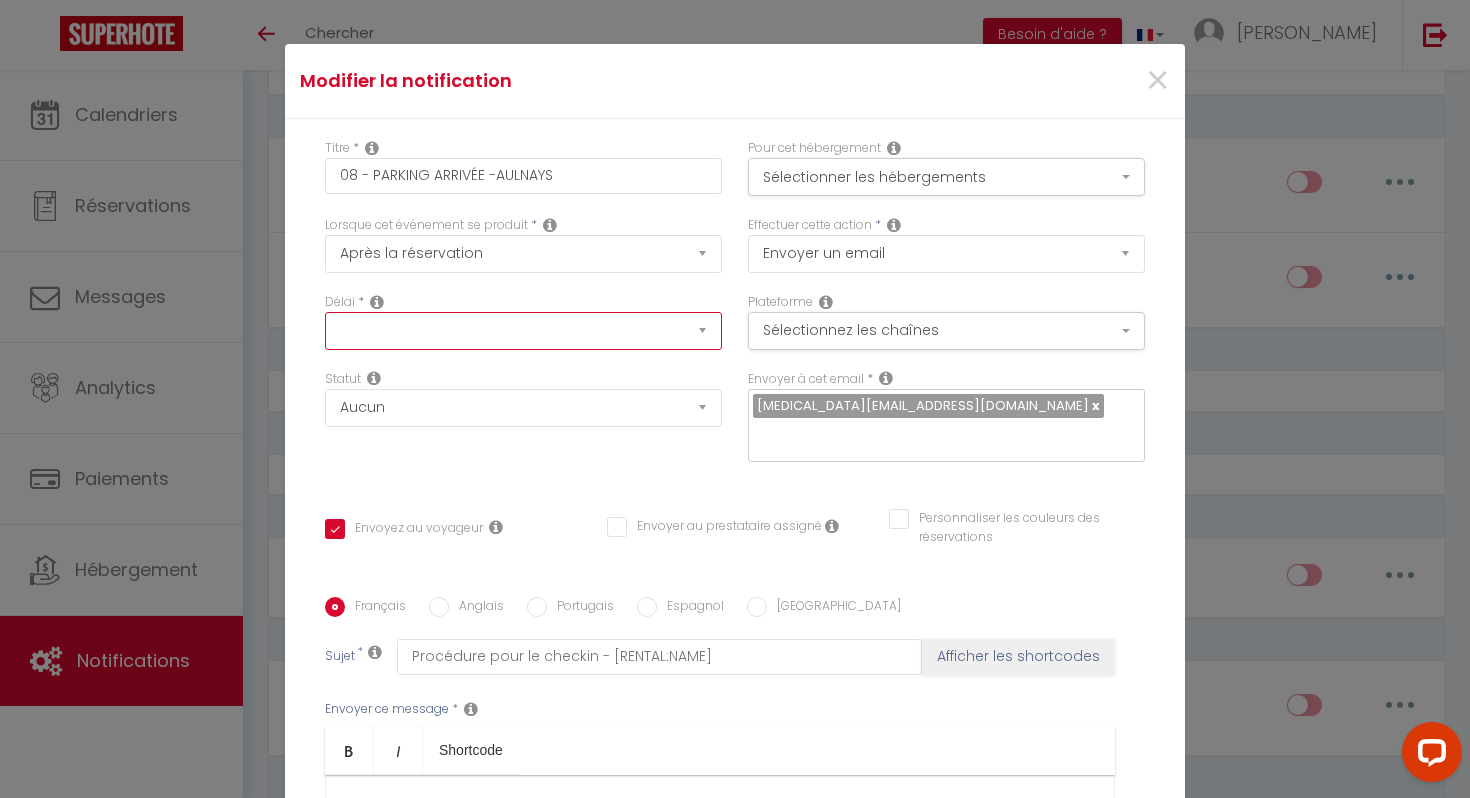 click on "Immédiat + 10 Minutes + 1 Heure + 2 Heures + 3 Heures + 4 Heures + 5 Heures + 6 Heures + 7 Heures + 8 Heures + 9 Heures + 10 Heures + 11 Heures + 12 Heures + 13 Heures + 14 Heures + 15 Heures + 16 Heures + 17 Heures + 18 Heures + 19 Heures + 20 Heures + 21 Heures + 22 Heures + 23 Heures   + 1 Jour + 2 Jours + 3 Jours + 4 Jours + 5 Jours + 6 Jours + 7 Jours + 8 Jours + 9 Jours + 10 Jours + 11 Jours + 12 Jours + 13 Jours + 14 Jours + 15 Jours + 16 Jours + 17 Jours + 18 Jours + 19 Jours + 20 Jours + 21 Jours + 22 Jours + 23 Jours + 24 Jours + 25 Jours + 26 Jours + 27 Jours + 28 Jours + 29 Jours + 30 Jours + 31 Jours + 32 Jours + 33 Jours + 34 Jours + 35 Jours + 36 Jours + 37 Jours + 38 Jours + 39 Jours + 40 Jours + 41 Jours + 42 Jours + 43 Jours + 44 Jours + 45 Jours + 46 Jours + 47 Jours + 48 Jours + 49 Jours + 50 Jours + 51 Jours + 52 Jours + 53 Jours + 54 Jours + 55 Jours + 56 Jours + 57 Jours + 58 Jours + 59 Jours + 60 Jours + 61 Jours + 62 Jours + 63 Jours + 64 Jours + 65 Jours + 66 Jours + 67 Jours" at bounding box center (523, 331) 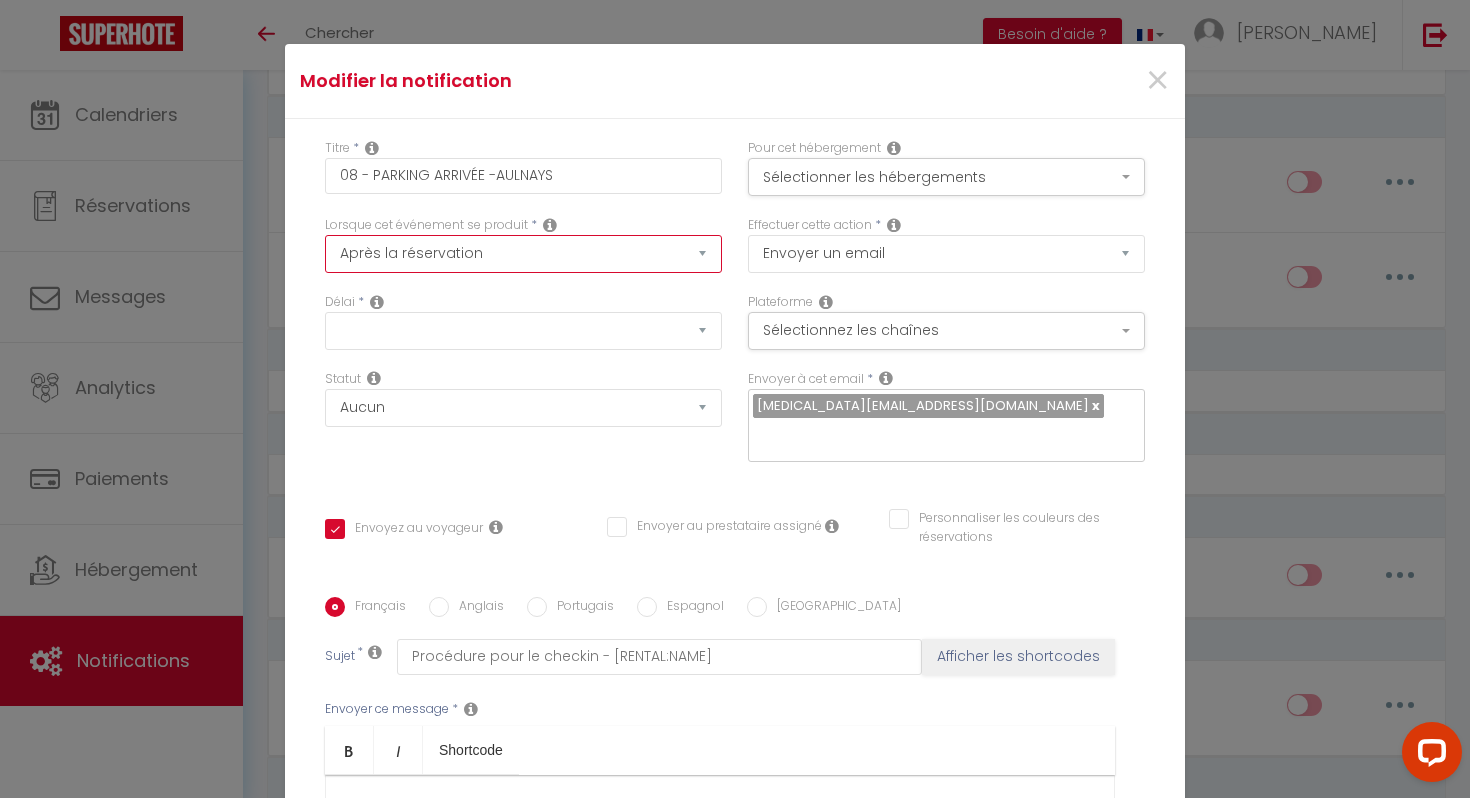 click on "Après la réservation   Avant Checkin (à partir de 12h00)   Après Checkin (à partir de 12h00)   Avant Checkout (à partir de 12h00)   Après Checkout (à partir de 12h00)   Température   Co2   Bruit sonore   Après visualisation lien paiement   Après Paiement Lien KO   Après Caution Lien KO   Après Paiement Automatique KO   Après Caution Automatique KO   Après Visualisation du Contrat   Après Signature du Contrat   Paiement OK   Après soumission formulaire bienvenue   Aprés annulation réservation   Après remboursement automatique   Date spécifique   Après Assignation   Après Désassignation   Après soumission online checkin   Caution OK" at bounding box center (523, 254) 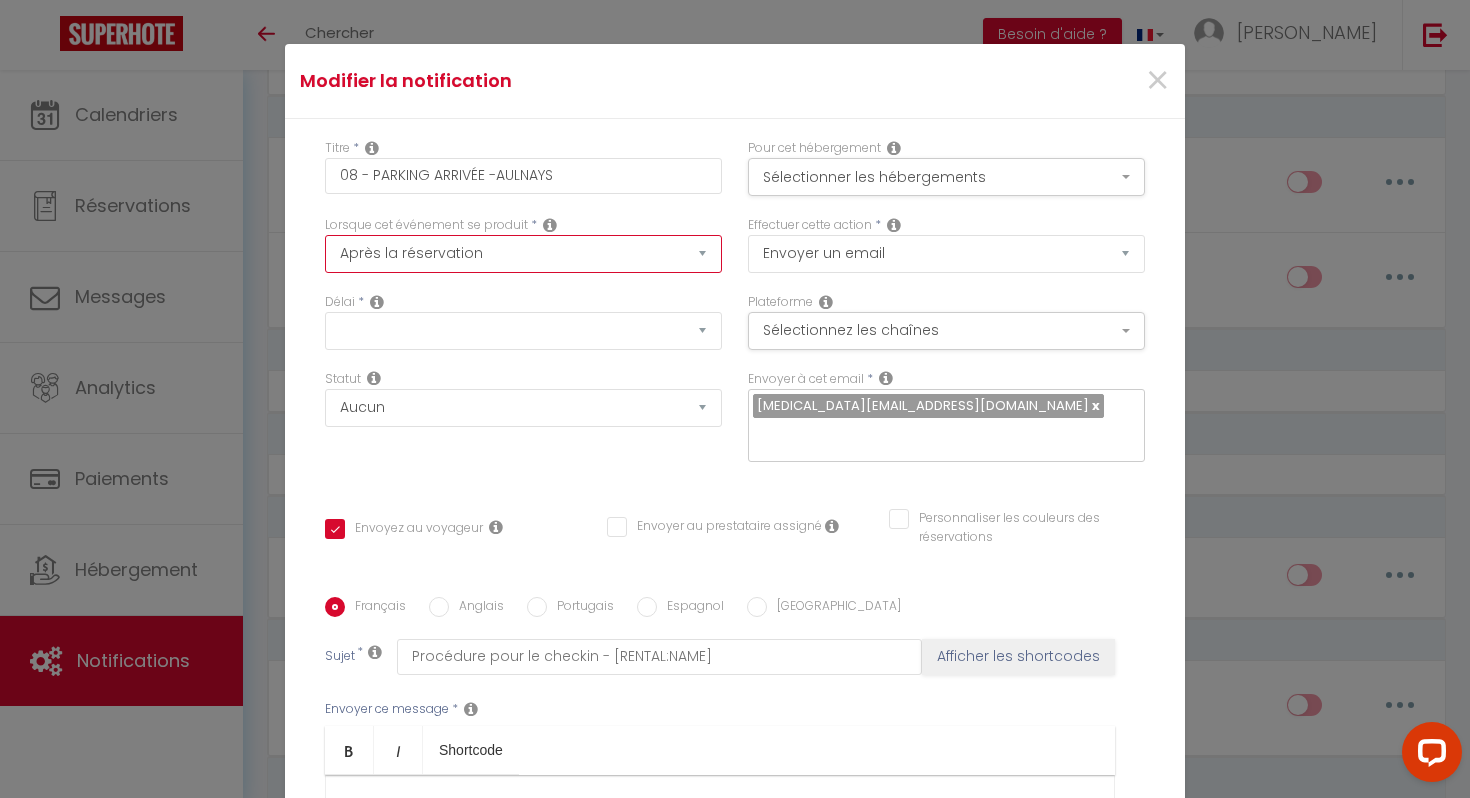 select on "2" 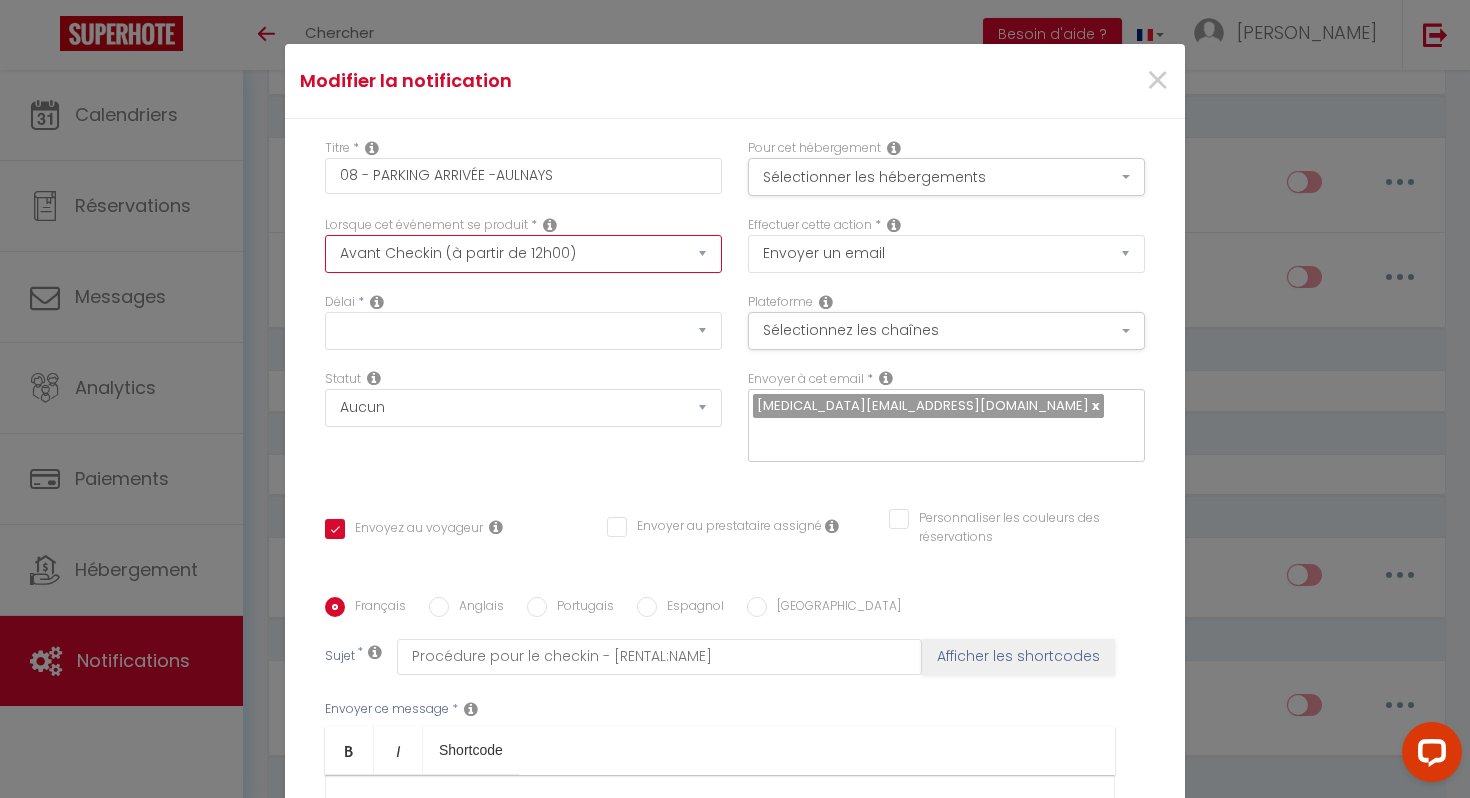checkbox on "true" 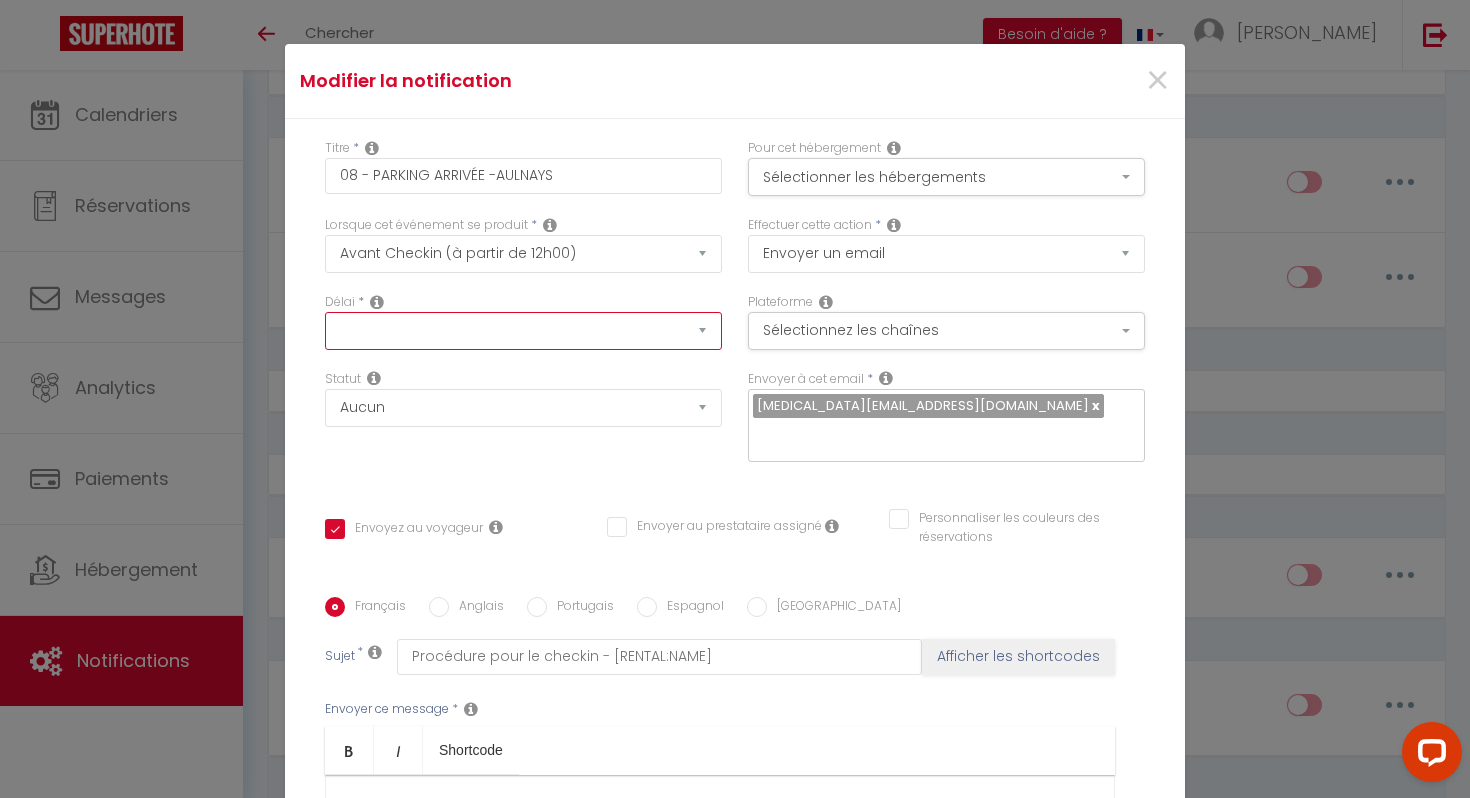 click on "Immédiat - 10 Minutes - 1 Heure - 2 Heures - 3 Heures - 4 Heures - 5 Heures - 6 Heures - 7 Heures - 8 Heures - 9 Heures - 10 Heures - 11 Heures - 12 Heures - 13 Heures - 14 Heures - 15 Heures - 16 Heures - 17 Heures - 18 Heures - 19 Heures - 20 Heures - 21 Heures - 22 Heures - 23 Heures   - 1 Jour - 2 Jours - 3 Jours - 4 Jours - 5 Jours - 6 Jours - 7 Jours - 8 Jours - 9 Jours - 10 Jours - 11 Jours - 12 Jours - 13 Jours - 14 Jours - 15 Jours - 16 Jours - 17 Jours - 18 Jours - 19 Jours - 20 Jours - 21 Jours - 22 Jours - 23 Jours - 24 Jours - 25 Jours - 26 Jours - 27 Jours - 28 Jours - 29 Jours - 30 Jours - 31 Jours - 32 Jours - 33 Jours - 34 Jours - 35 Jours - 36 Jours - 37 Jours - 38 Jours - 39 Jours - 40 Jours - 41 Jours - 42 Jours - 43 Jours - 44 Jours - 45 Jours - 46 Jours - 47 Jours - 48 Jours - 49 Jours - 50 Jours - 51 Jours - 52 Jours - 53 Jours - 54 Jours - 55 Jours - 56 Jours - 57 Jours - 58 Jours - 59 Jours - 60 Jours - 61 Jours - 62 Jours - 63 Jours - 64 Jours - 65 Jours - 66 Jours - 67 Jours" at bounding box center (523, 331) 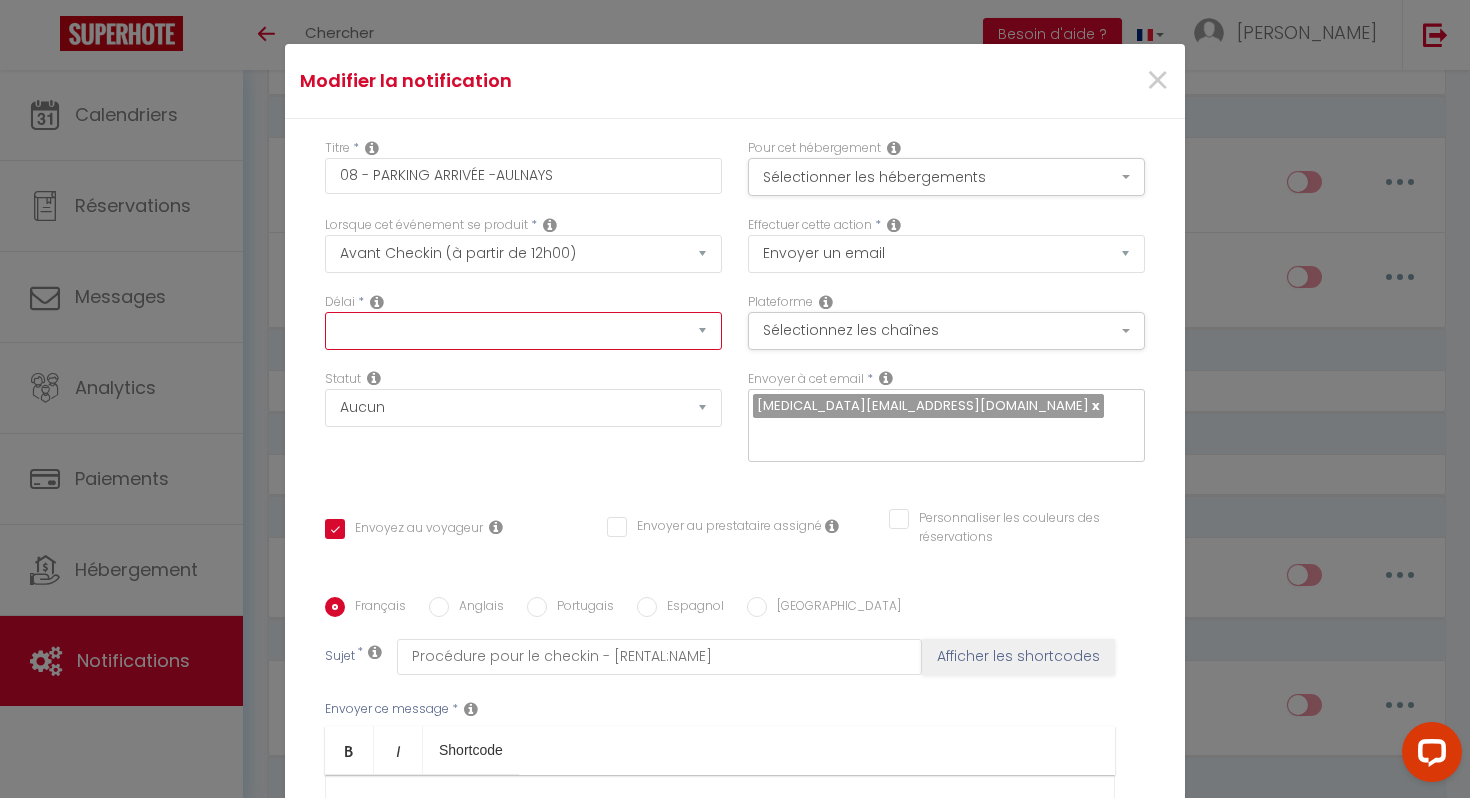 click on "Immédiat - 10 Minutes - 1 Heure - 2 Heures - 3 Heures - 4 Heures - 5 Heures - 6 Heures - 7 Heures - 8 Heures - 9 Heures - 10 Heures - 11 Heures - 12 Heures - 13 Heures - 14 Heures - 15 Heures - 16 Heures - 17 Heures - 18 Heures - 19 Heures - 20 Heures - 21 Heures - 22 Heures - 23 Heures   - 1 Jour - 2 Jours - 3 Jours - 4 Jours - 5 Jours - 6 Jours - 7 Jours - 8 Jours - 9 Jours - 10 Jours - 11 Jours - 12 Jours - 13 Jours - 14 Jours - 15 Jours - 16 Jours - 17 Jours - 18 Jours - 19 Jours - 20 Jours - 21 Jours - 22 Jours - 23 Jours - 24 Jours - 25 Jours - 26 Jours - 27 Jours - 28 Jours - 29 Jours - 30 Jours - 31 Jours - 32 Jours - 33 Jours - 34 Jours - 35 Jours - 36 Jours - 37 Jours - 38 Jours - 39 Jours - 40 Jours - 41 Jours - 42 Jours - 43 Jours - 44 Jours - 45 Jours - 46 Jours - 47 Jours - 48 Jours - 49 Jours - 50 Jours - 51 Jours - 52 Jours - 53 Jours - 54 Jours - 55 Jours - 56 Jours - 57 Jours - 58 Jours - 59 Jours - 60 Jours - 61 Jours - 62 Jours - 63 Jours - 64 Jours - 65 Jours - 66 Jours - 67 Jours" at bounding box center (523, 331) 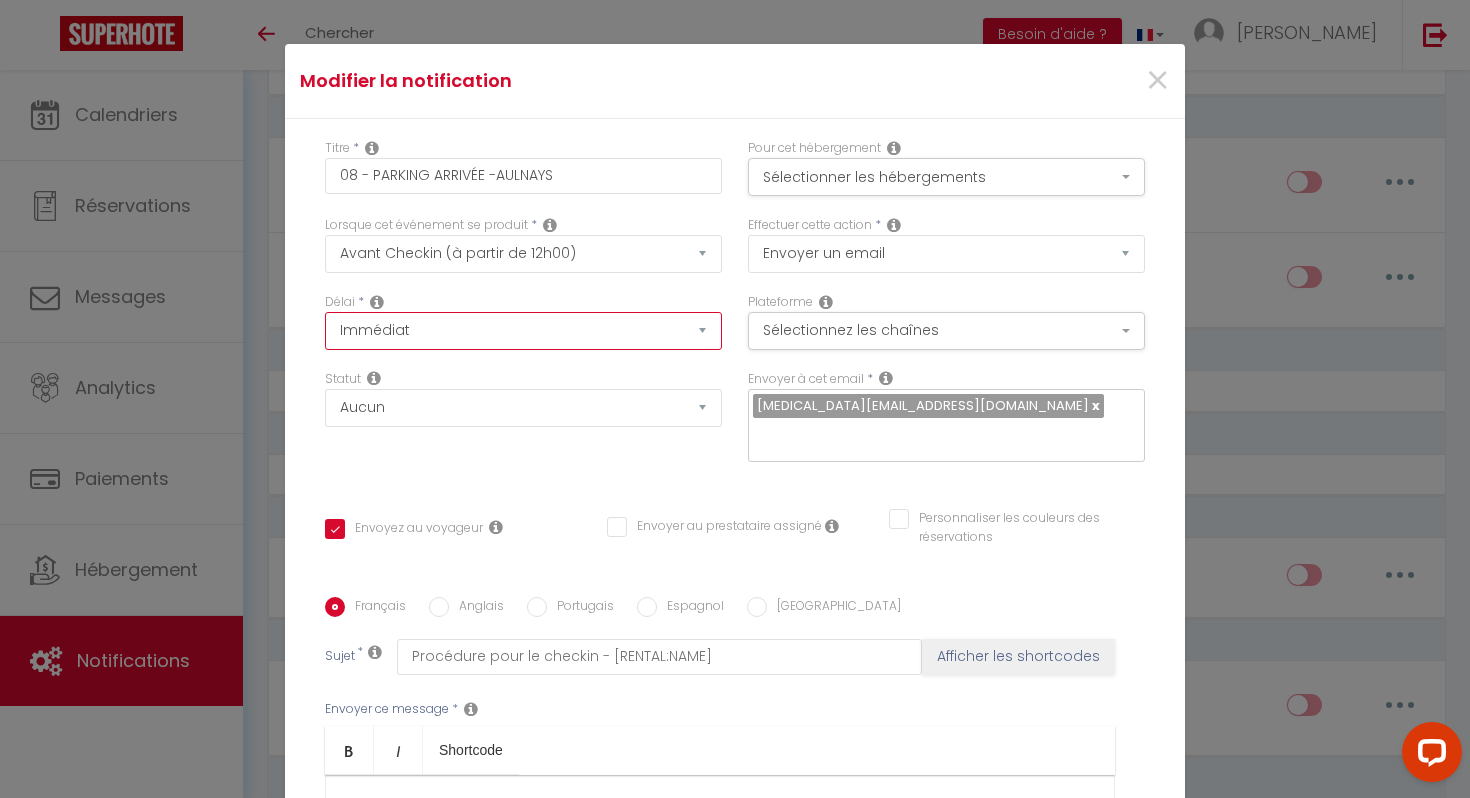 checkbox on "true" 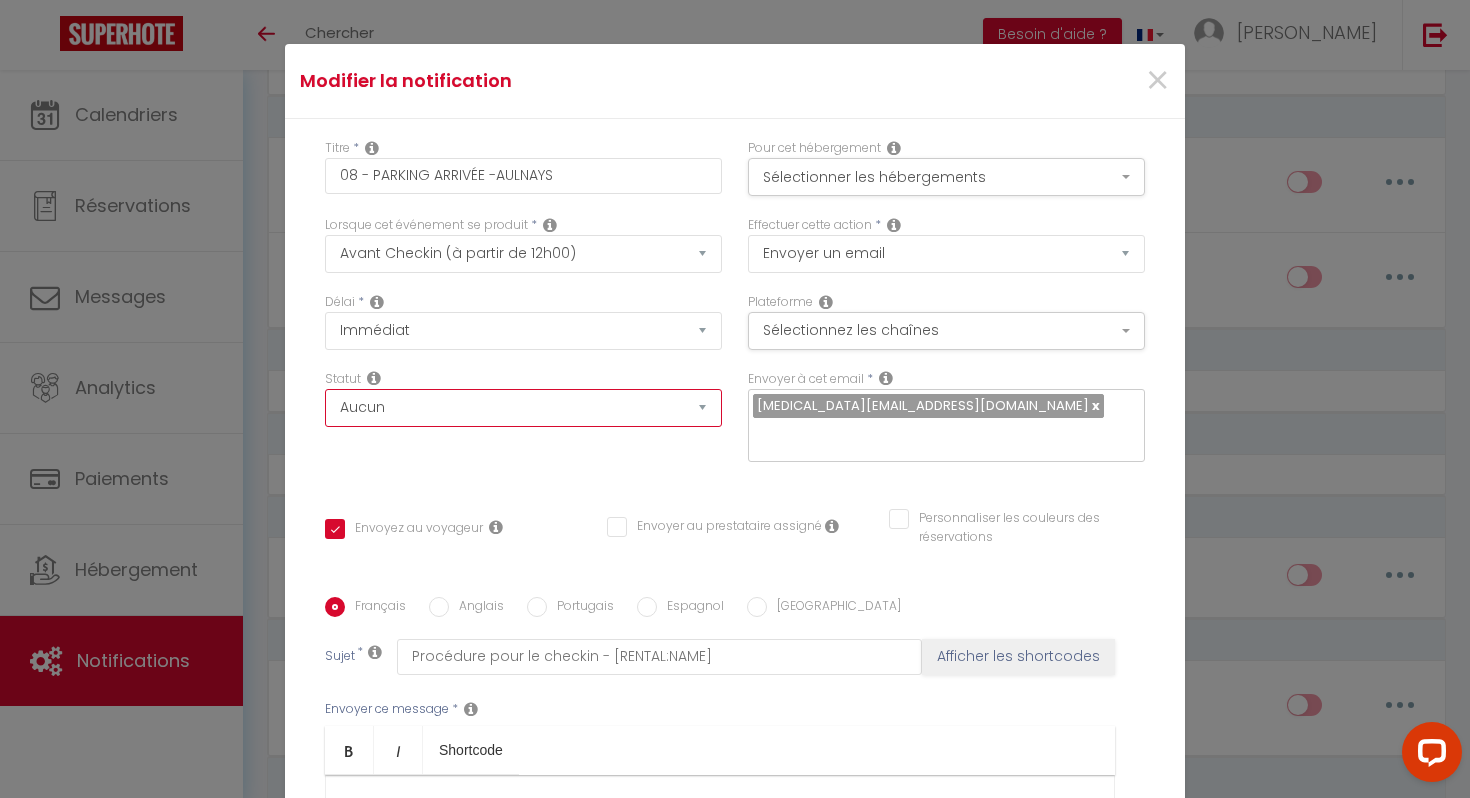 click on "Aucun   Si la réservation est payée   Si réservation non payée   Si la caution a été prise   Si caution non payée" at bounding box center (523, 408) 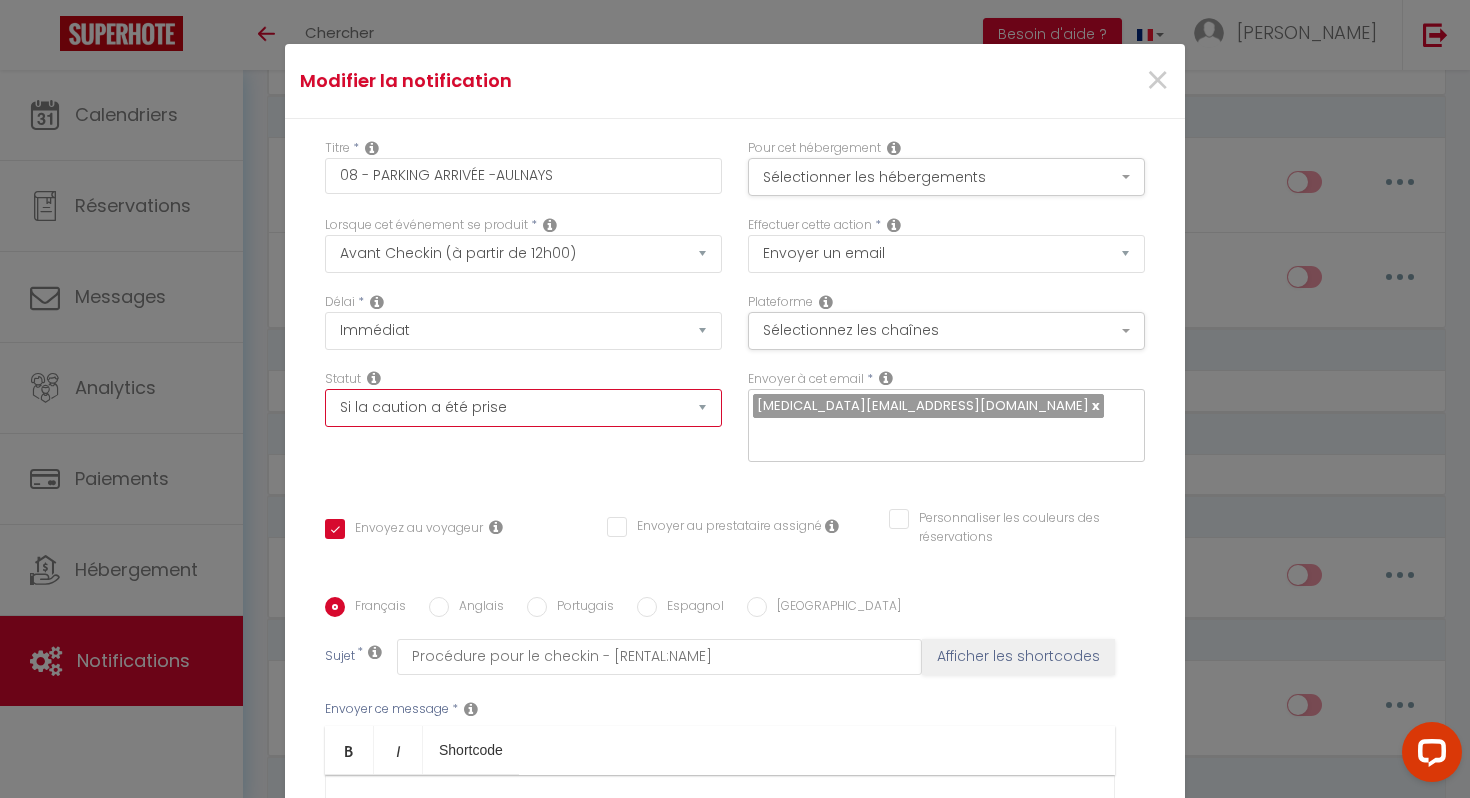 checkbox on "true" 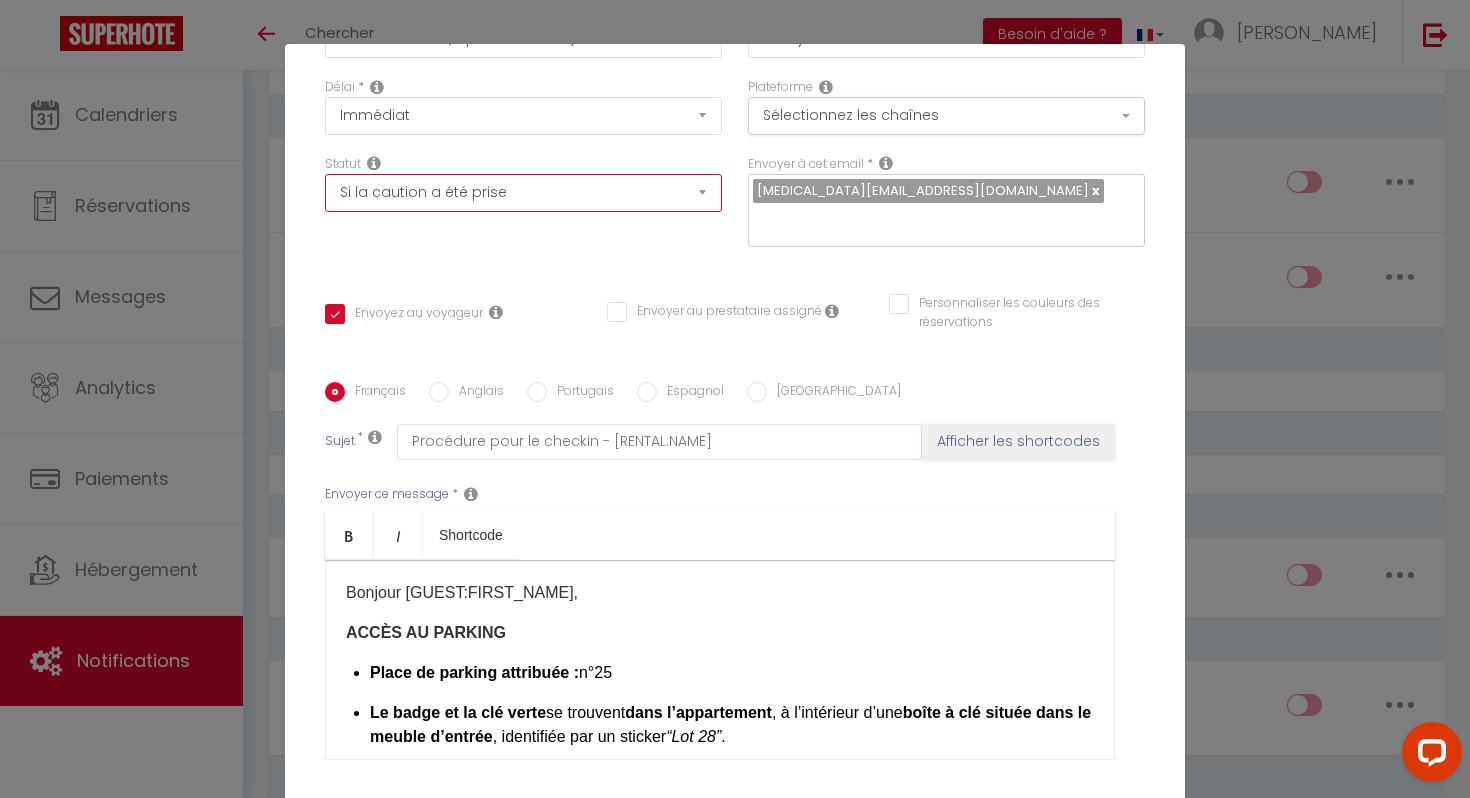 scroll, scrollTop: 234, scrollLeft: 0, axis: vertical 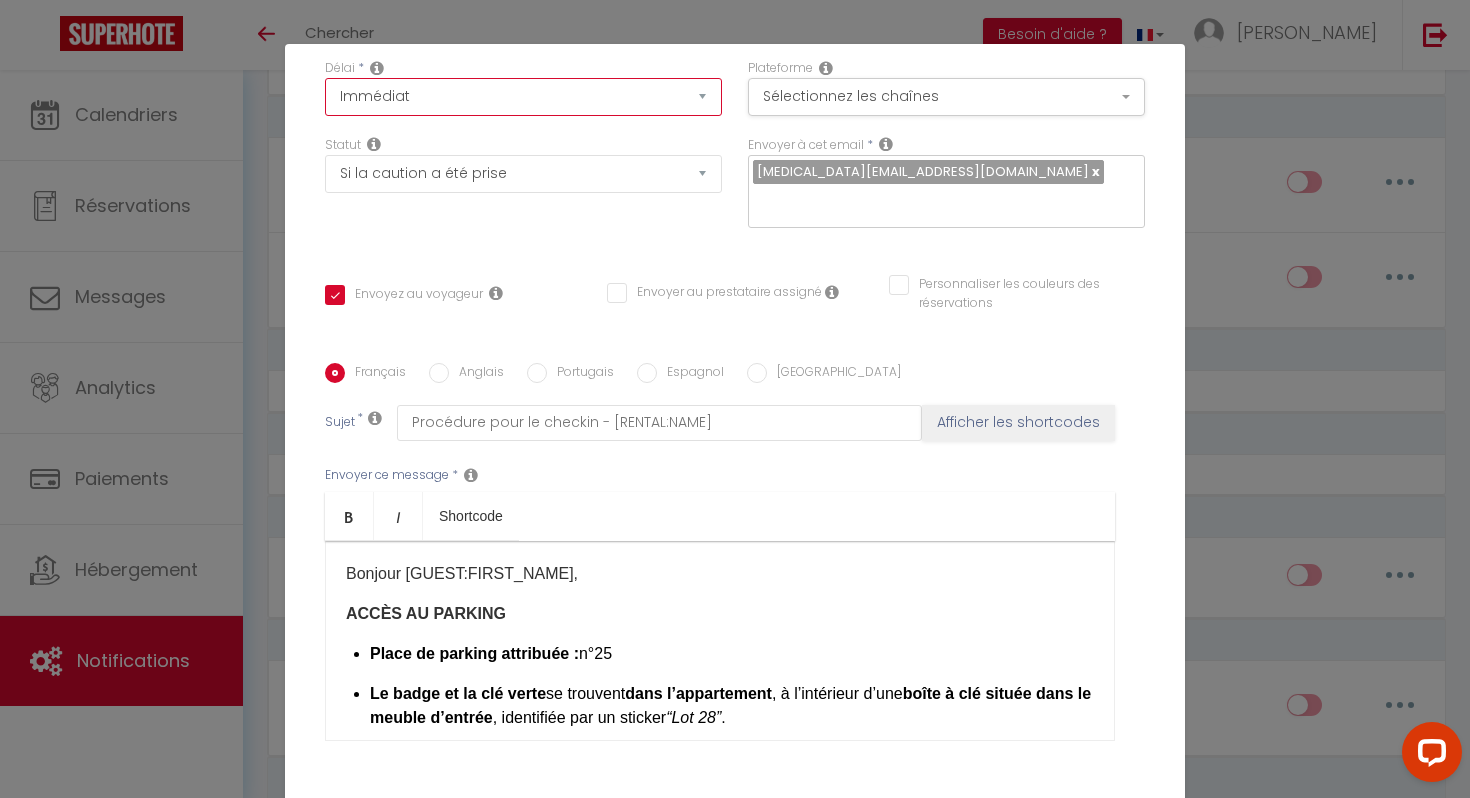 click on "Immédiat - 10 Minutes - 1 Heure - 2 Heures - 3 Heures - 4 Heures - 5 Heures - 6 Heures - 7 Heures - 8 Heures - 9 Heures - 10 Heures - 11 Heures - 12 Heures - 13 Heures - 14 Heures - 15 Heures - 16 Heures - 17 Heures - 18 Heures - 19 Heures - 20 Heures - 21 Heures - 22 Heures - 23 Heures   - 1 Jour - 2 Jours - 3 Jours - 4 Jours - 5 Jours - 6 Jours - 7 Jours - 8 Jours - 9 Jours - 10 Jours - 11 Jours - 12 Jours - 13 Jours - 14 Jours - 15 Jours - 16 Jours - 17 Jours - 18 Jours - 19 Jours - 20 Jours - 21 Jours - 22 Jours - 23 Jours - 24 Jours - 25 Jours - 26 Jours - 27 Jours - 28 Jours - 29 Jours - 30 Jours - 31 Jours - 32 Jours - 33 Jours - 34 Jours - 35 Jours - 36 Jours - 37 Jours - 38 Jours - 39 Jours - 40 Jours - 41 Jours - 42 Jours - 43 Jours - 44 Jours - 45 Jours - 46 Jours - 47 Jours - 48 Jours - 49 Jours - 50 Jours - 51 Jours - 52 Jours - 53 Jours - 54 Jours - 55 Jours - 56 Jours - 57 Jours - 58 Jours - 59 Jours - 60 Jours - 61 Jours - 62 Jours - 63 Jours - 64 Jours - 65 Jours - 66 Jours - 67 Jours" at bounding box center (523, 97) 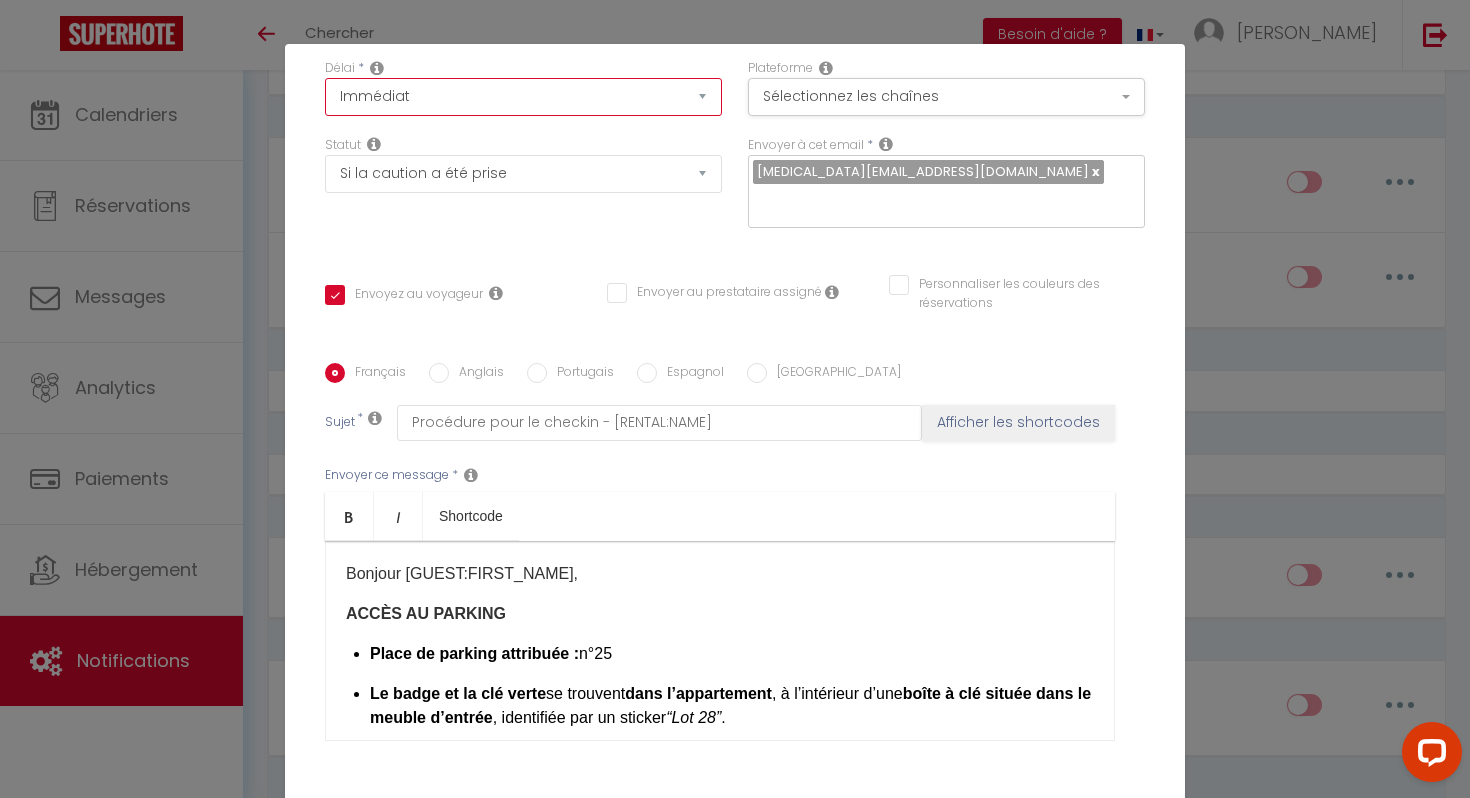 scroll, scrollTop: 295, scrollLeft: 0, axis: vertical 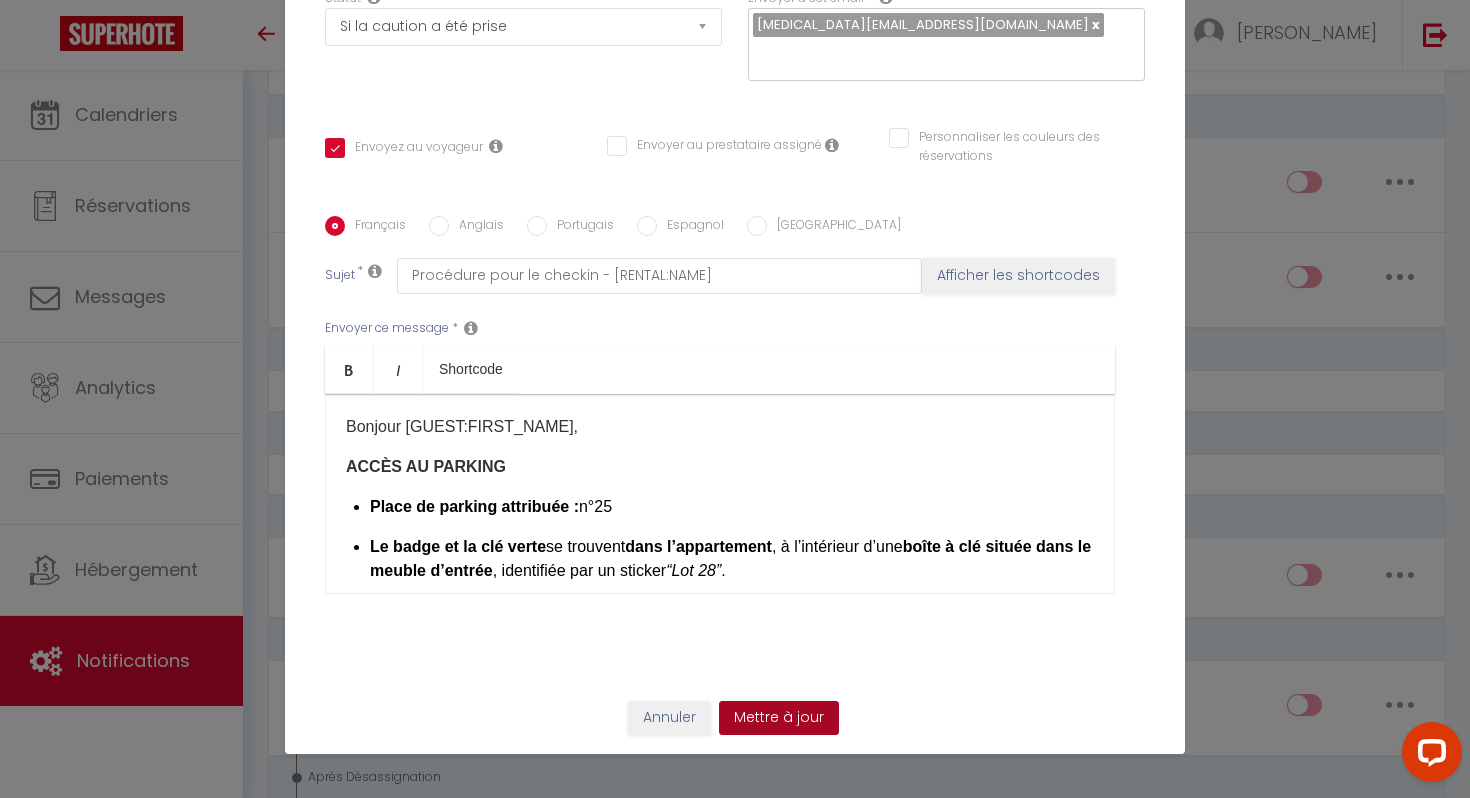 click on "Mettre à jour" at bounding box center (779, 718) 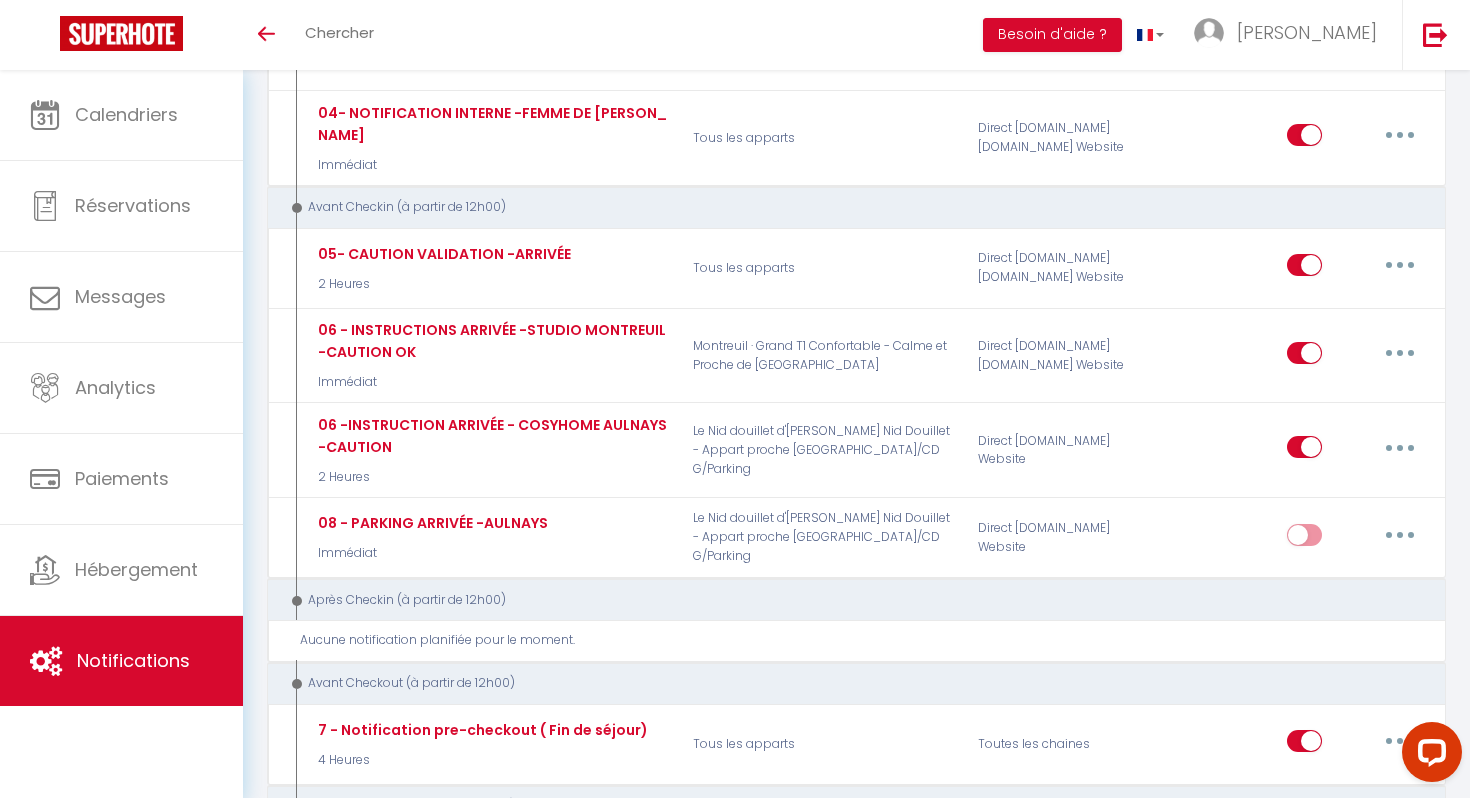 scroll, scrollTop: 564, scrollLeft: 0, axis: vertical 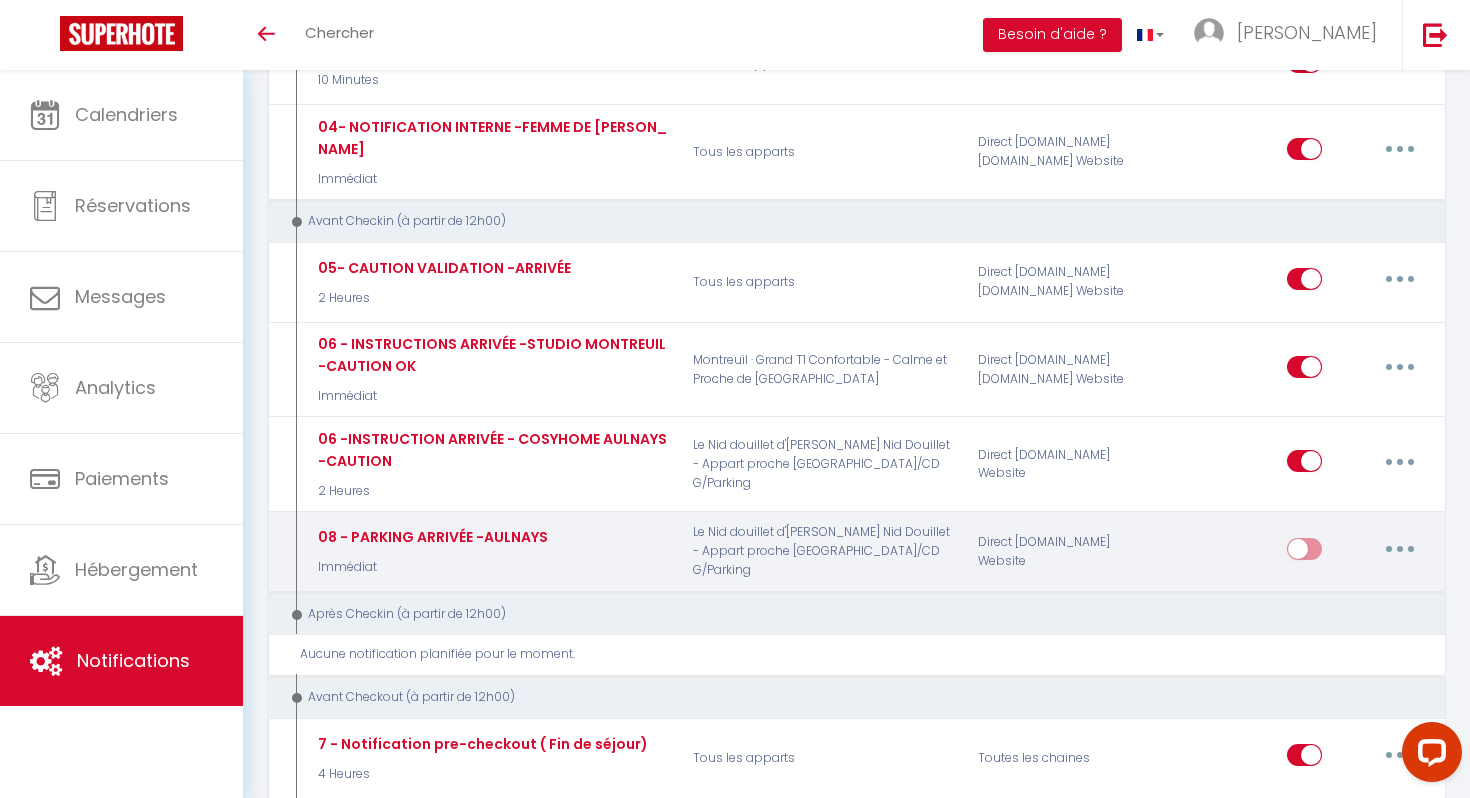 click at bounding box center [1400, 549] 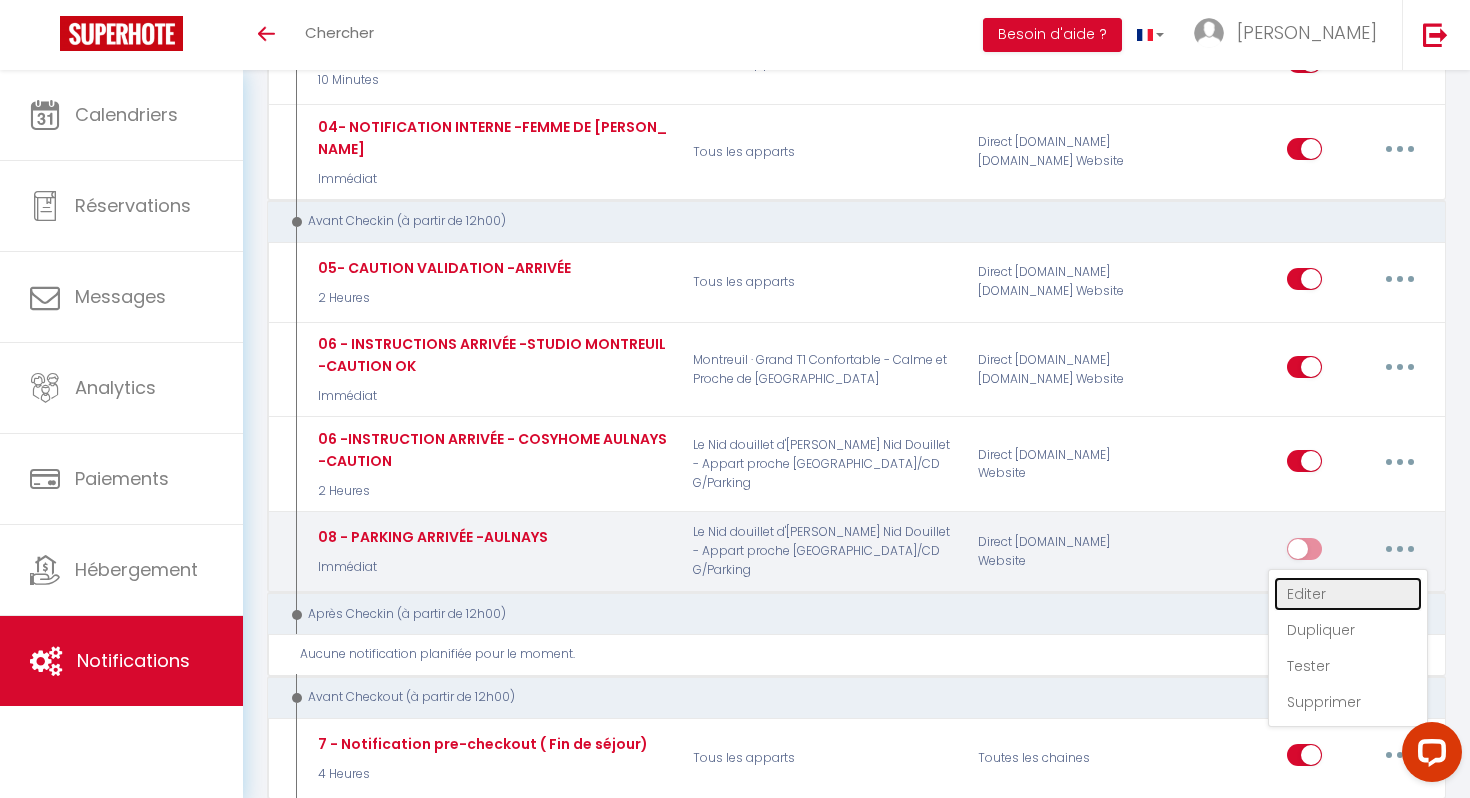 click on "Editer" at bounding box center (1348, 594) 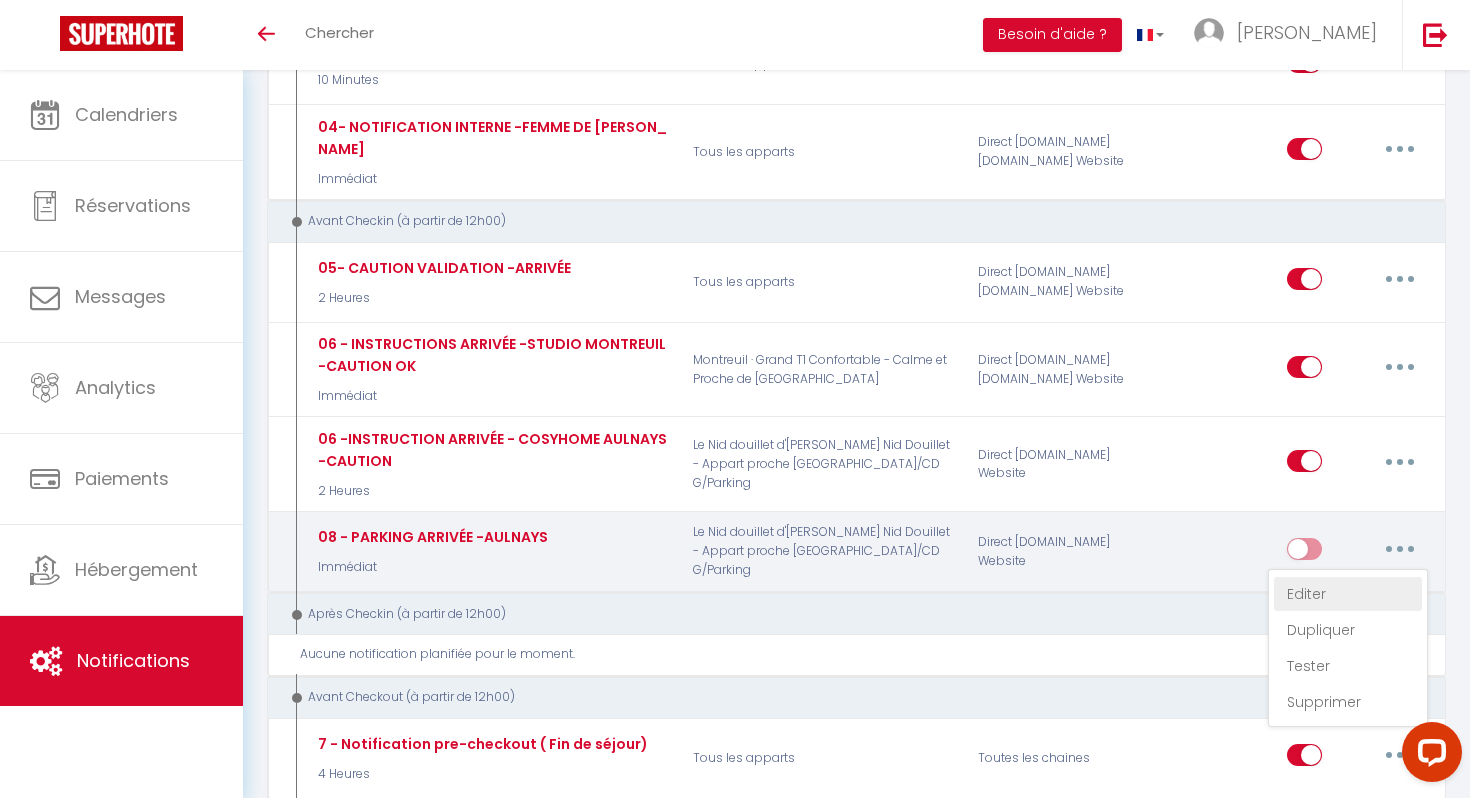 type on "08 - PARKING ARRIVÉE -AULNAYS" 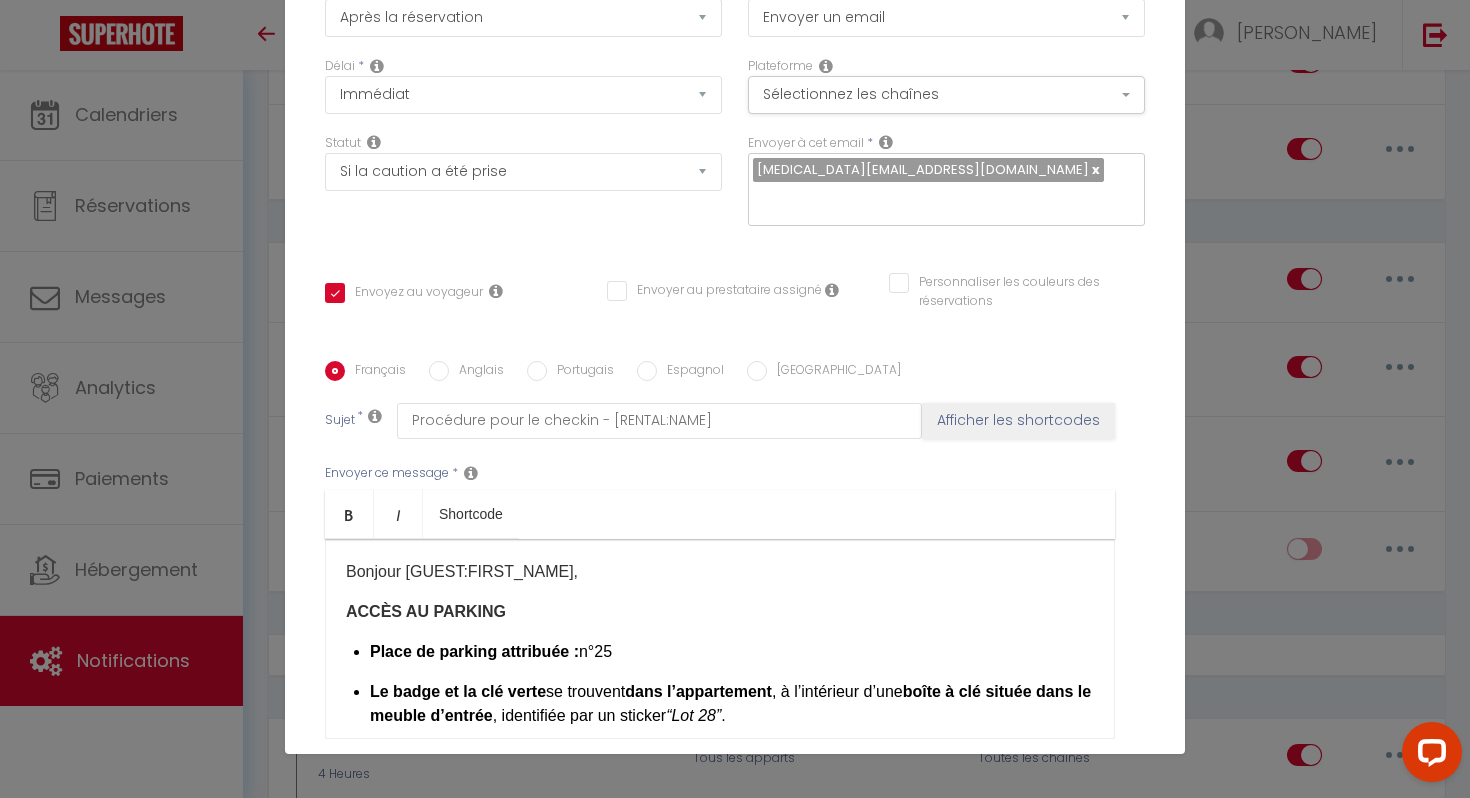 scroll, scrollTop: 0, scrollLeft: 0, axis: both 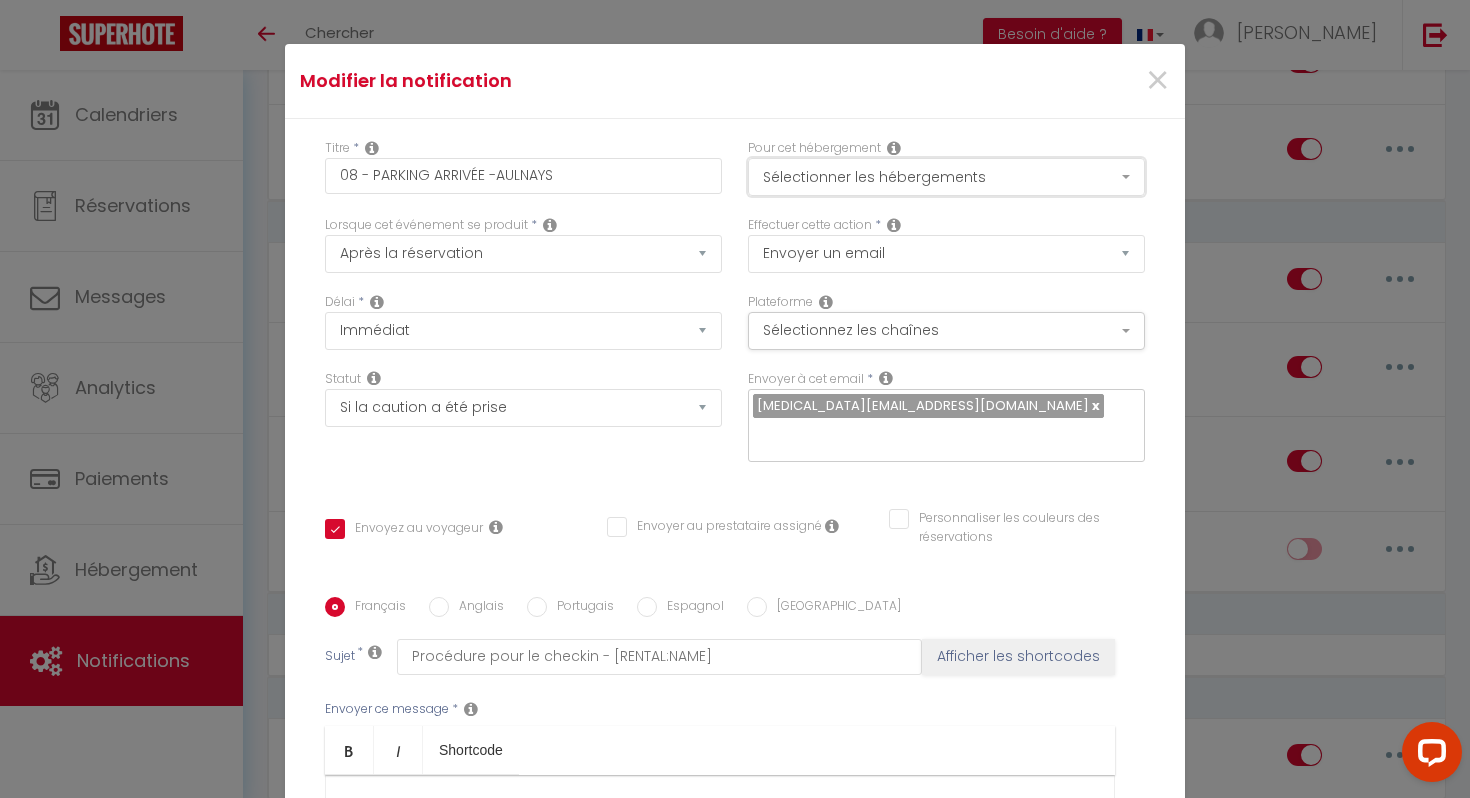 click on "Sélectionner les hébergements" at bounding box center (946, 177) 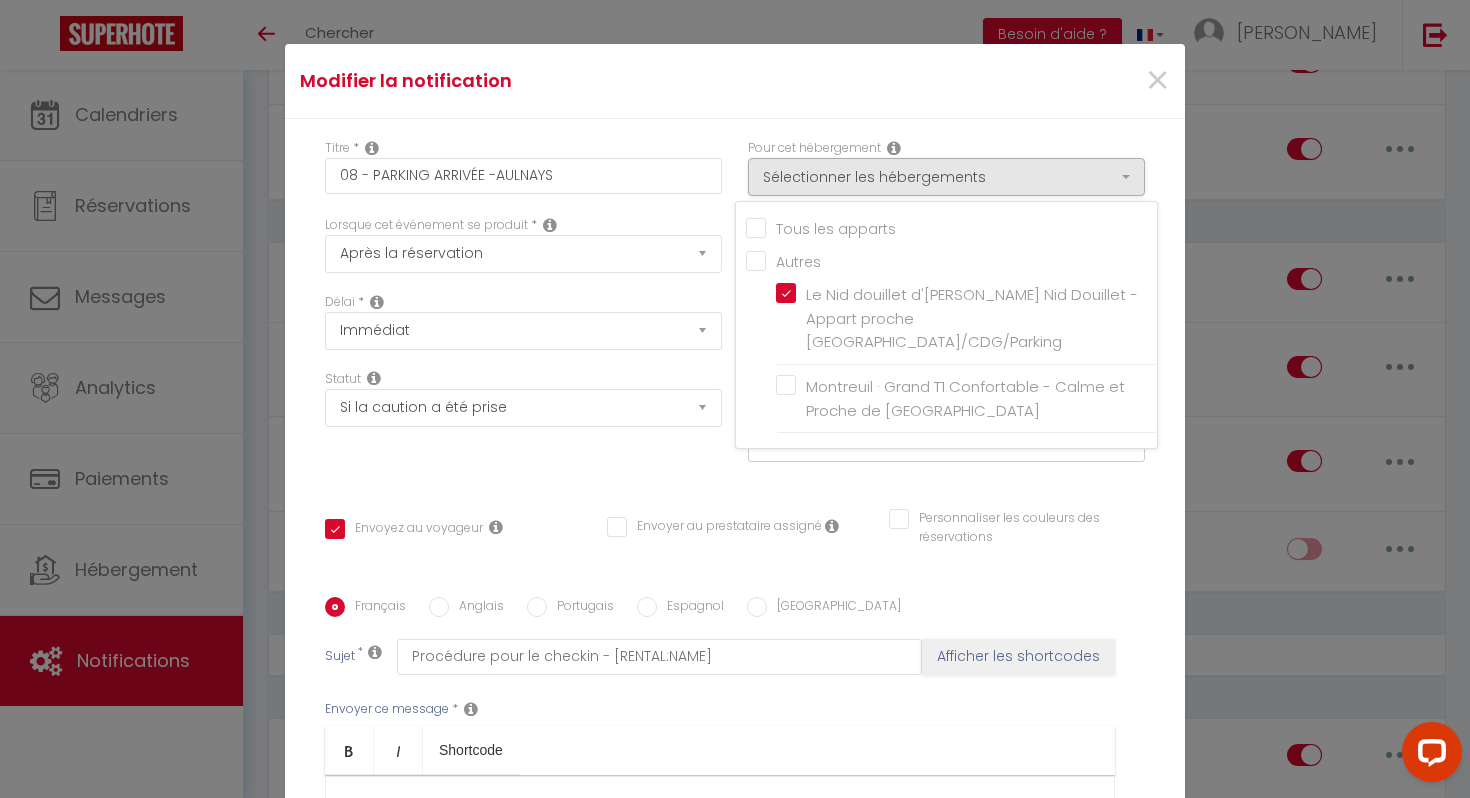 click on "Titre   *     08 - PARKING ARRIVÉE -AULNAYS   Pour cet hébergement
Sélectionner les hébergements
Tous les apparts
Autres
Le Nid douillet d'Aulnay  · Le Nid Douillet - Appart  proche [GEOGRAPHIC_DATA]/CDG/Parking
Montreuil · Grand T1  Confortable - Calme et Proche de [GEOGRAPHIC_DATA]
Lorsque cet événement se produit   *      Après la réservation   Avant Checkin (à partir de 12h00)   Après Checkin (à partir de 12h00)   Avant Checkout (à partir de 12h00)   Après Checkout (à partir de 12h00)   Température   Co2   [MEDICAL_DATA] sonore   Après visualisation lien paiement   Après Paiement Lien KO   Après Caution Lien KO   Après Paiement Automatique KO   Après Caution Automatique KO   Paiement OK   Caution OK" at bounding box center [735, 597] 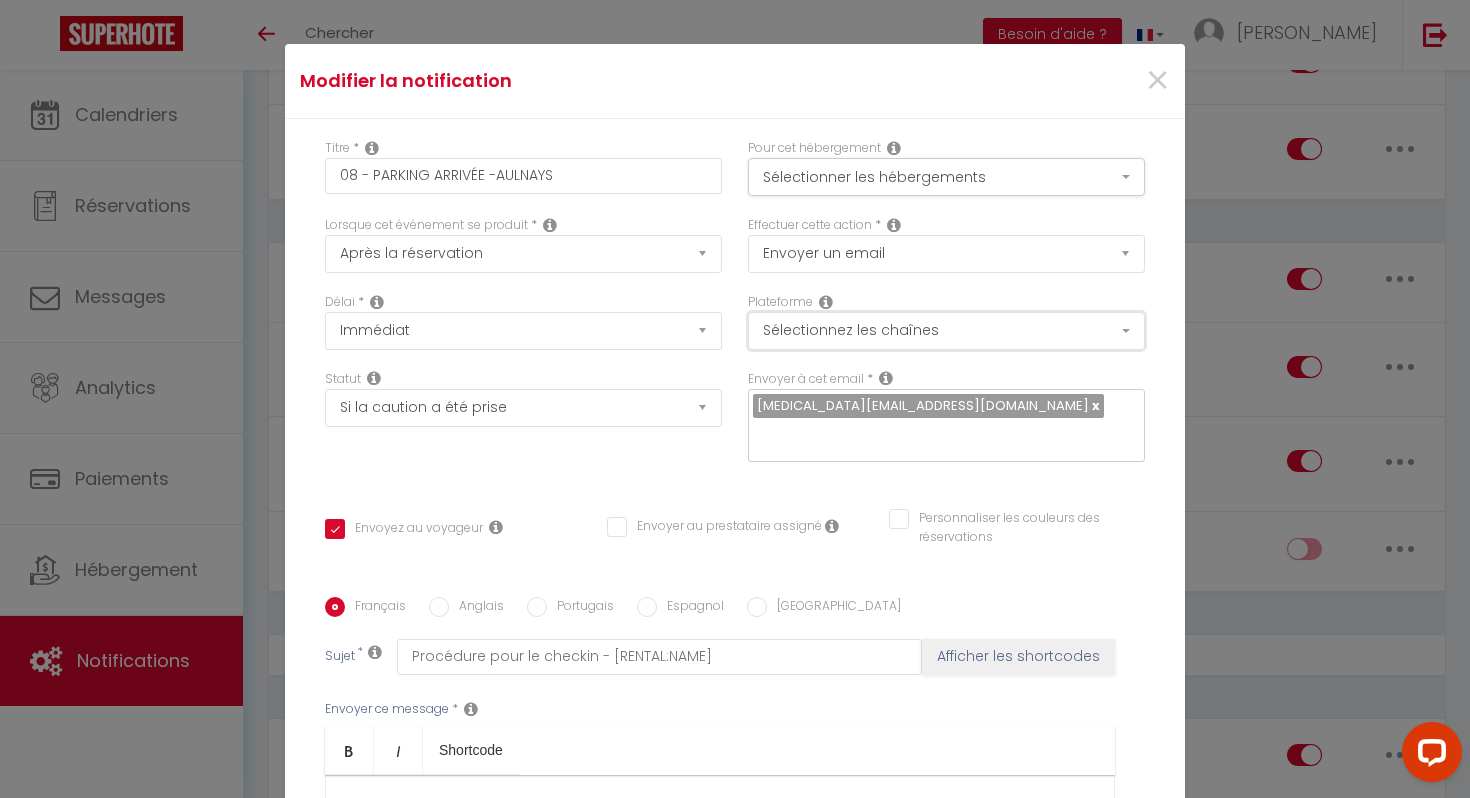 click on "Sélectionnez les chaînes" at bounding box center [946, 331] 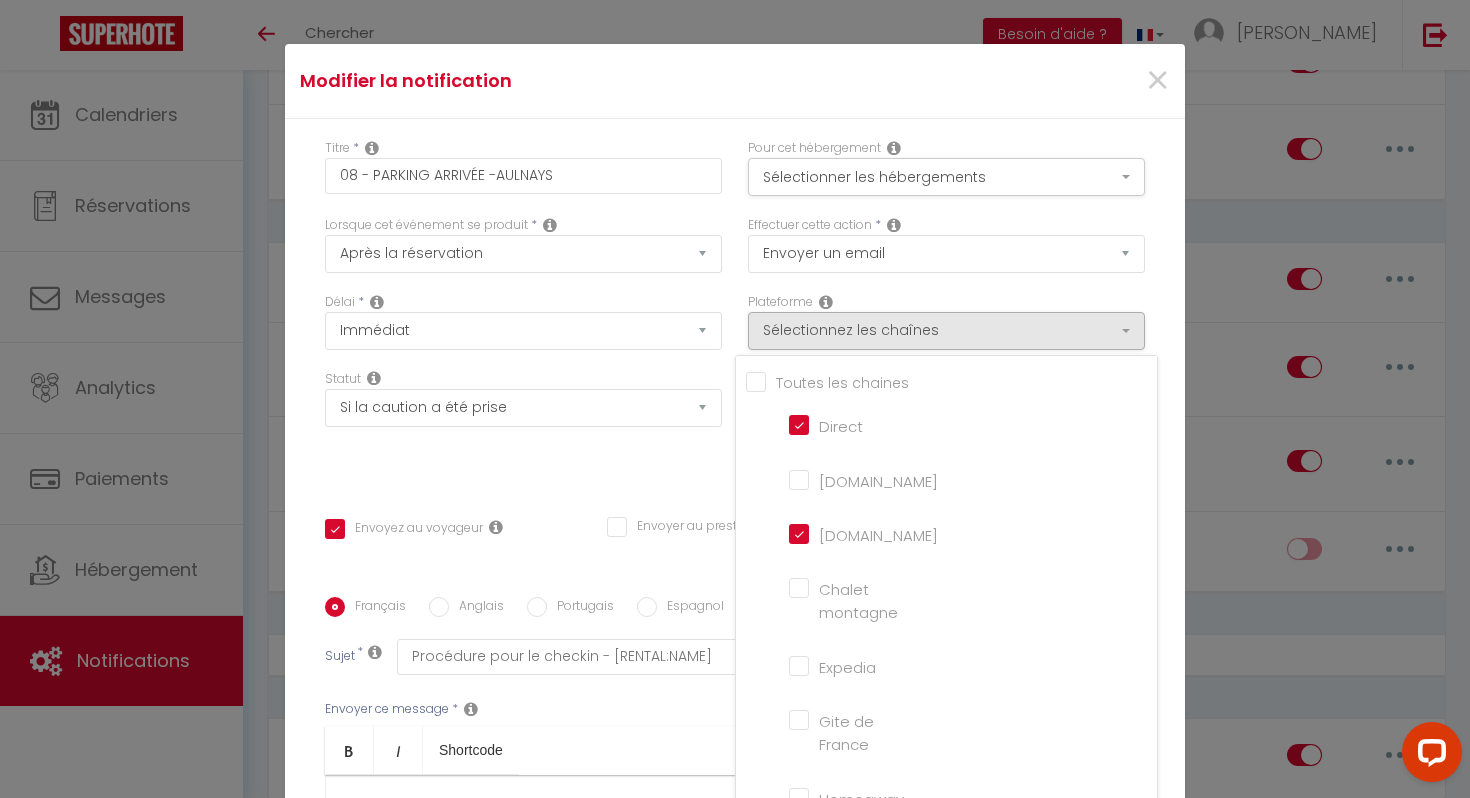 click on "[DOMAIN_NAME]" at bounding box center [846, 479] 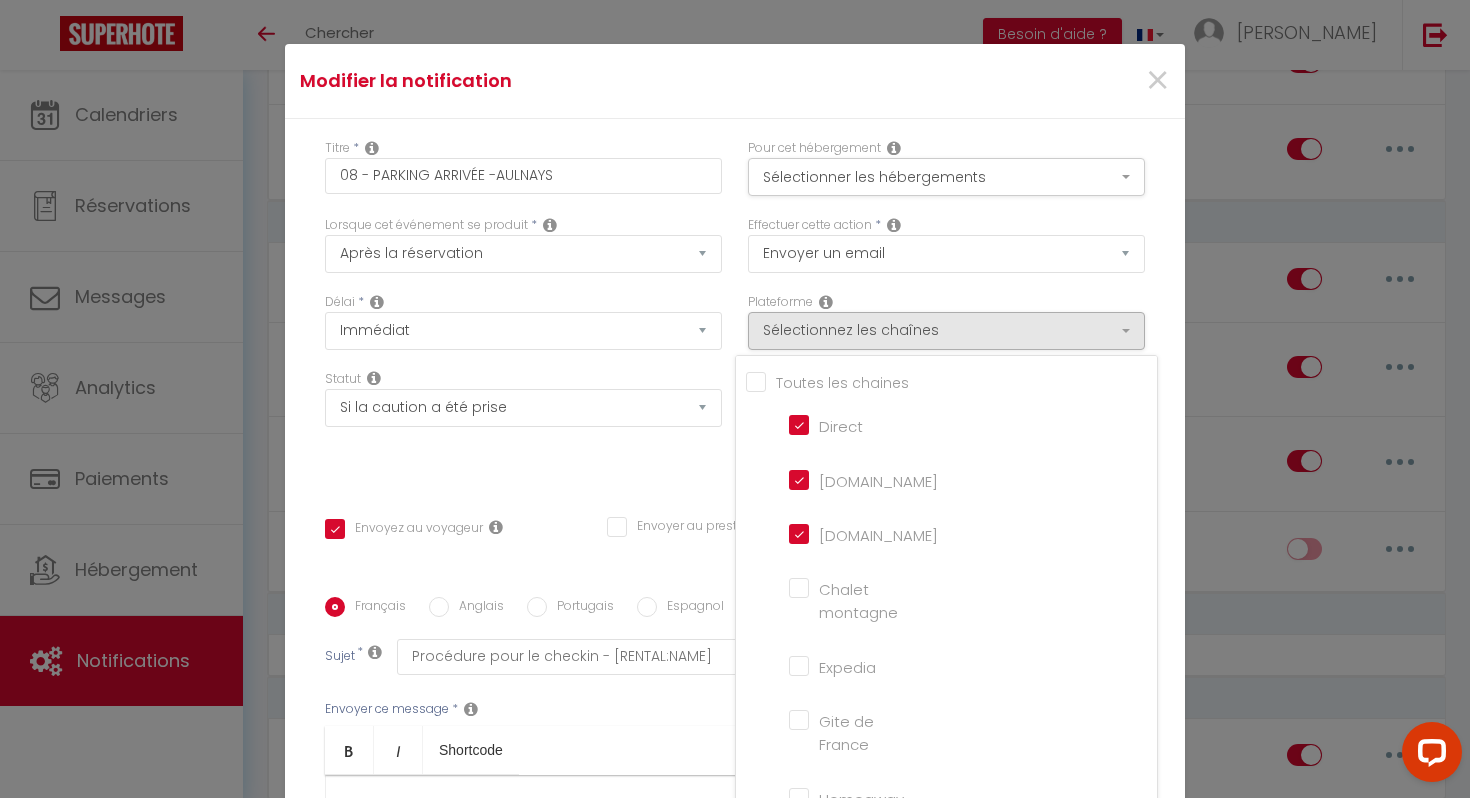 checkbox on "true" 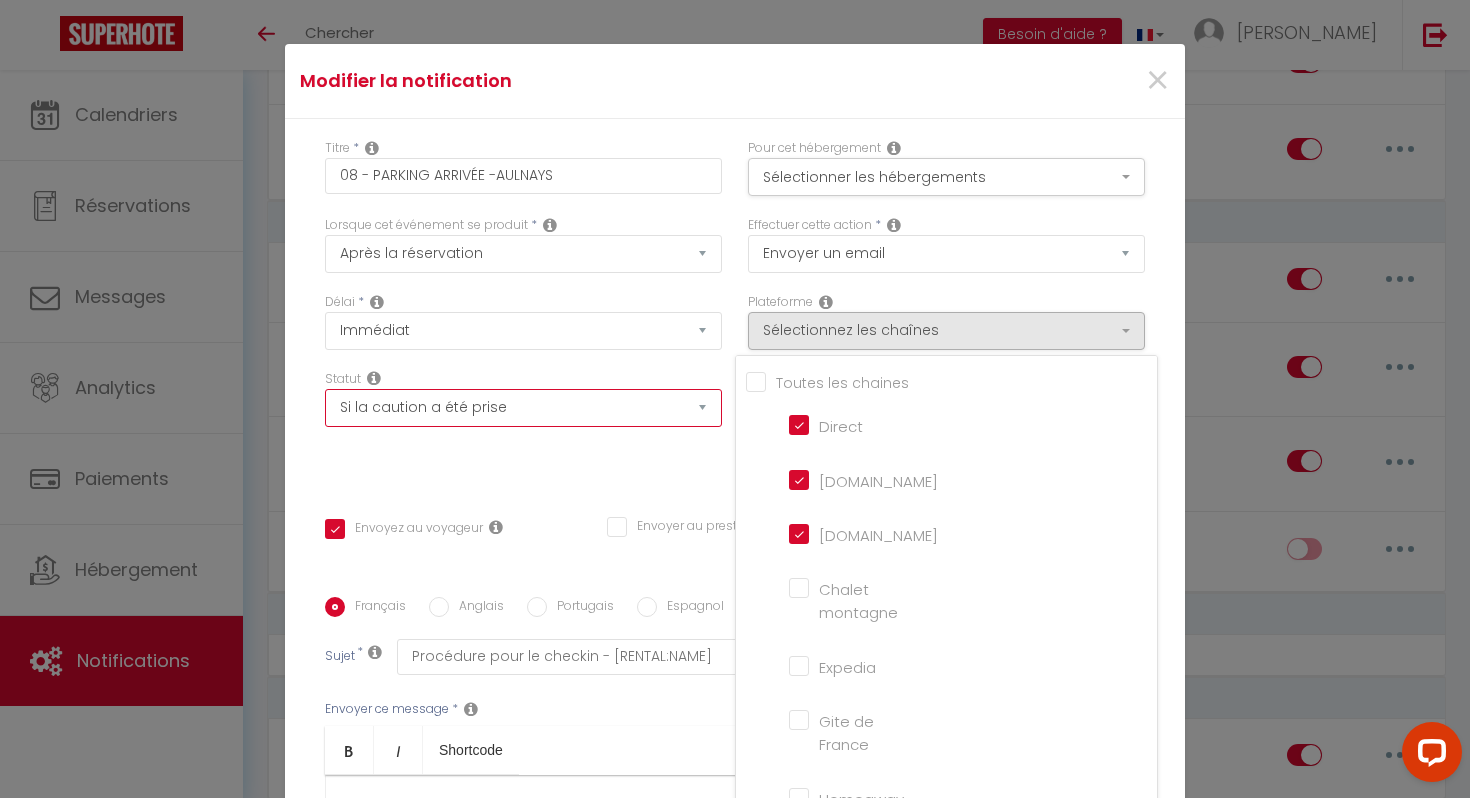click on "Aucun   Si la réservation est payée   Si réservation non payée   Si la caution a été prise   Si caution non payée" at bounding box center (523, 408) 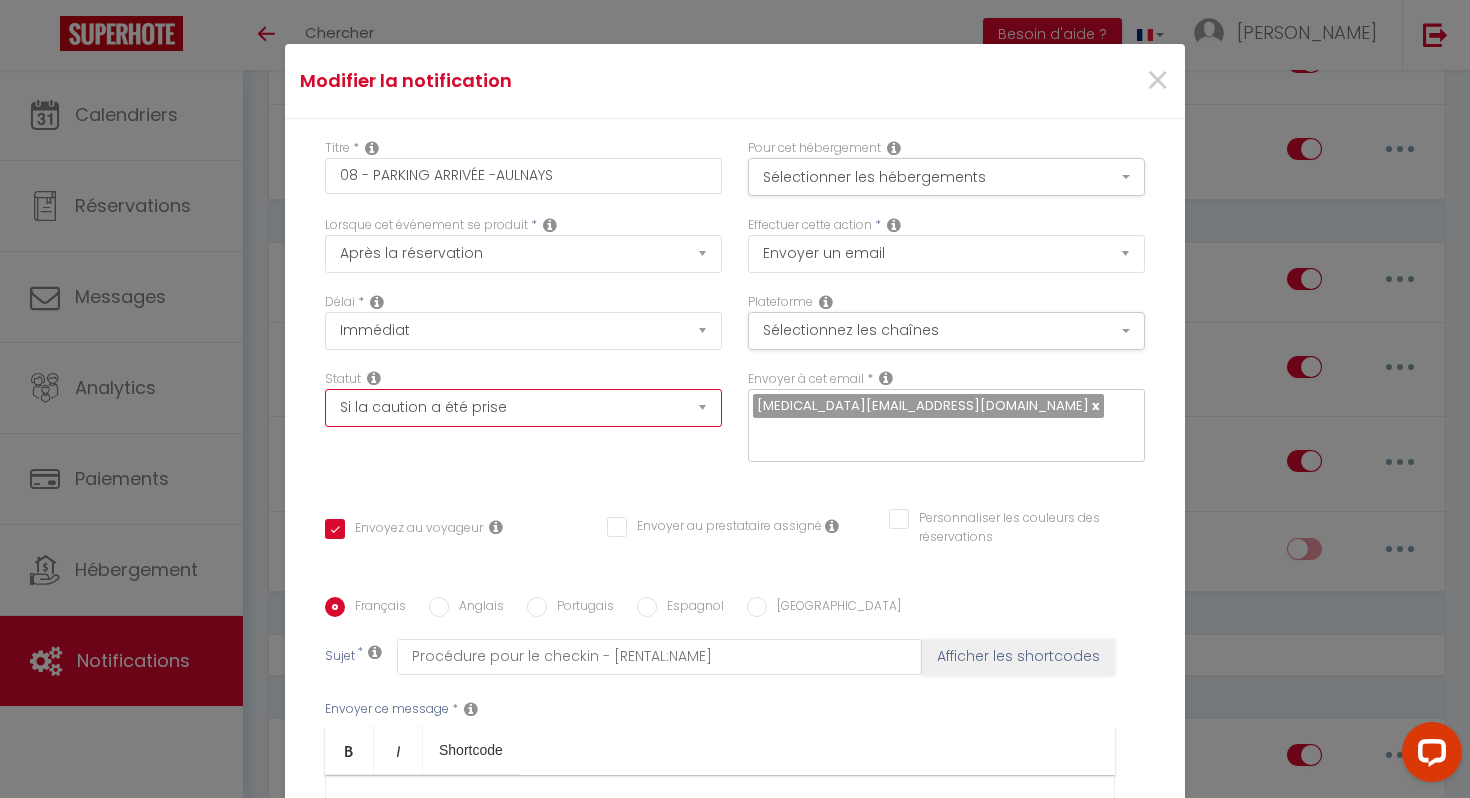 select 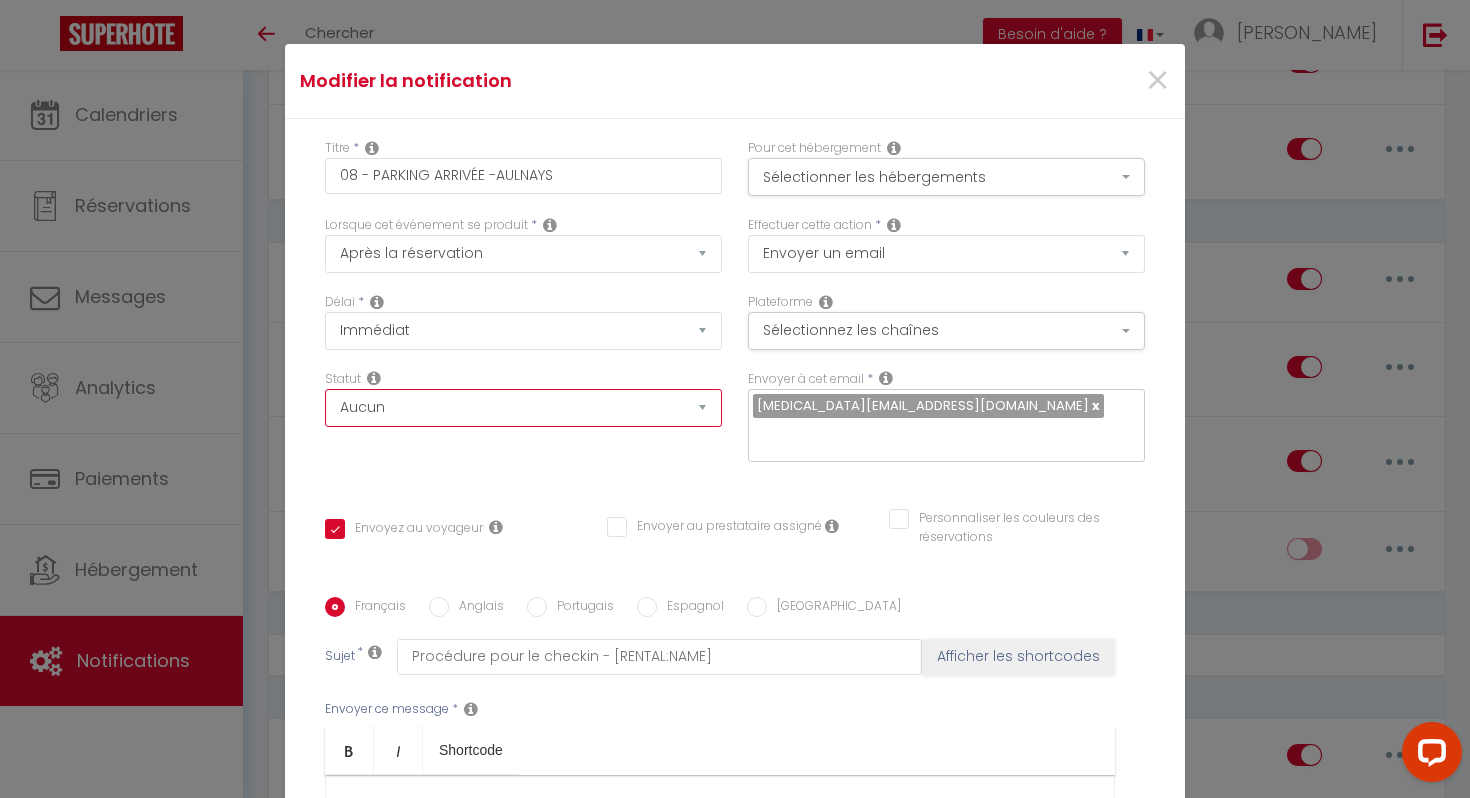 checkbox on "true" 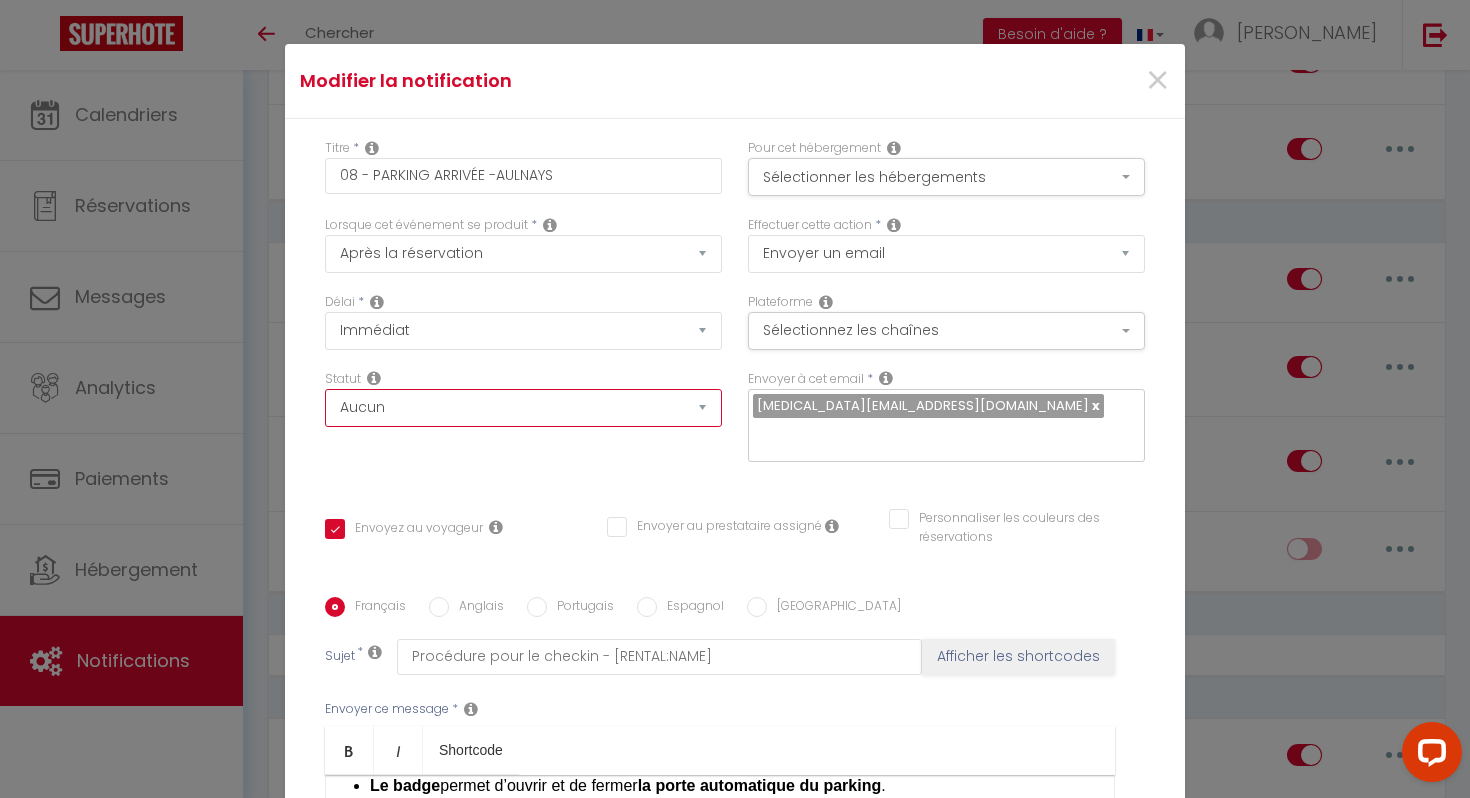 scroll, scrollTop: 382, scrollLeft: 0, axis: vertical 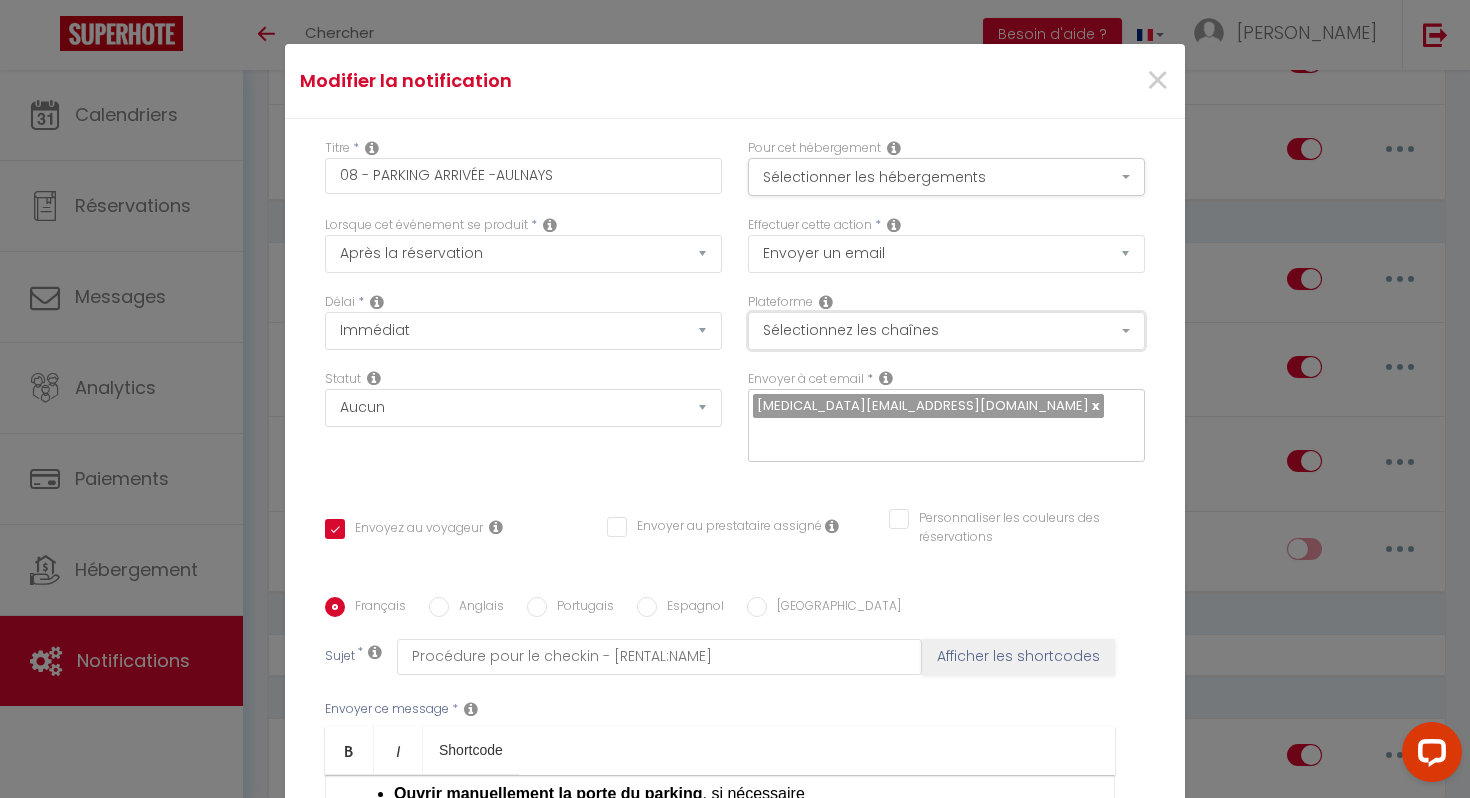 click on "Sélectionnez les chaînes" at bounding box center [946, 331] 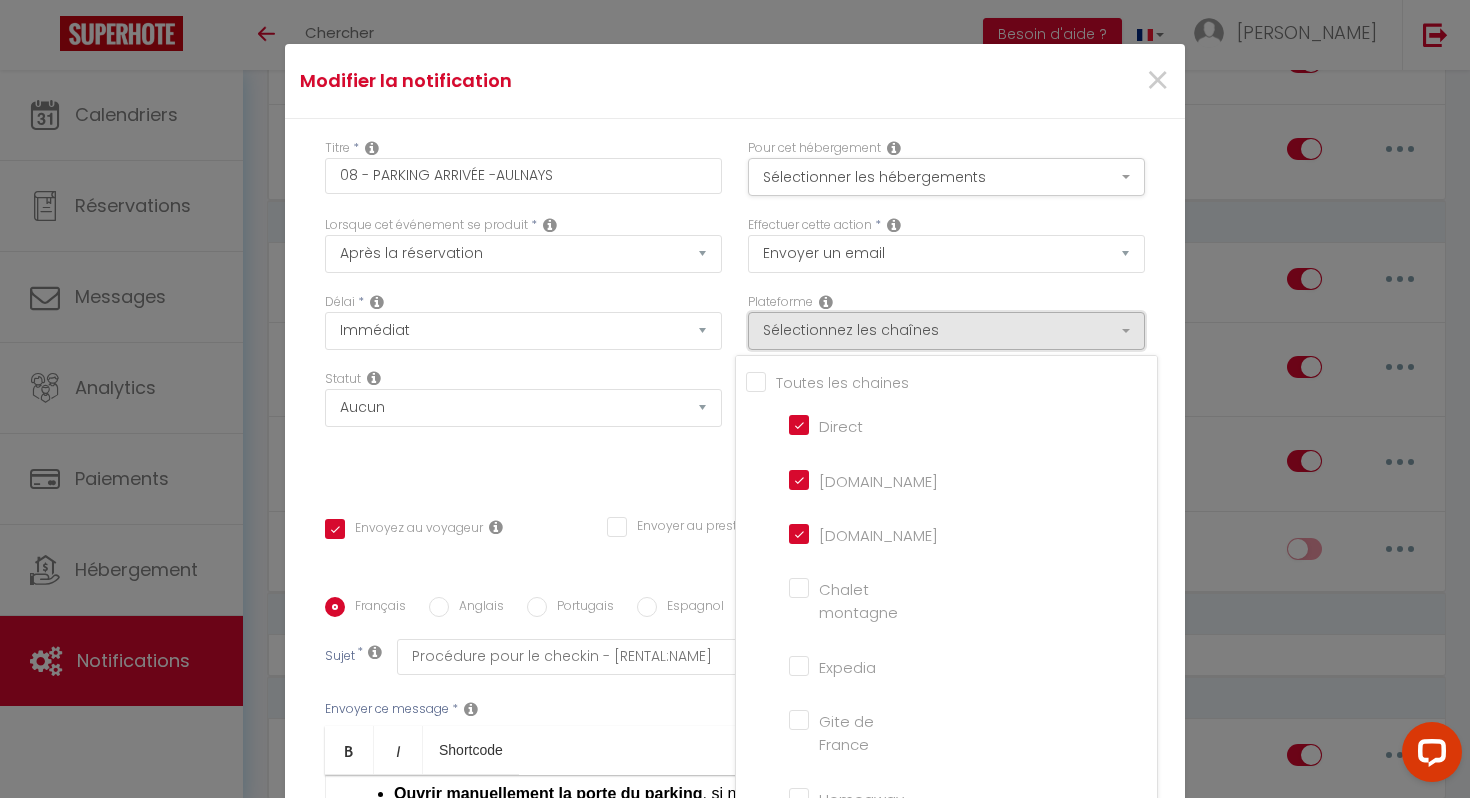 scroll, scrollTop: 464, scrollLeft: 0, axis: vertical 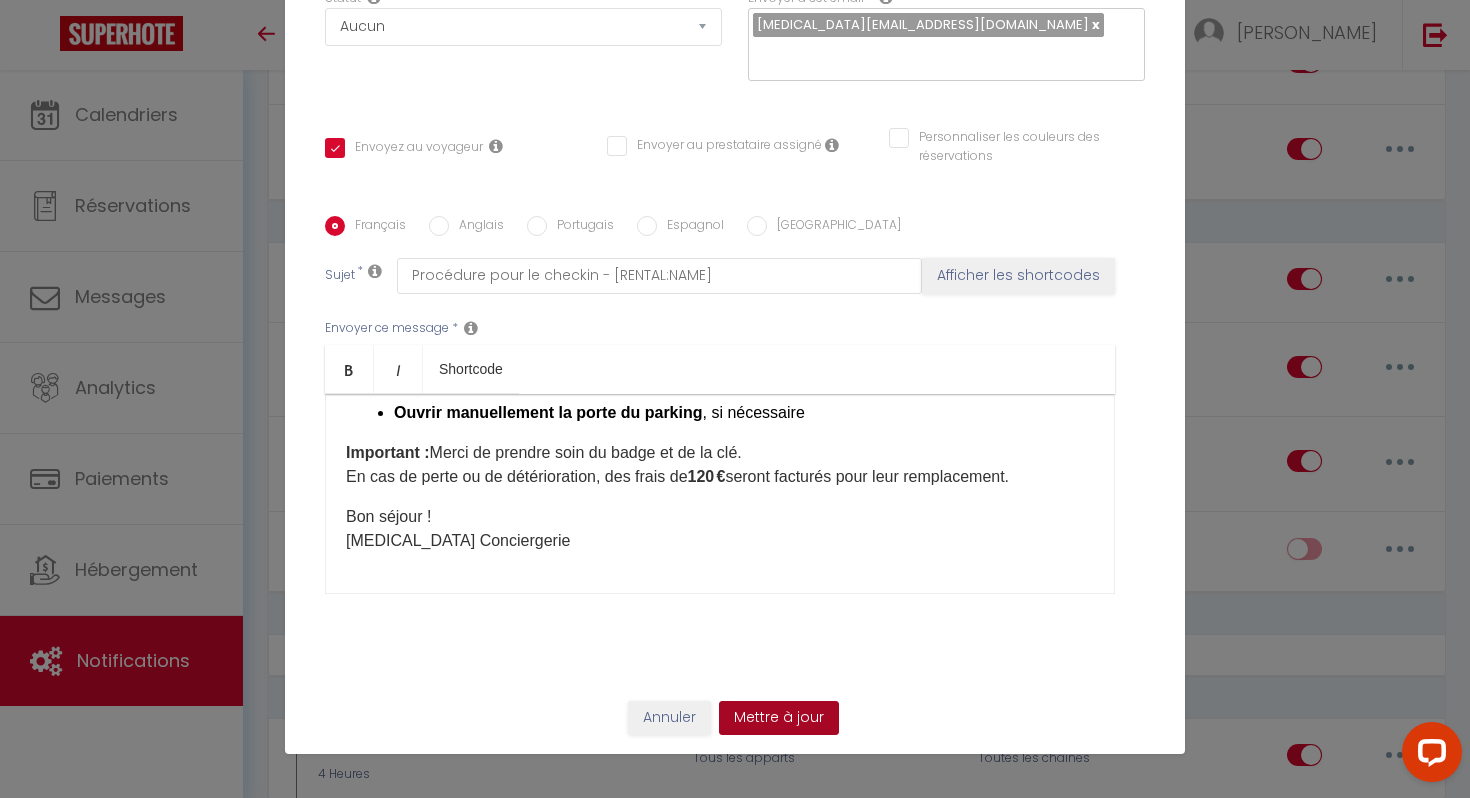 click on "Mettre à jour" at bounding box center (779, 718) 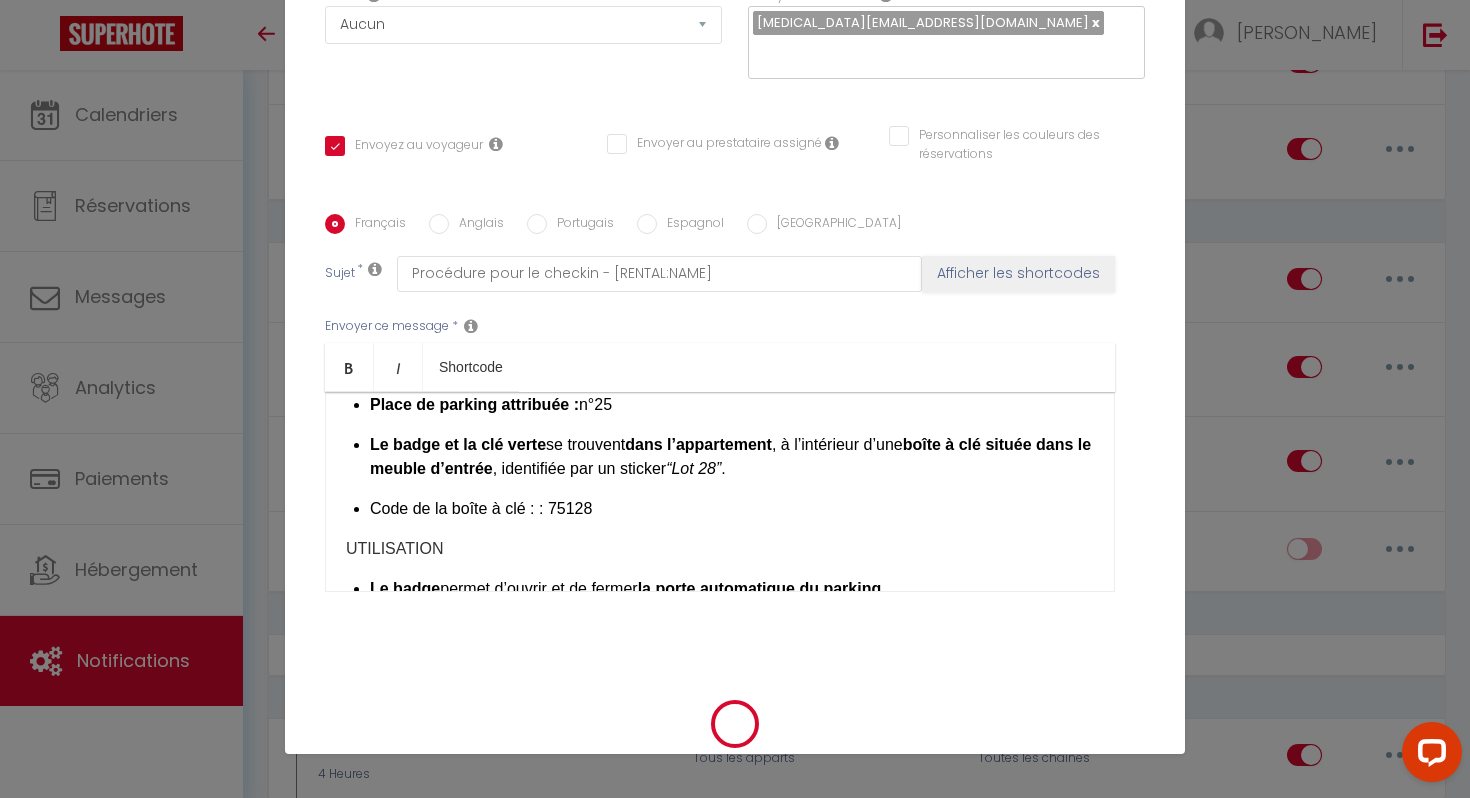 scroll, scrollTop: 0, scrollLeft: 0, axis: both 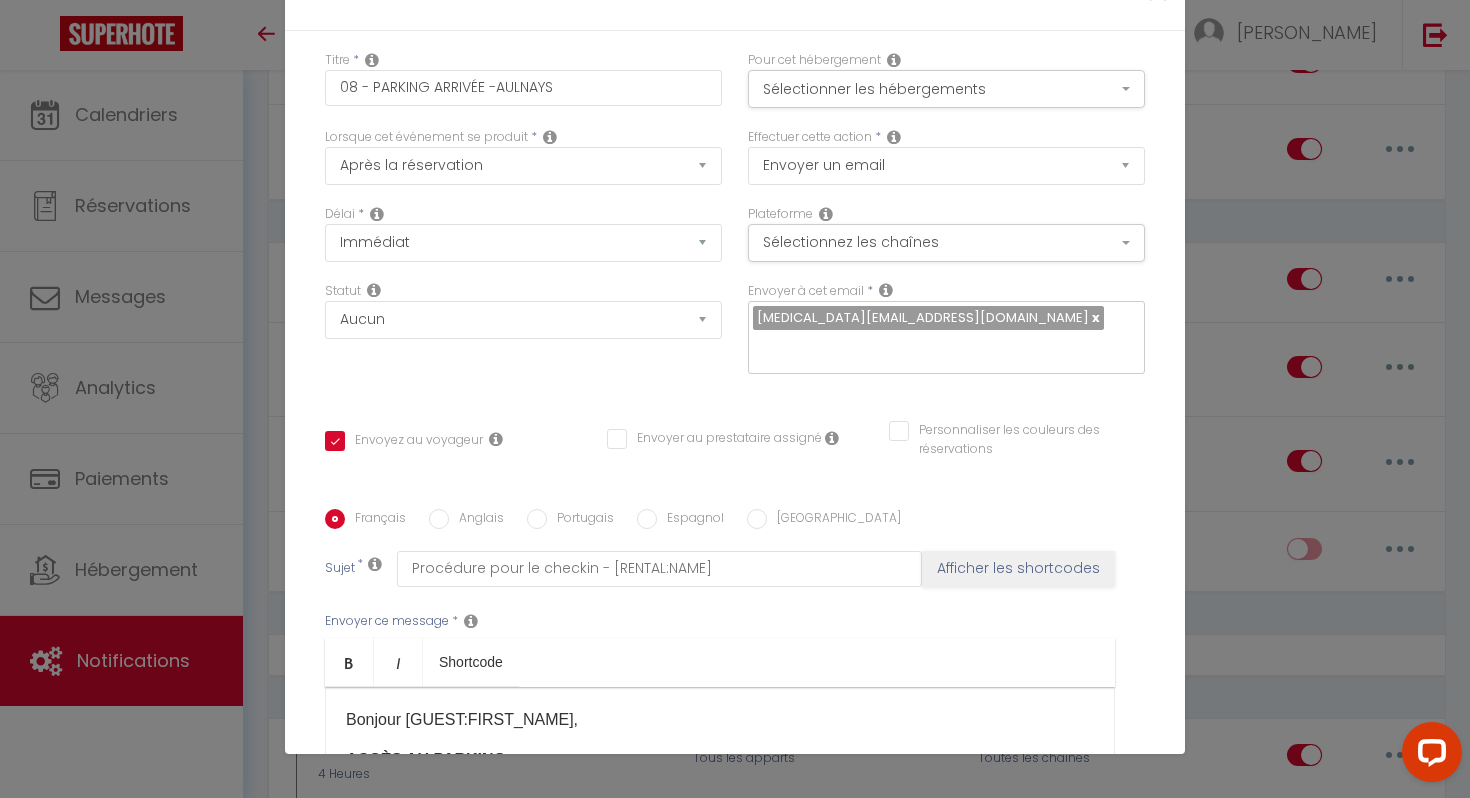 click on "Modifier la notification   ×   Titre   *     08 - PARKING ARRIVÉE -AULNAYS   Pour cet hébergement
Sélectionner les hébergements
Tous les apparts
Autres
Le Nid douillet d'Aulnay  · Le Nid Douillet - Appart  proche Paris/CDG/Parking
Montreuil · Grand T1  Confortable - Calme et Proche de Paris
Lorsque cet événement se produit   *      Après la réservation   Avant Checkin (à partir de 12h00)   Après Checkin (à partir de 12h00)   Avant Checkout (à partir de 12h00)   Après Checkout (à partir de 12h00)   Température   Co2   Bruit sonore   Après visualisation lien paiement   Après Paiement Lien KO   Après Caution Lien KO   Après Paiement Automatique KO   Paiement OK   Caution OK" at bounding box center [735, 399] 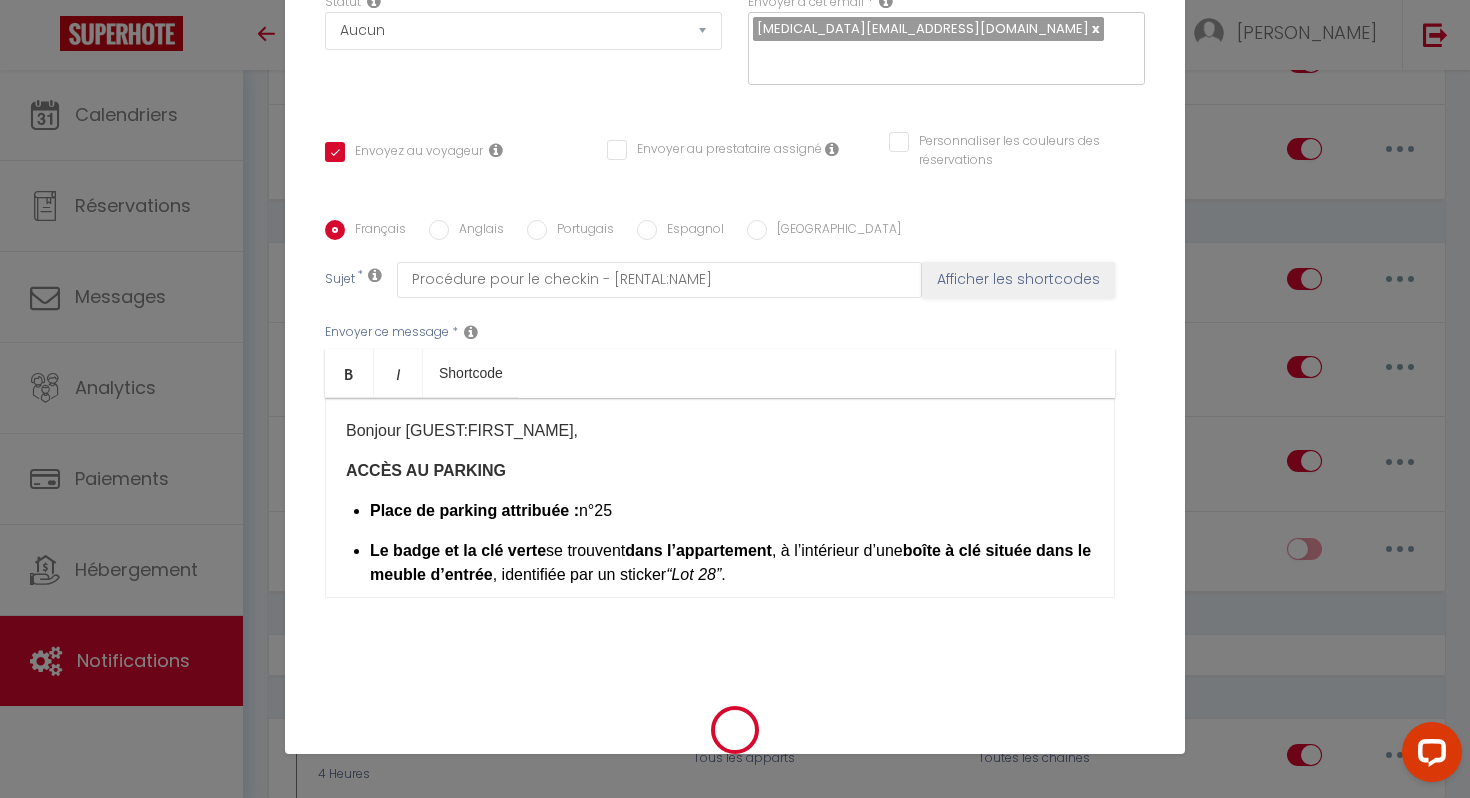 scroll, scrollTop: 311, scrollLeft: 0, axis: vertical 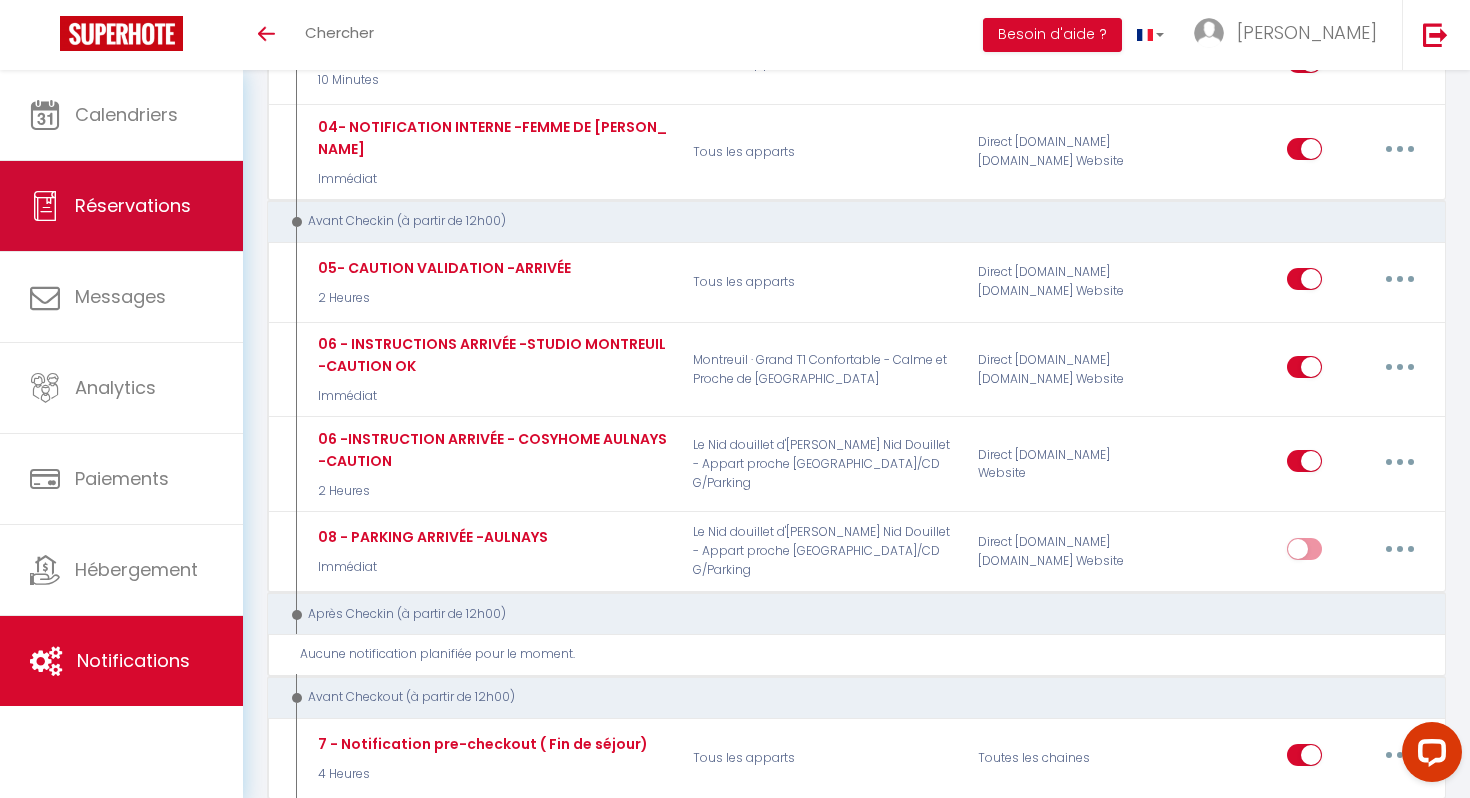 click on "Réservations" at bounding box center [133, 205] 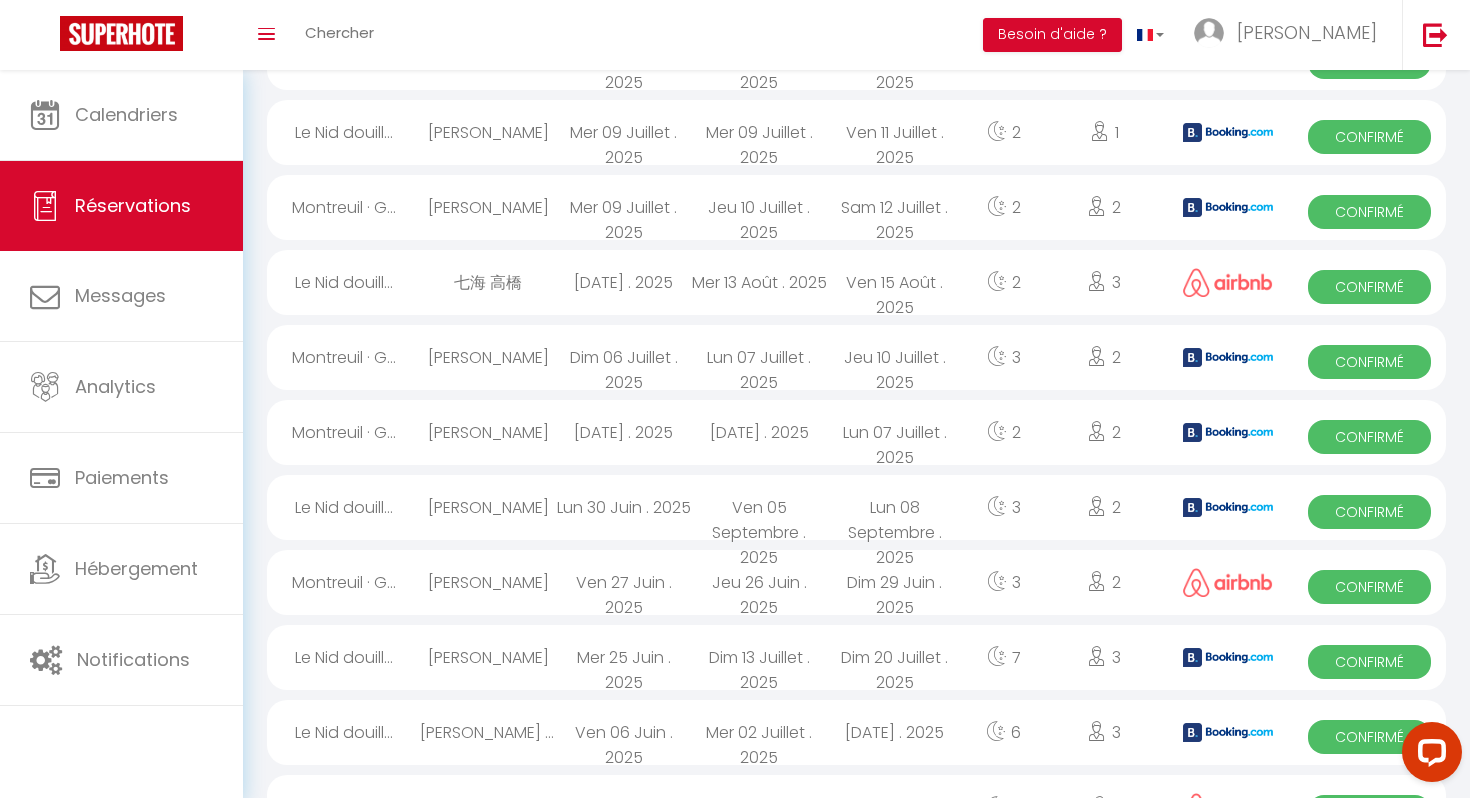 scroll, scrollTop: 0, scrollLeft: 0, axis: both 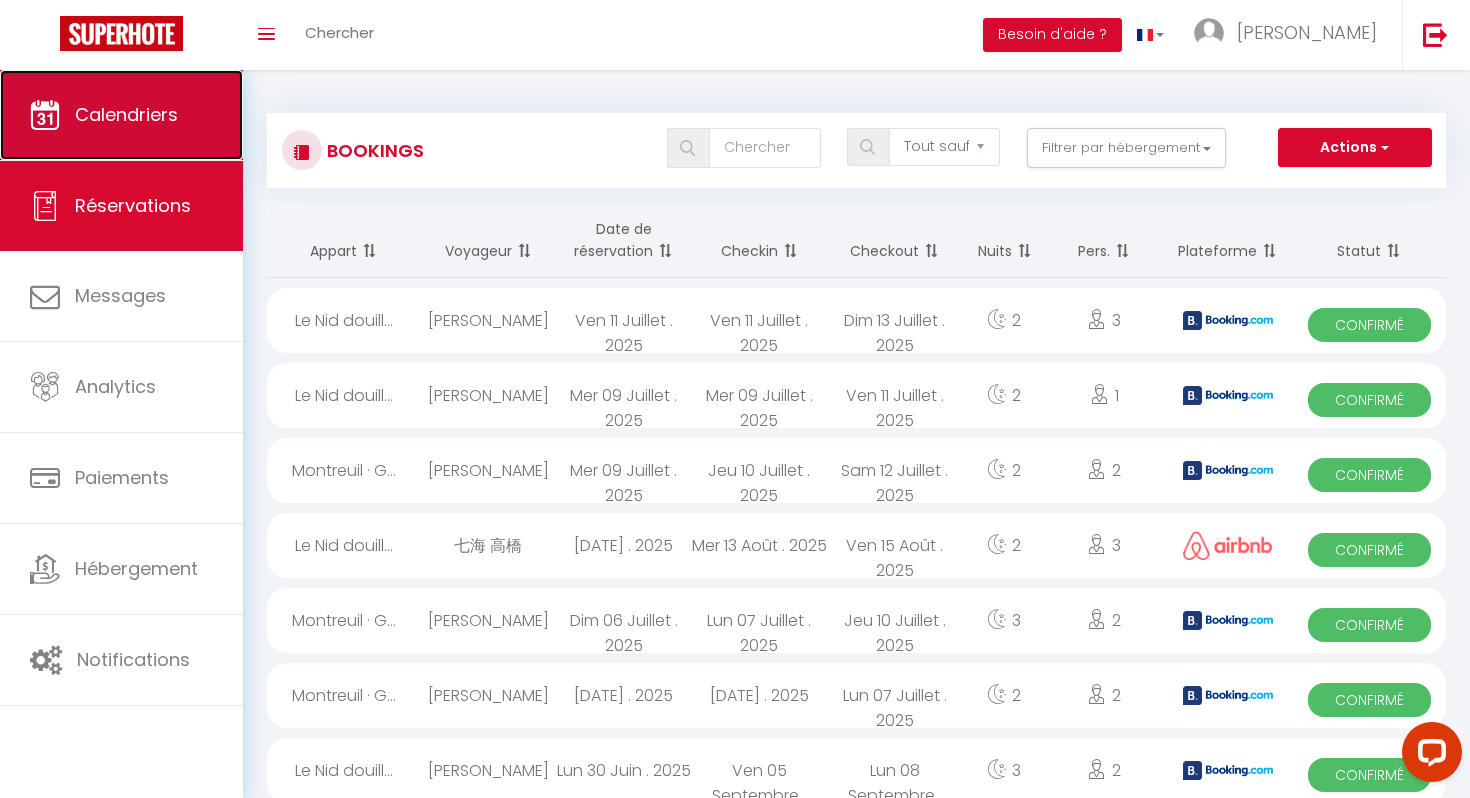 click on "Calendriers" at bounding box center [126, 114] 